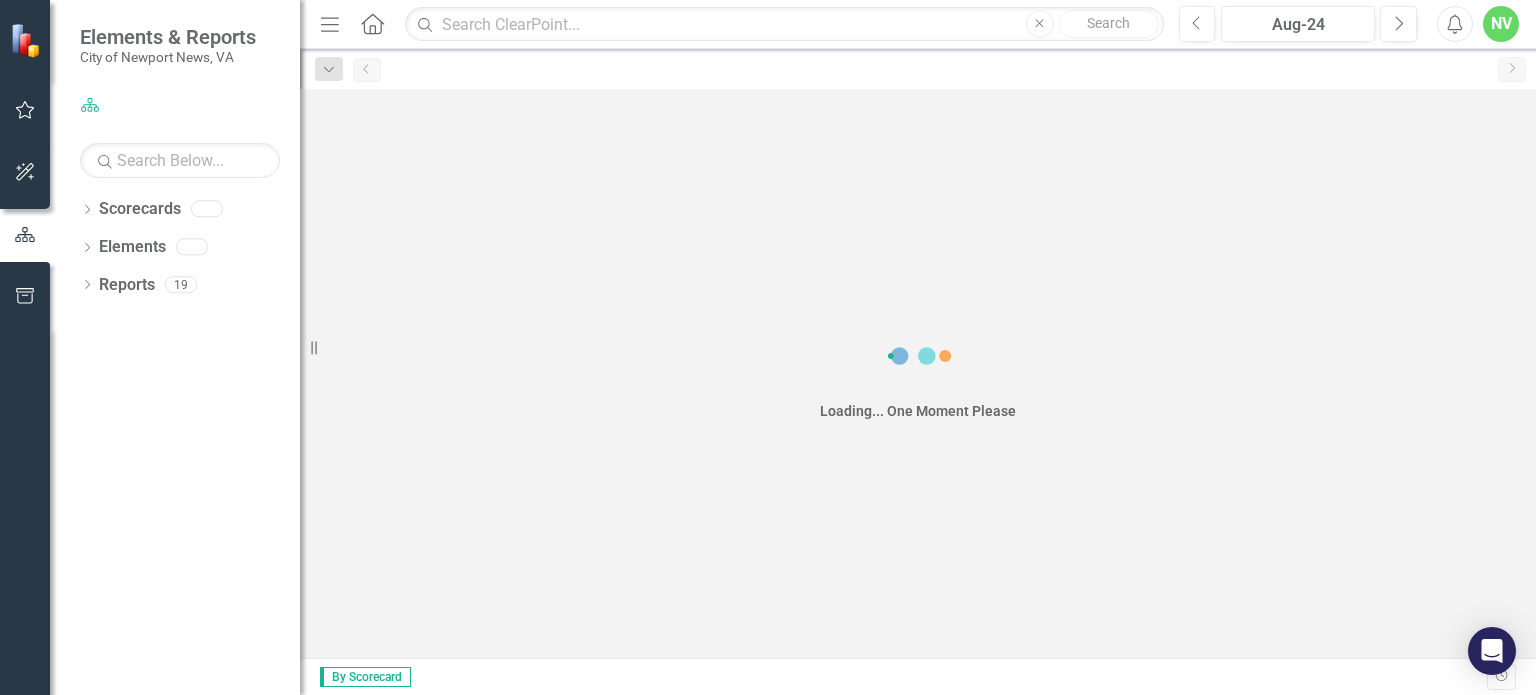 scroll, scrollTop: 0, scrollLeft: 0, axis: both 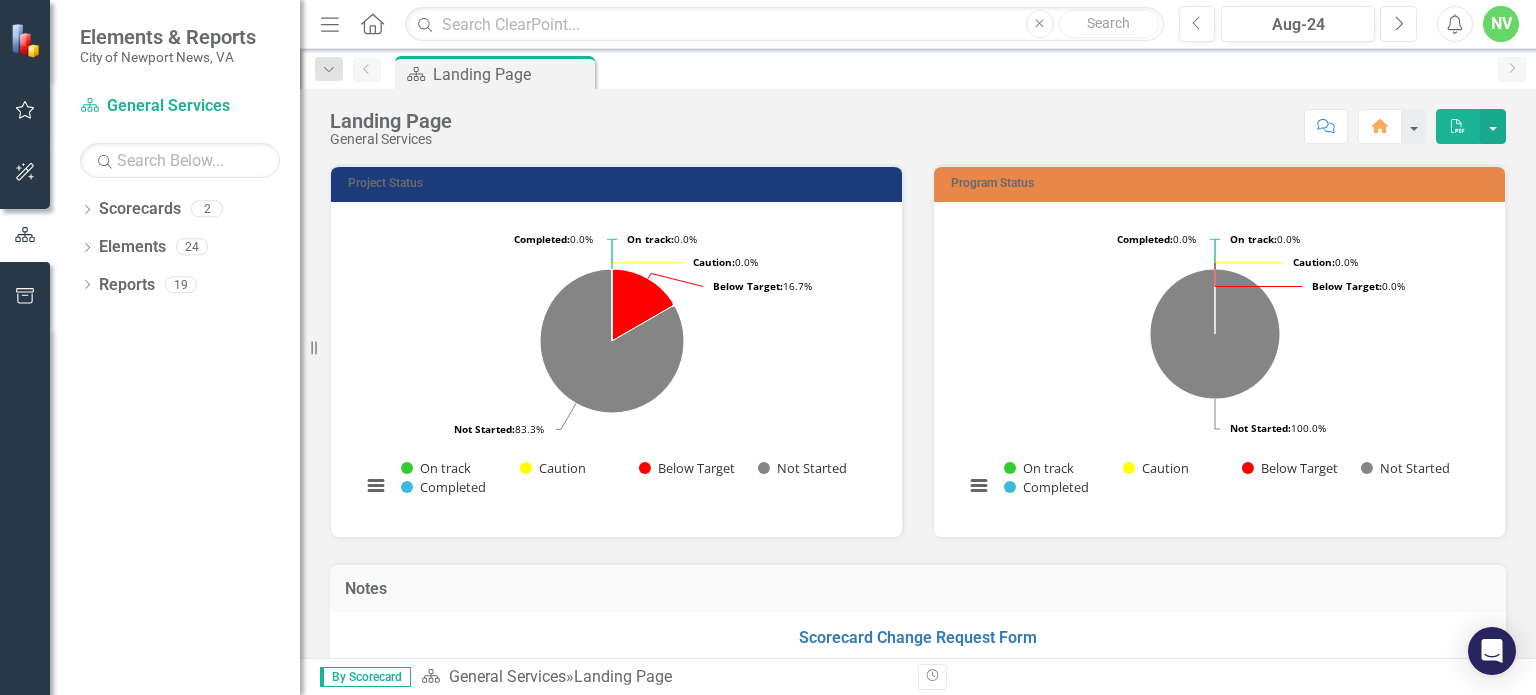 click on "Next" 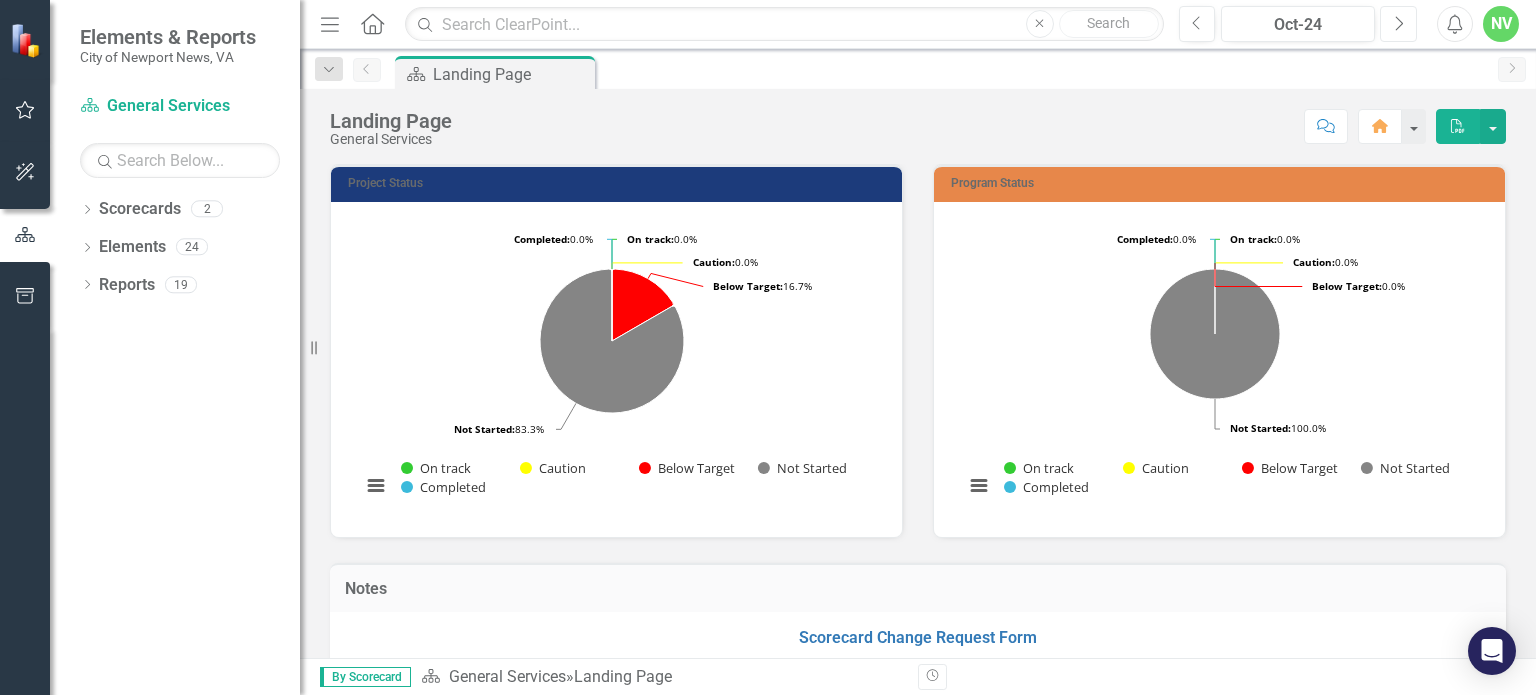 click on "Next" 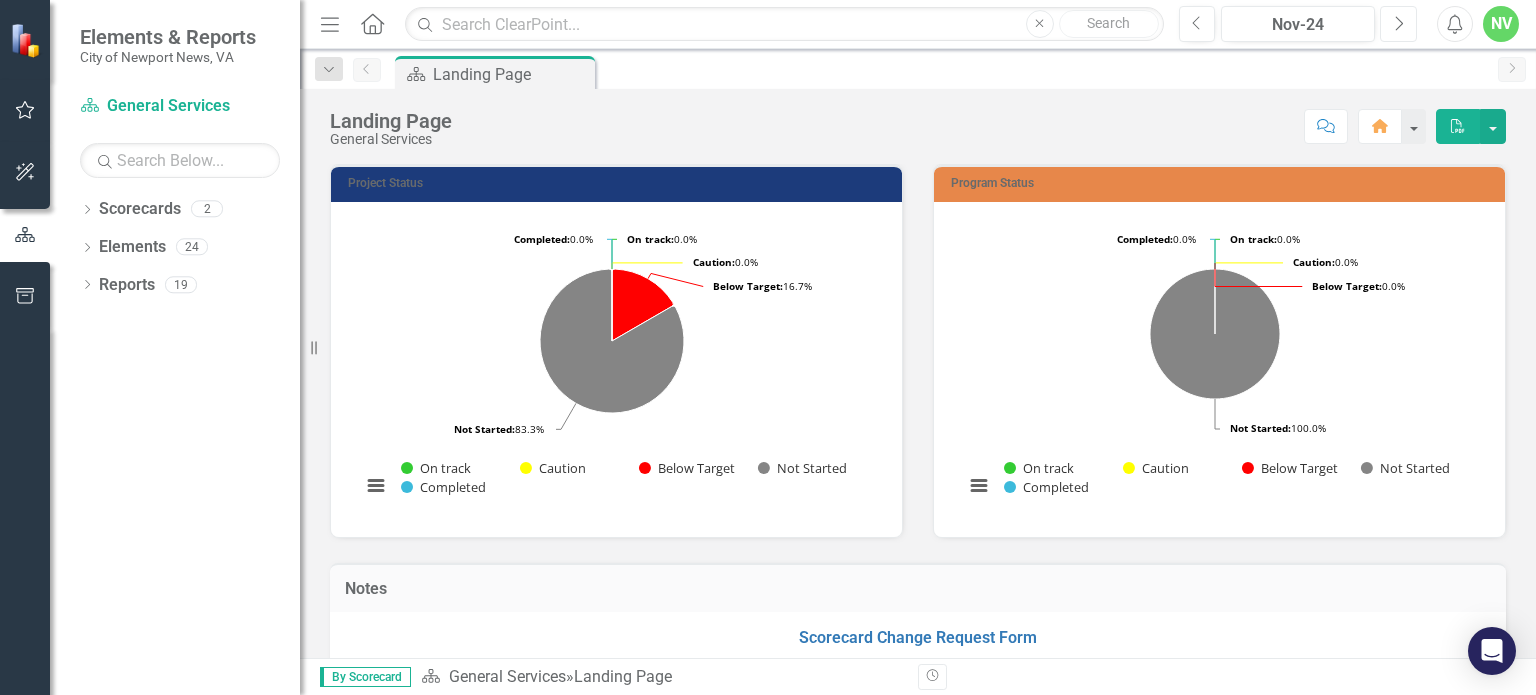 click on "Next" 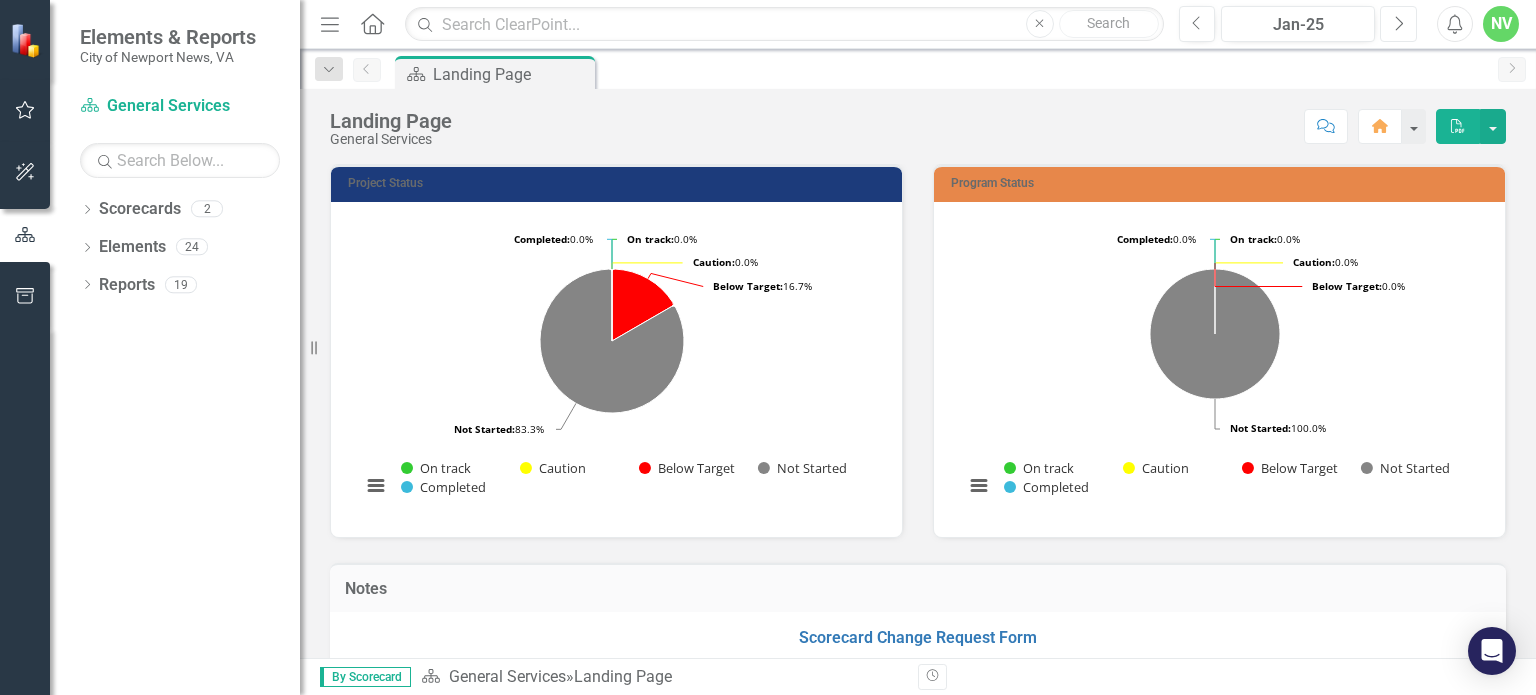 click on "Next" 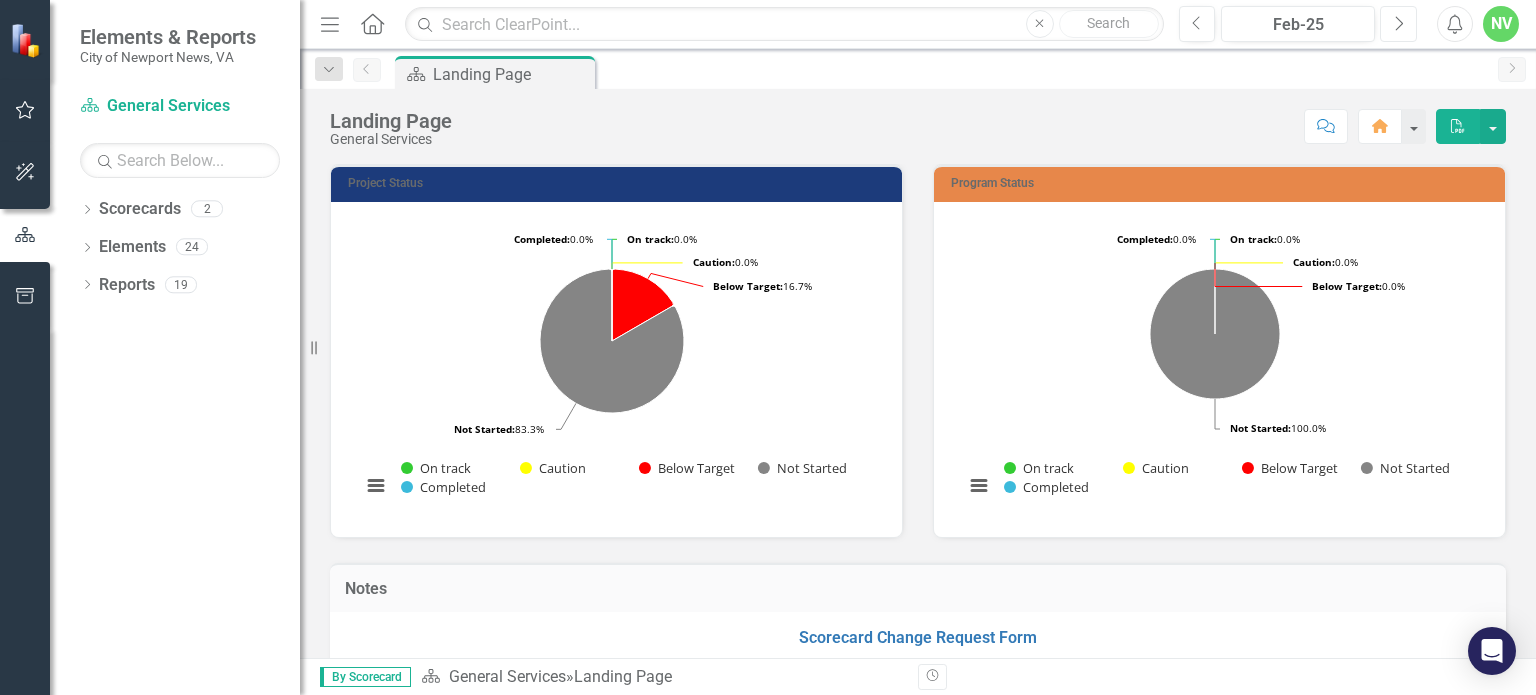 click on "Next" 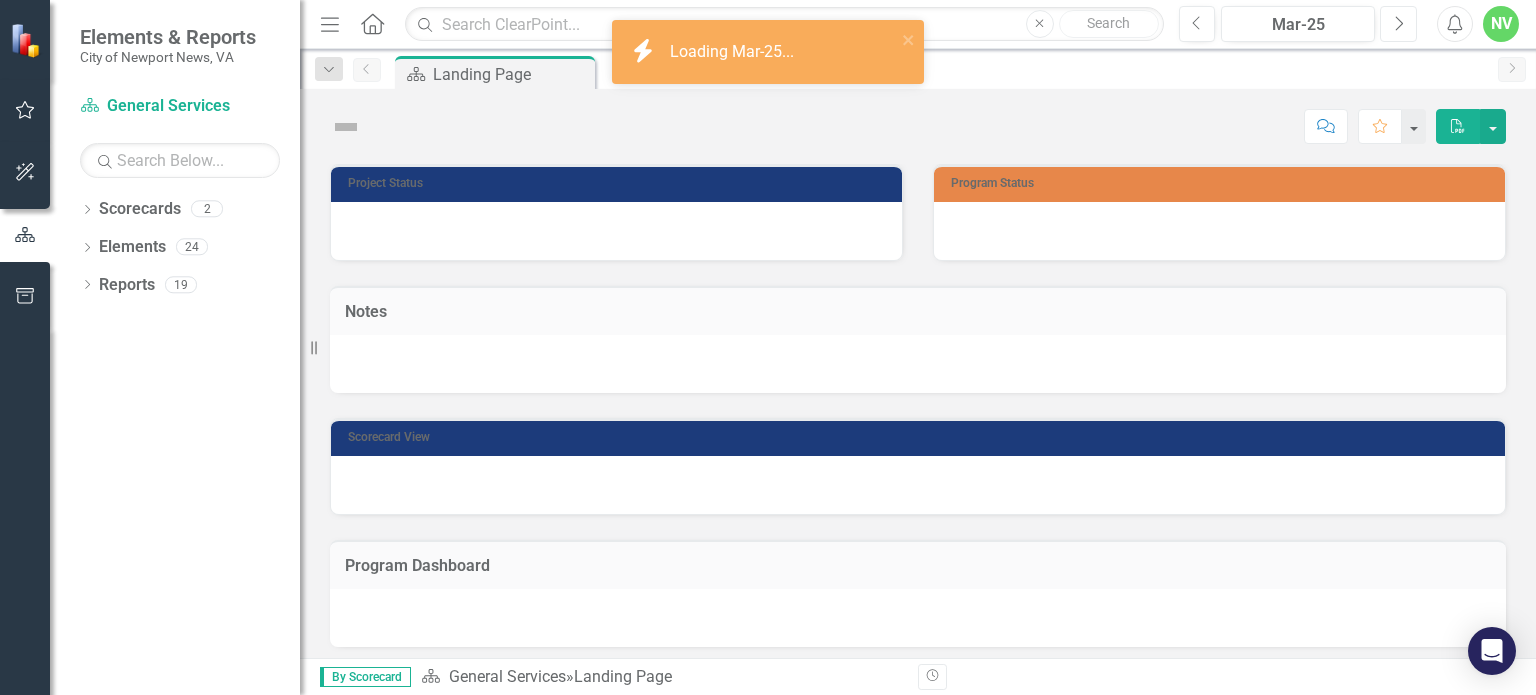 click on "Next" 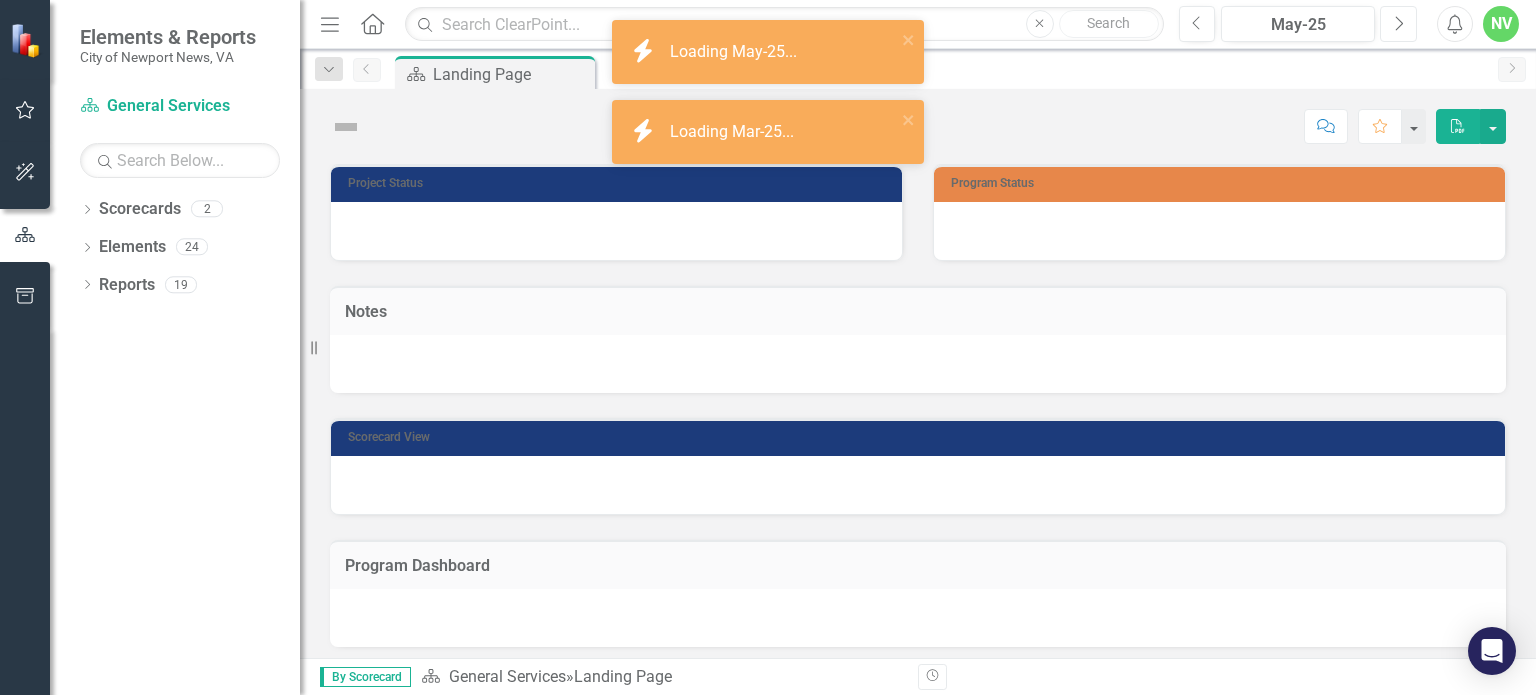 click on "Next" 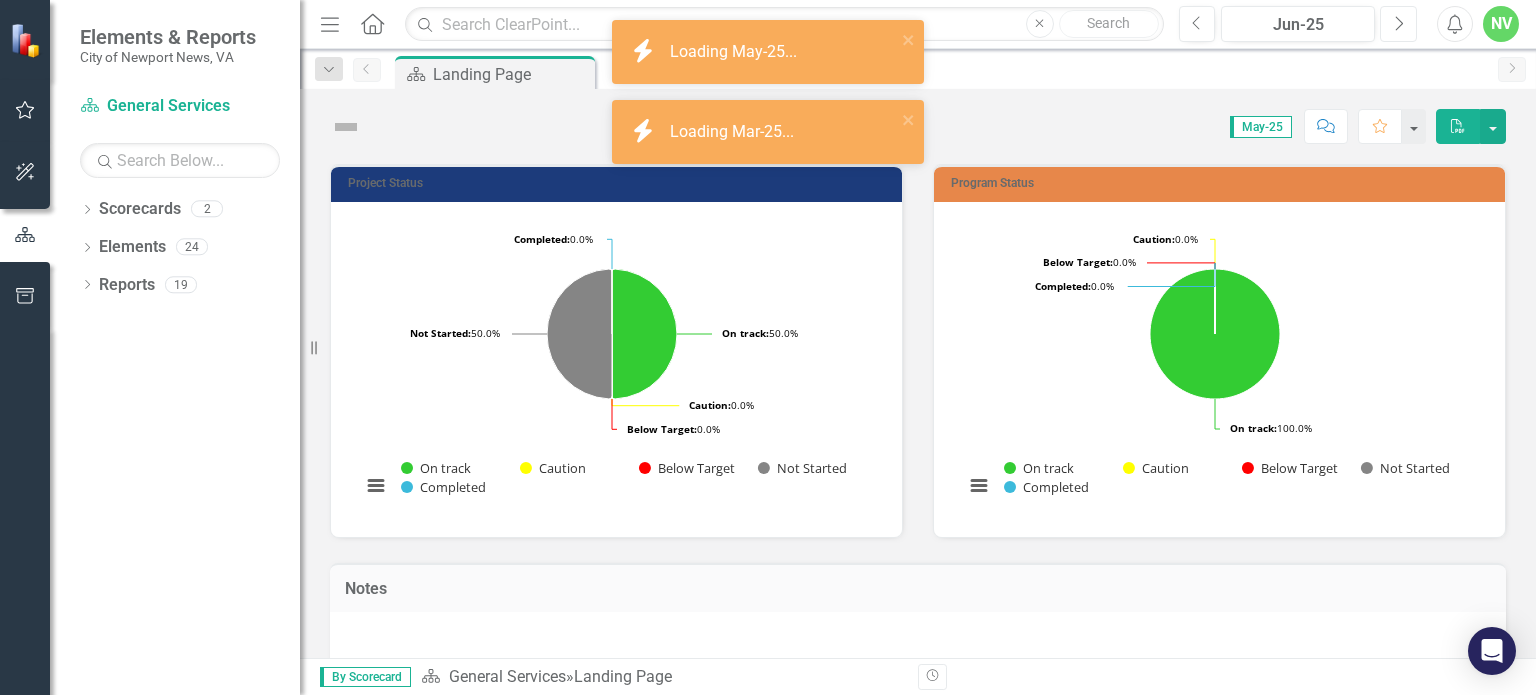 click on "Next" 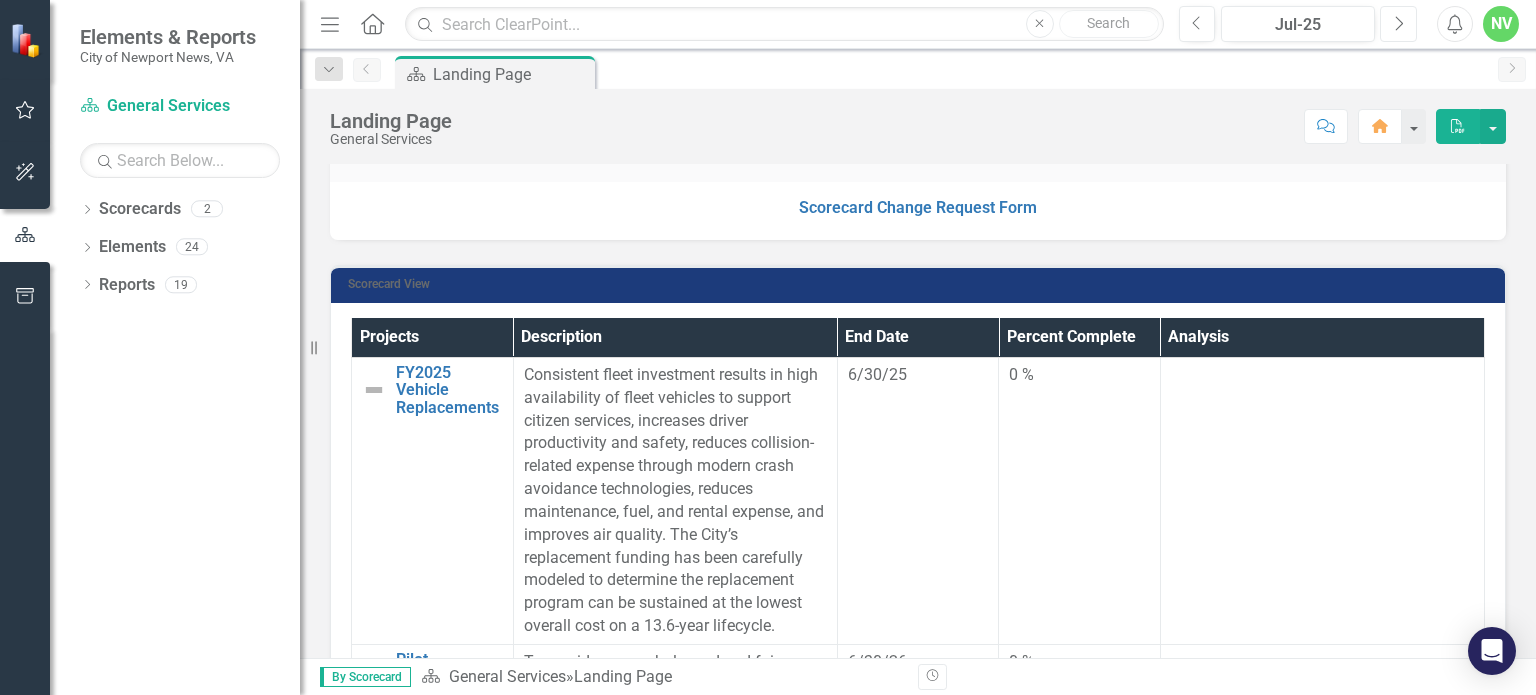 scroll, scrollTop: 502, scrollLeft: 0, axis: vertical 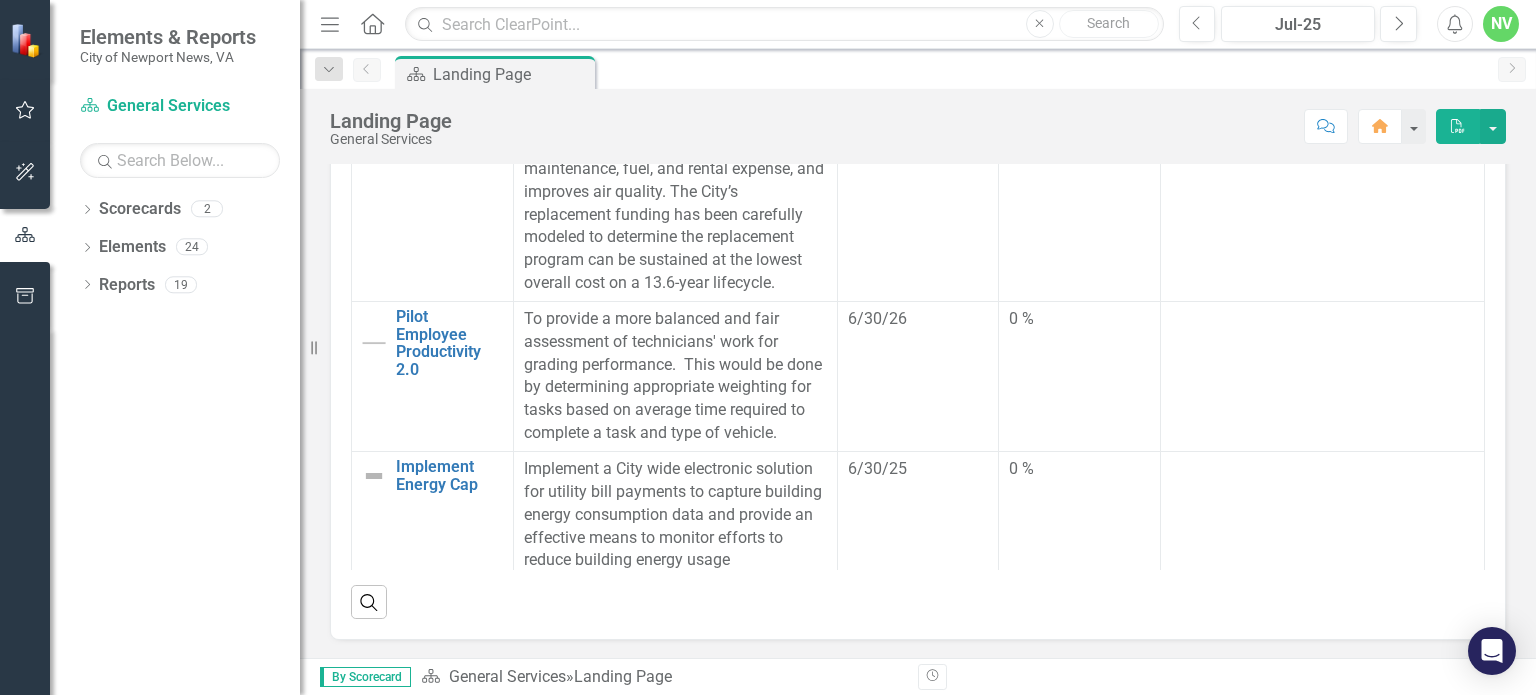 click on "To provide a more balanced and fair assessment of technicians' work for grading performance.  This would be done by determining appropriate weighting for tasks based on average time required to complete a task and type of vehicle." at bounding box center (675, 376) 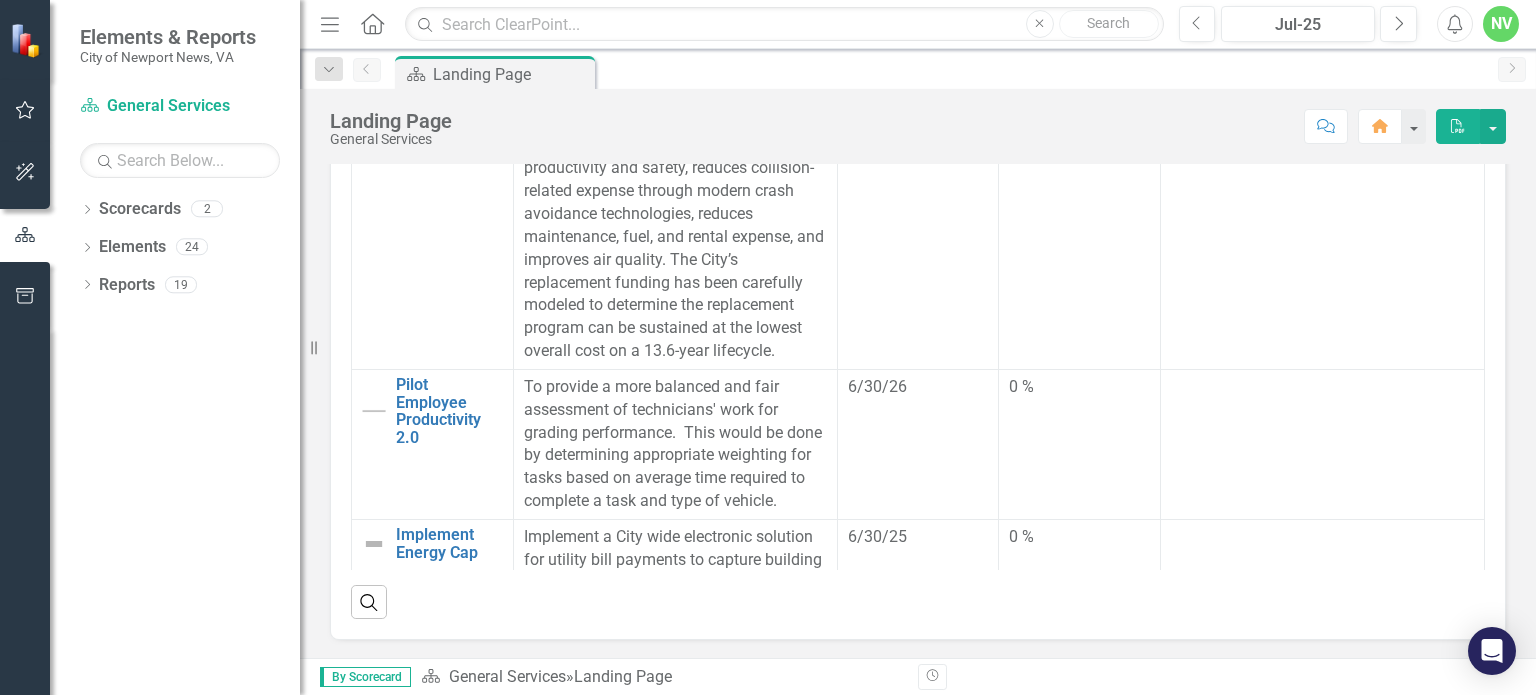 scroll, scrollTop: 0, scrollLeft: 0, axis: both 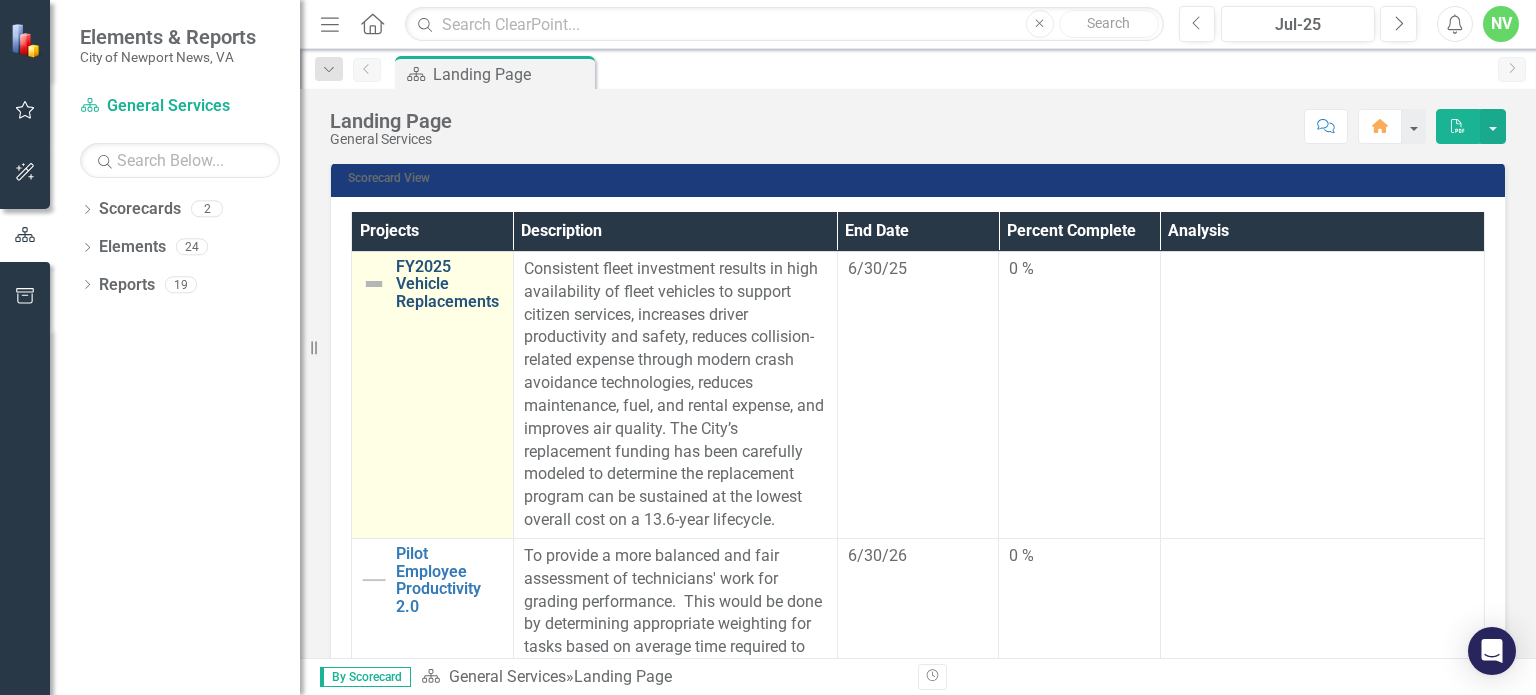 click on "FY2025 Vehicle Replacements" at bounding box center (449, 284) 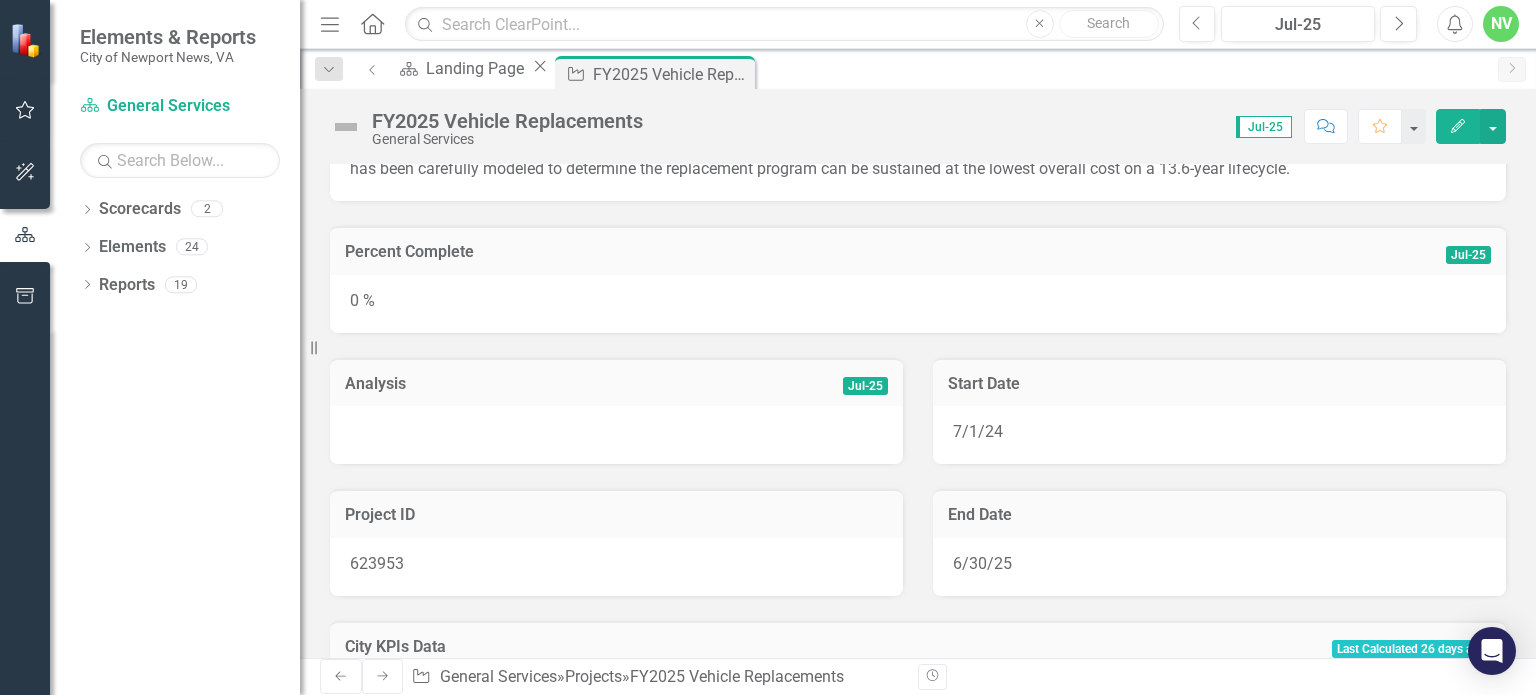 scroll, scrollTop: 0, scrollLeft: 0, axis: both 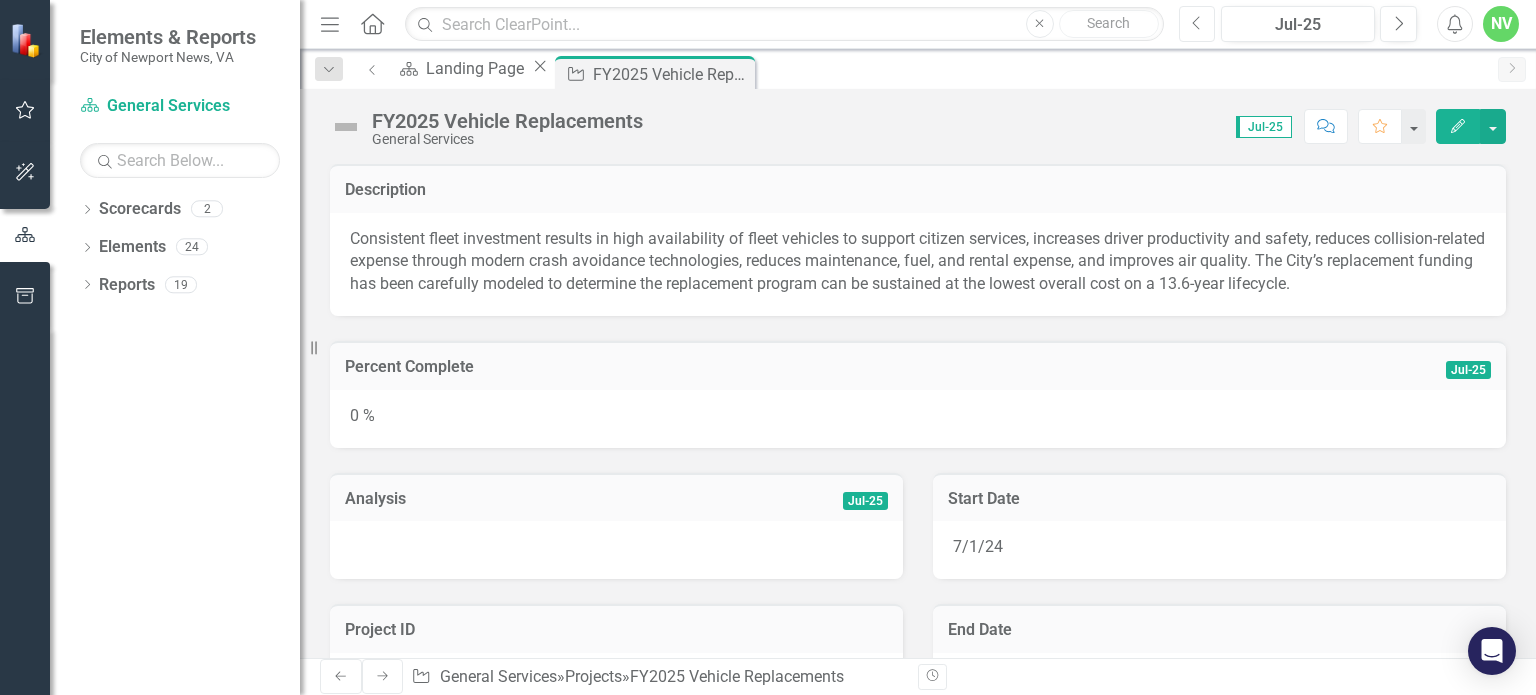 click on "Previous" at bounding box center (1197, 24) 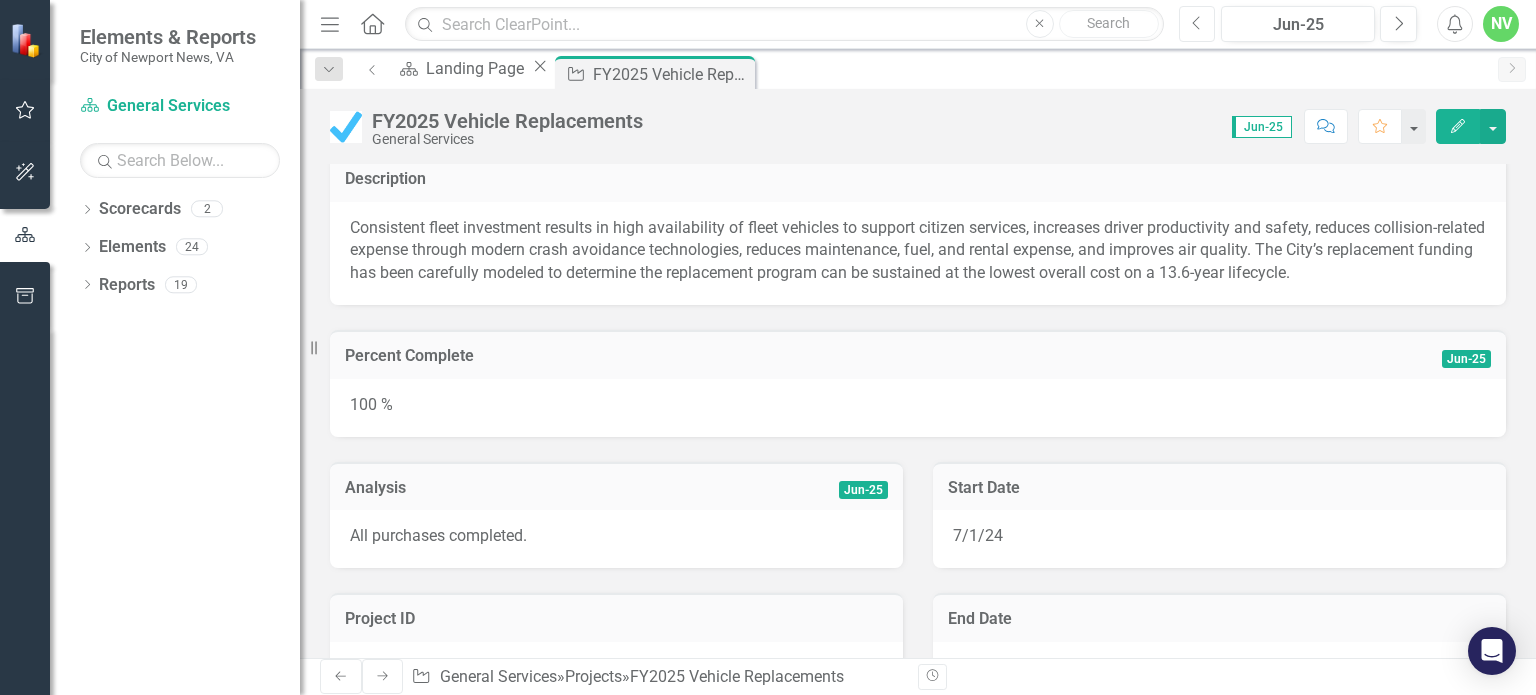 scroll, scrollTop: 0, scrollLeft: 0, axis: both 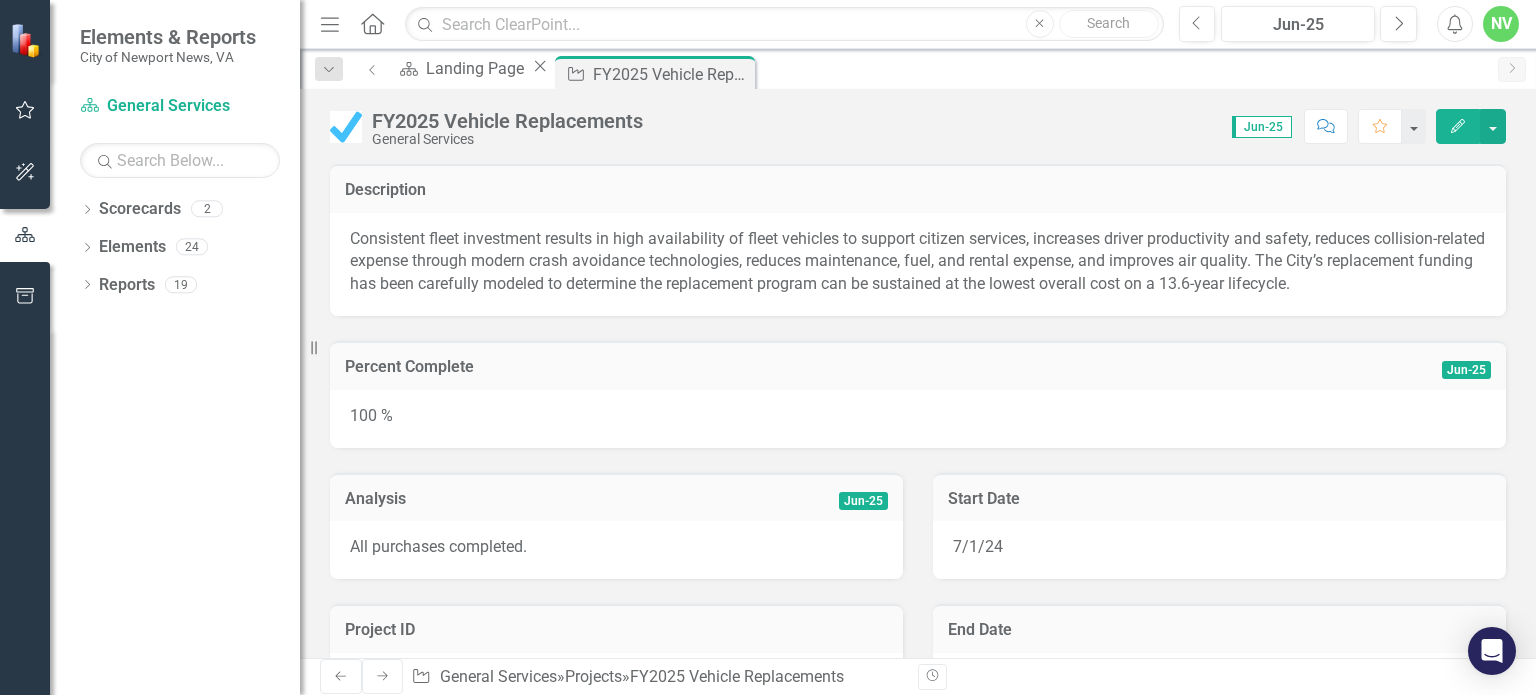 click on "Percent Complete Jun-25 100 %" at bounding box center (918, 382) 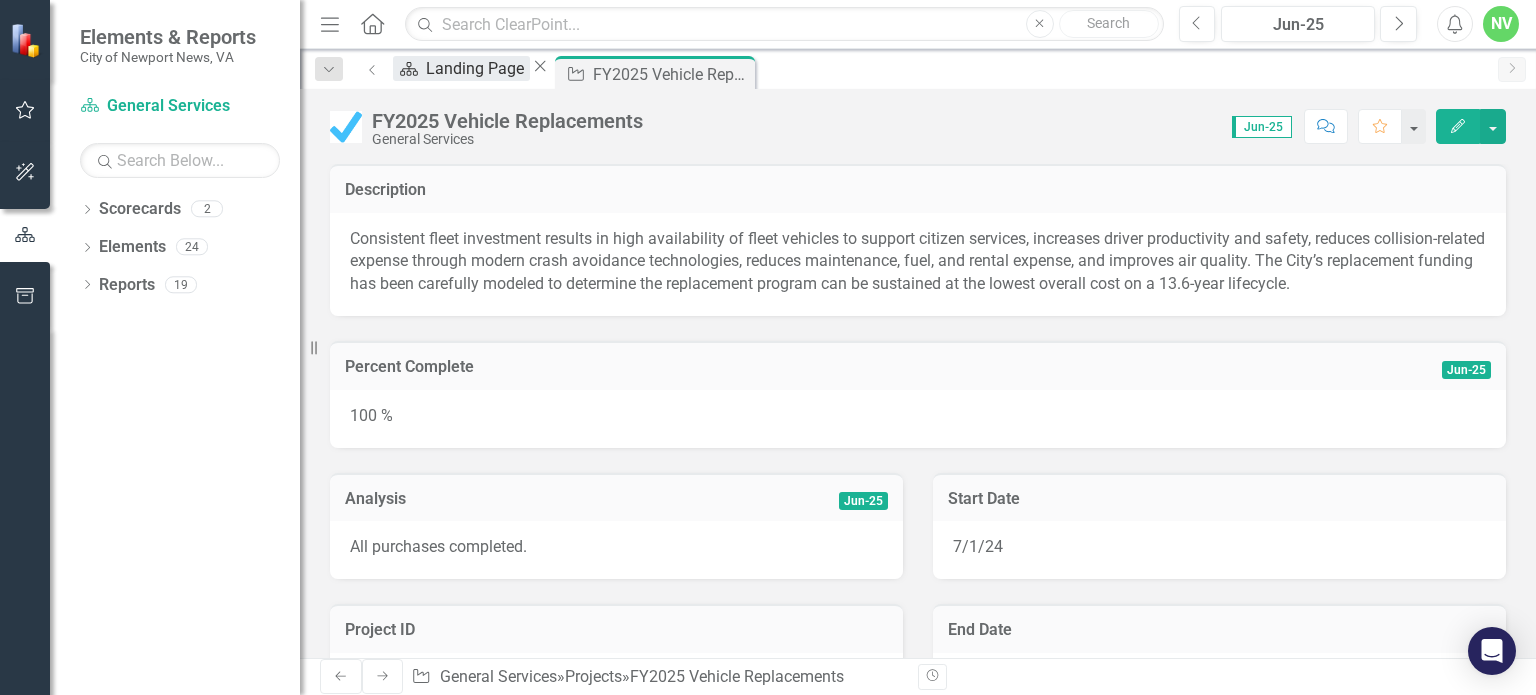 click on "Landing Page" at bounding box center (478, 68) 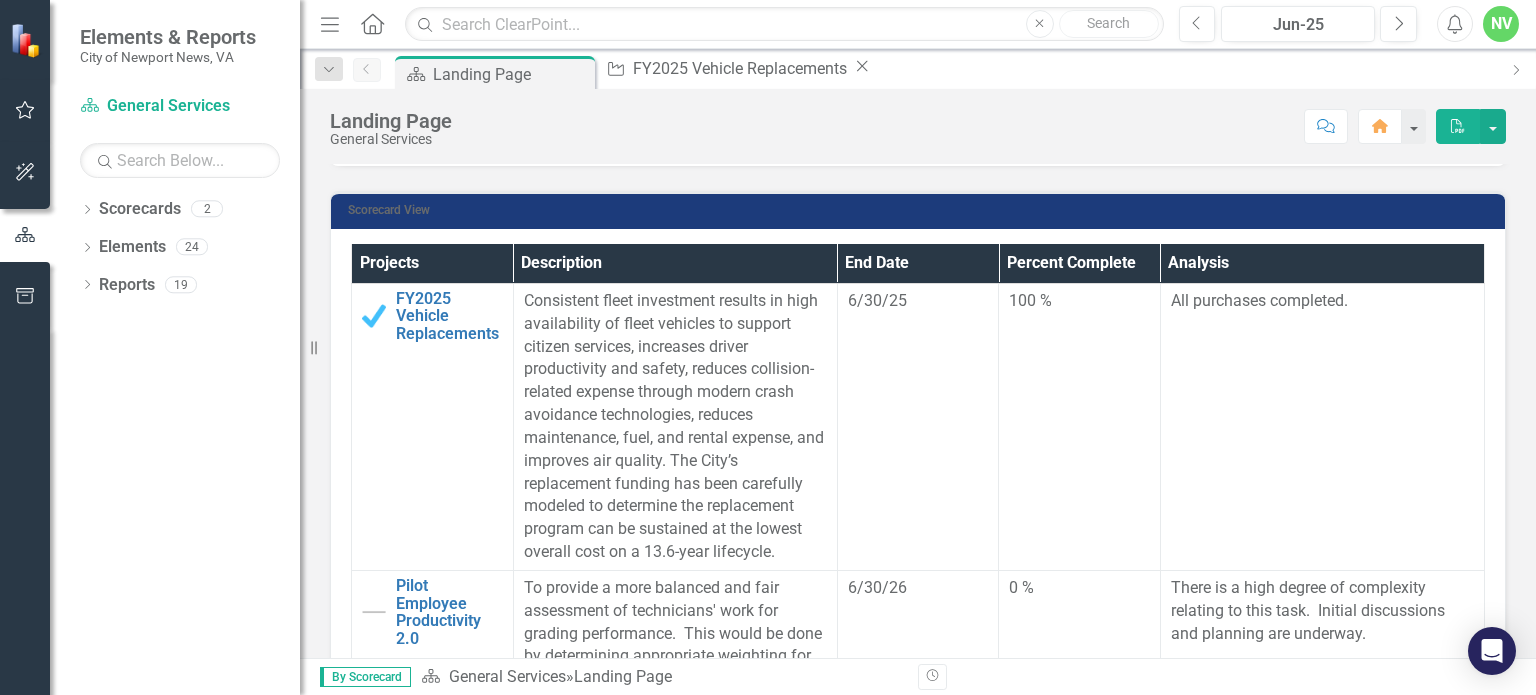 scroll, scrollTop: 547, scrollLeft: 0, axis: vertical 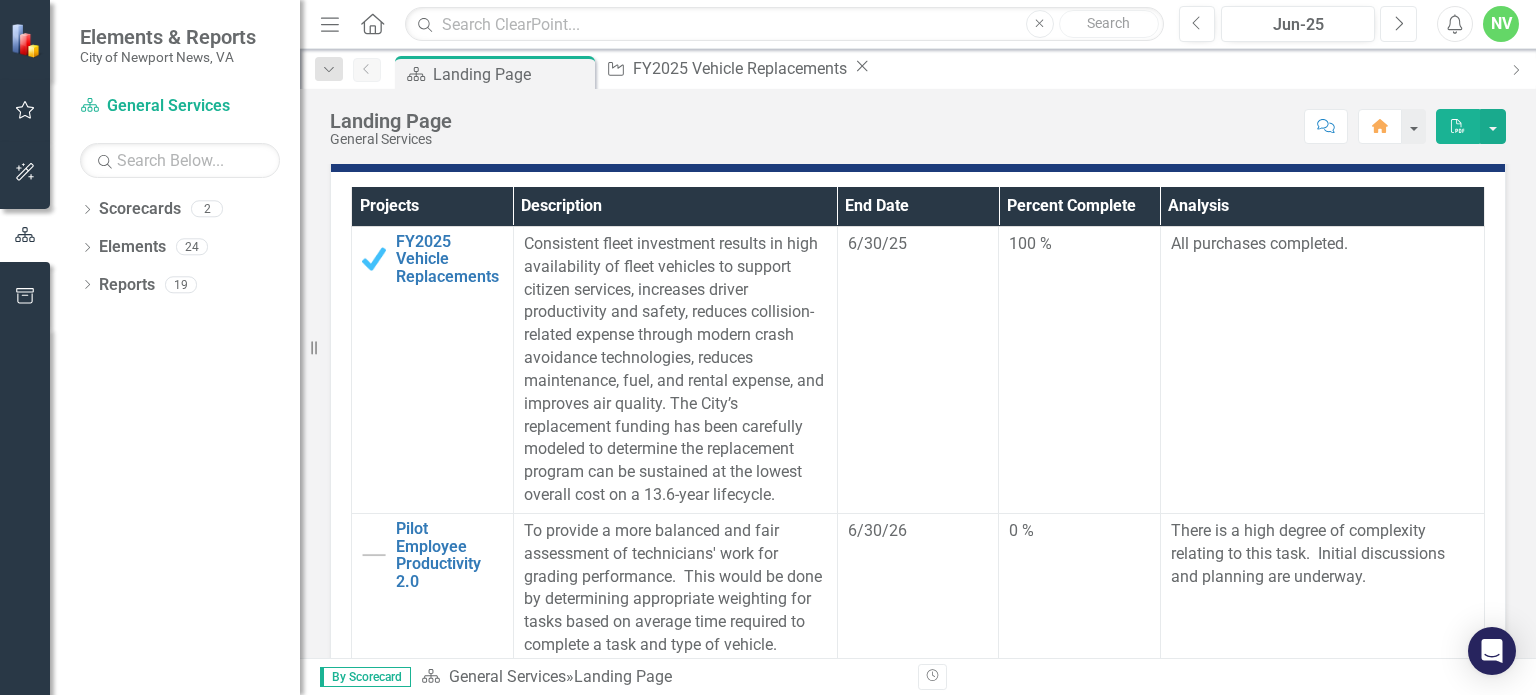 click on "Next" at bounding box center [1398, 24] 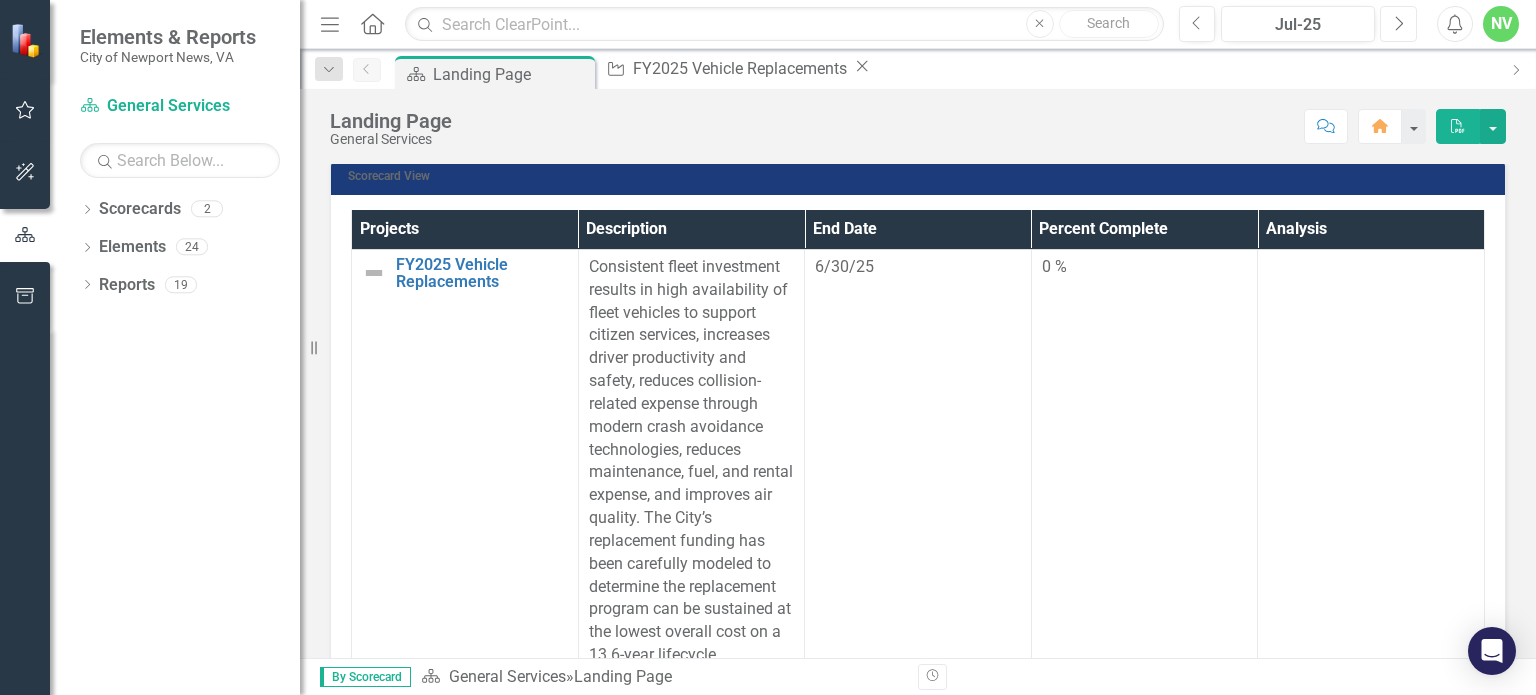 scroll, scrollTop: 524, scrollLeft: 0, axis: vertical 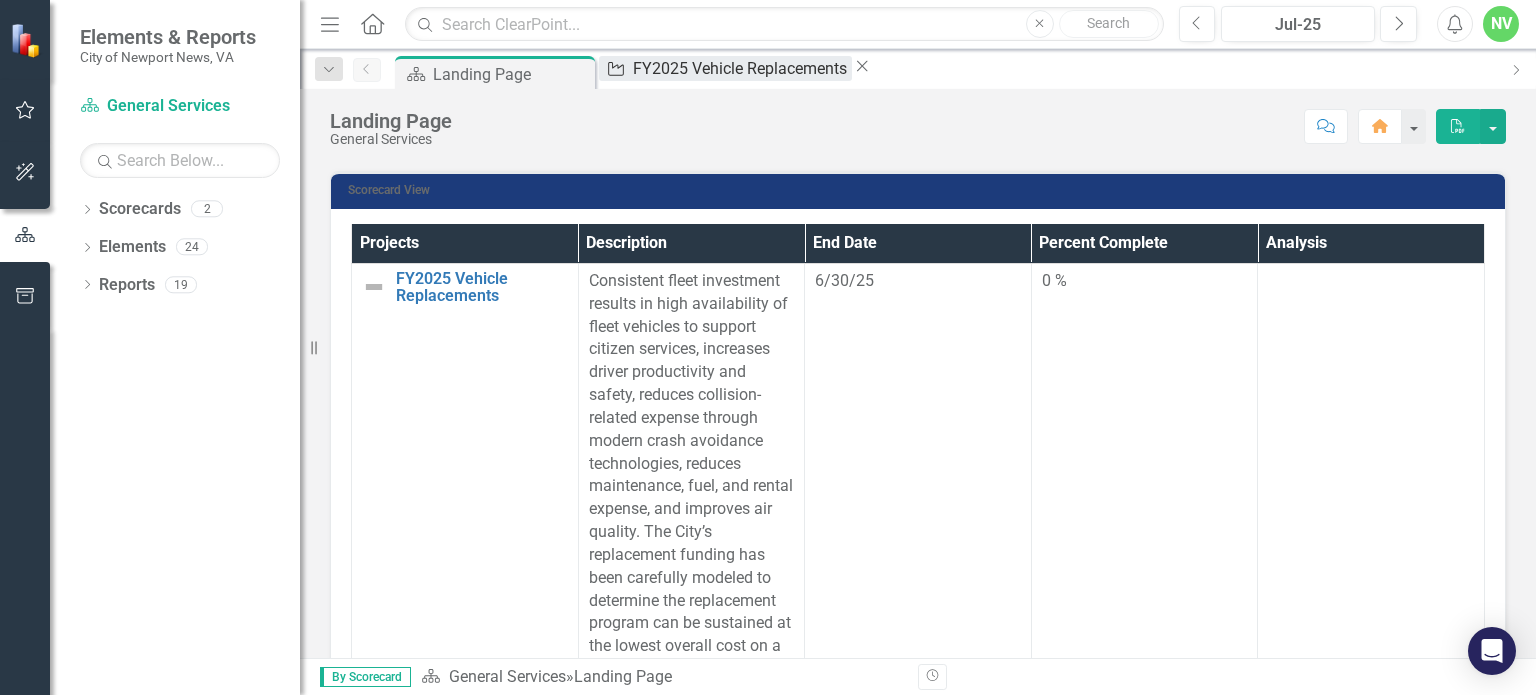 click on "FY2025 Vehicle Replacements" at bounding box center (743, 68) 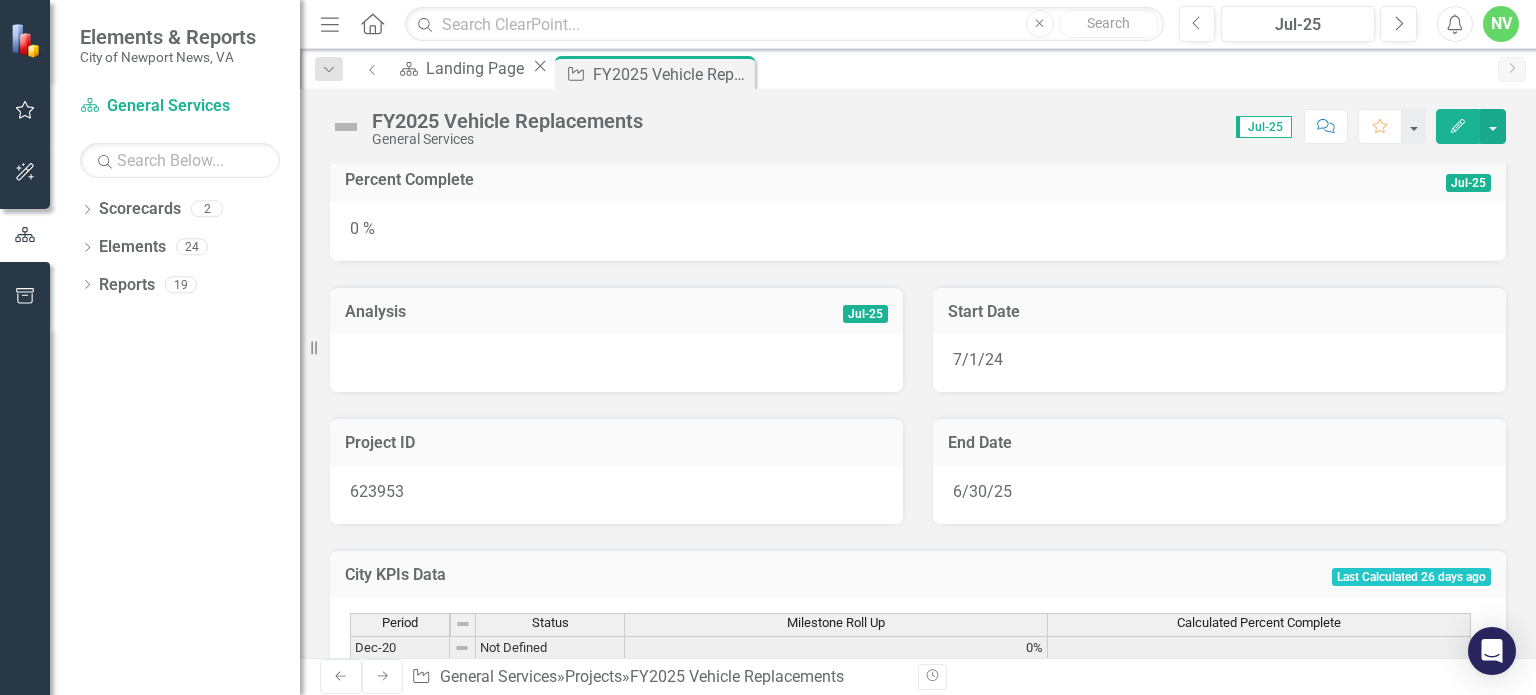scroll, scrollTop: 186, scrollLeft: 0, axis: vertical 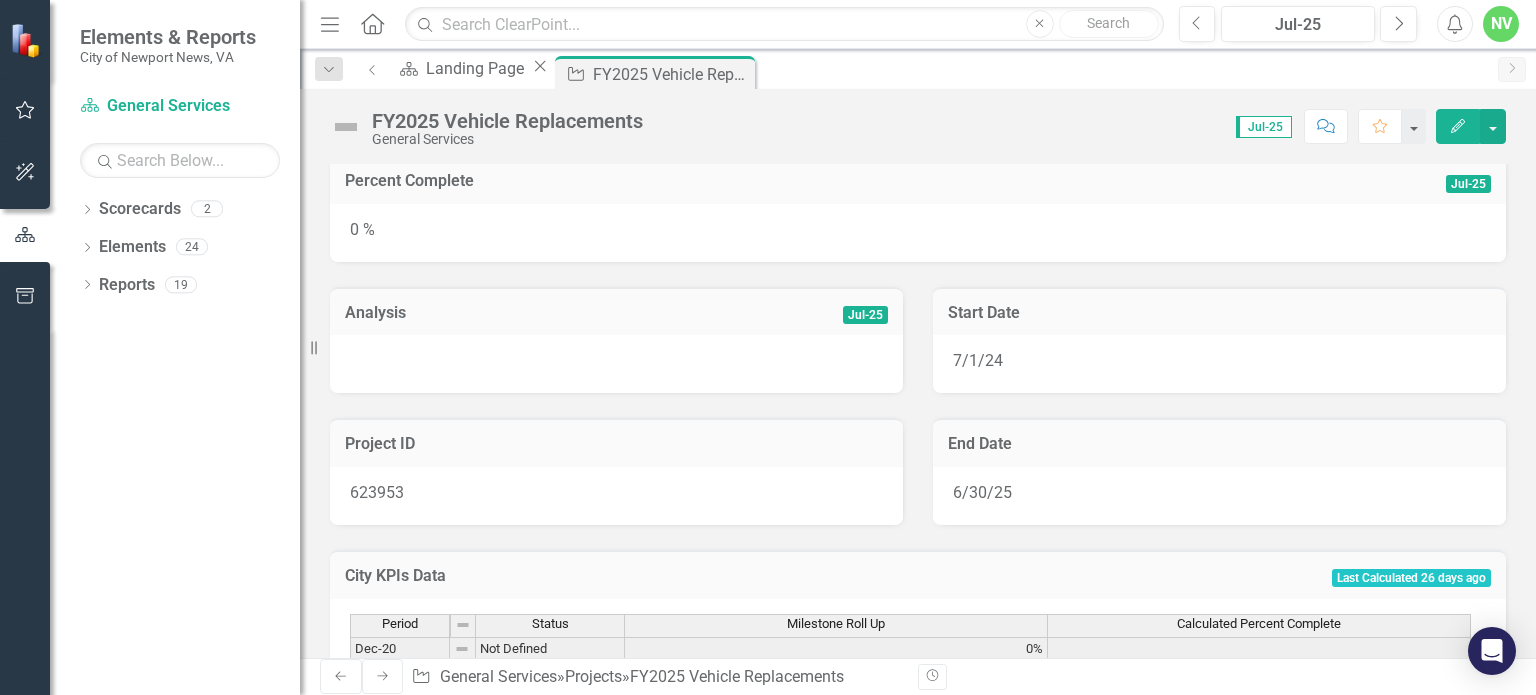 click on "0 %" at bounding box center (918, 233) 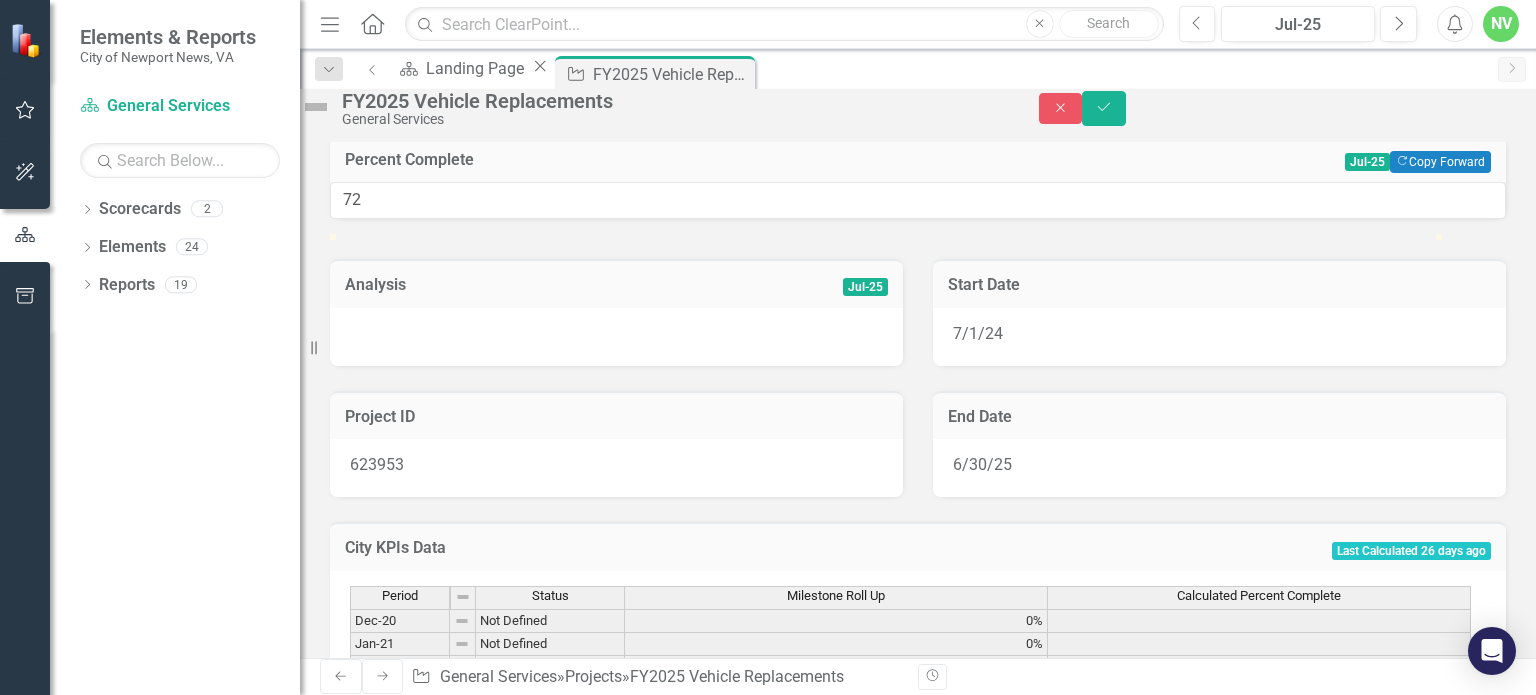 type on "100" 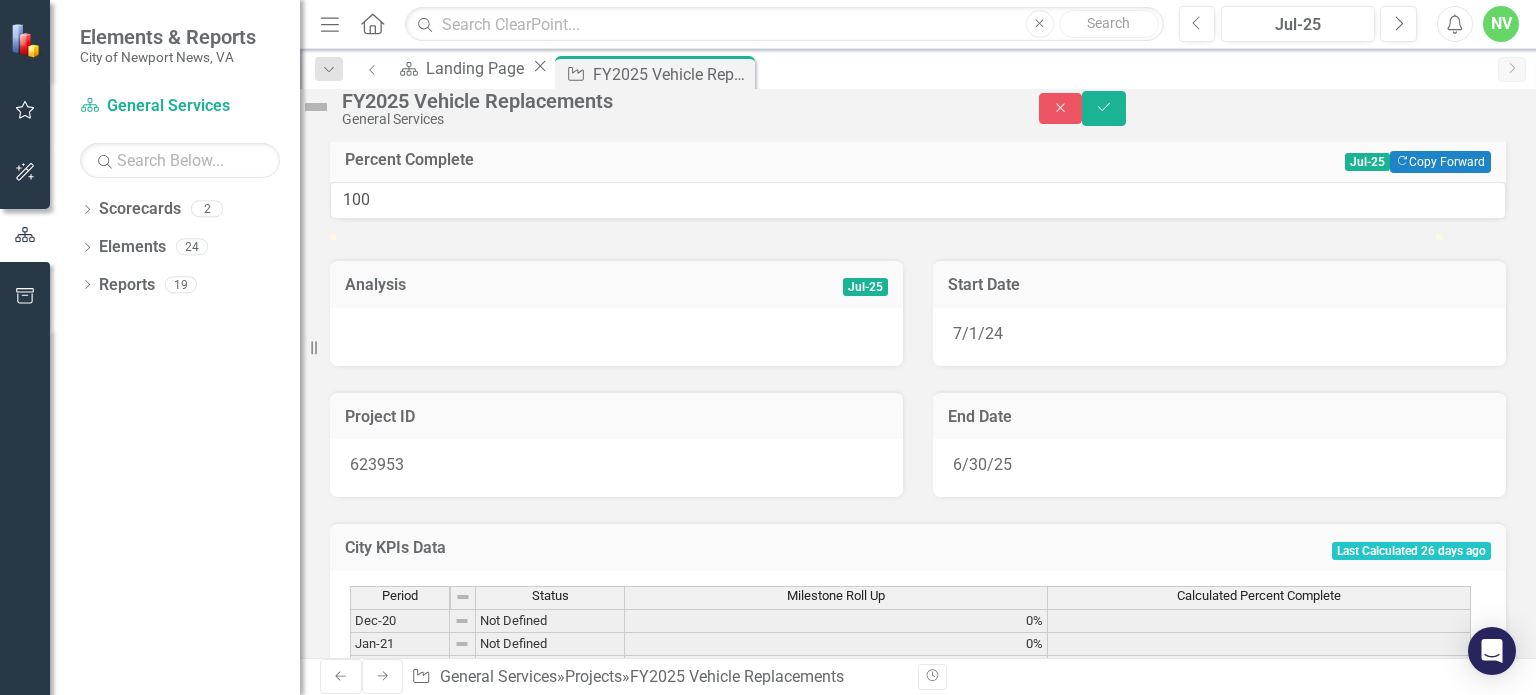 drag, startPoint x: 360, startPoint y: 288, endPoint x: 1498, endPoint y: 427, distance: 1146.4576 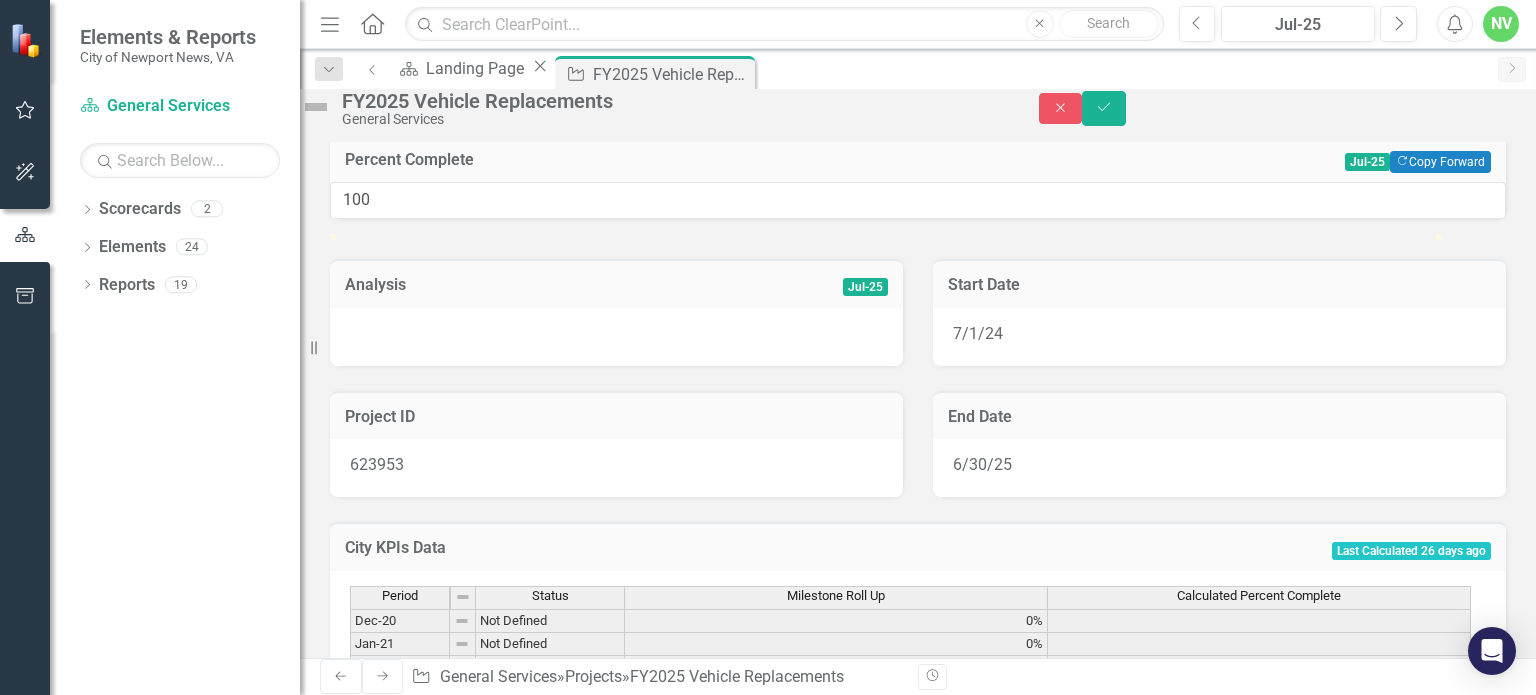 click on "Description Consistent fleet investment results in high availability of fleet vehicles to support citizen services, increases driver productivity and safety, reduces collision-related expense through modern crash avoidance technologies, reduces maintenance, fuel, and rental expense, and improves air quality. The City’s replacement funding has been carefully modeled to determine the replacement program can be sustained at the lowest overall cost on a 13.6-year lifecycle.  Percent Complete Jul-25 Copy Forward  Copy Forward  100 Analysis Jul-25 Project ID 623953 Start Date 7/1/24 End Date 6/30/25 City KPIs Data Last Calculated 26 days ago Period Status Milestone Roll Up Calculated Percent Complete Dec-20 Not Defined 0% Jan-21 Not Defined 0% Feb-21 Not Defined 0% Mar-21 Not Defined 0% Apr-21 Not Defined 0% May-21 Not Defined 0% Jun-21 Not Defined 0% Jul-21 Not Defined 0% Aug-21 Not Defined 0% Sep-21 Not Defined 0% Oct-21 Not Defined 0% Nov-21 Not Defined 0% Dec-21 Not Defined 0% Jan-22 Not Defined 0% Feb-22 0%" at bounding box center [918, 1184] 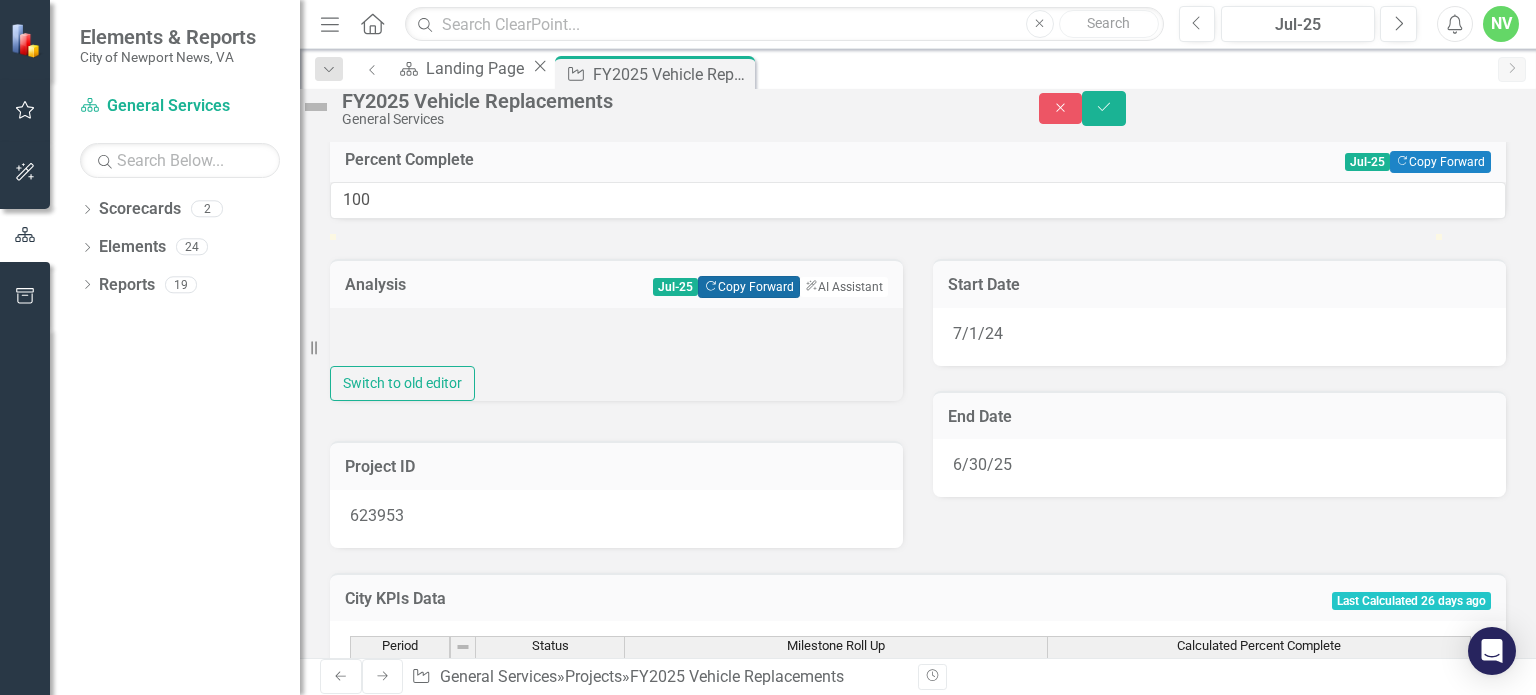 click on "Copy Forward  Copy Forward" at bounding box center (748, 287) 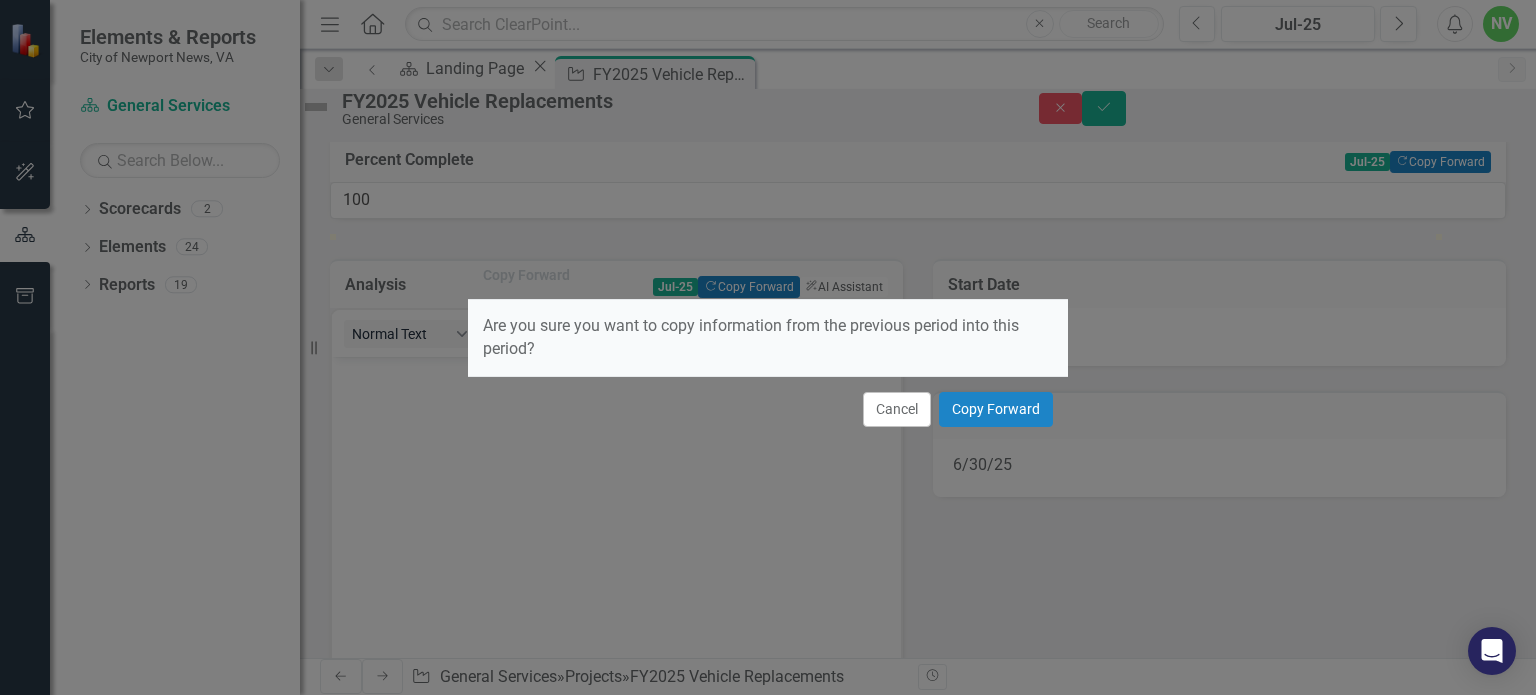 scroll, scrollTop: 0, scrollLeft: 0, axis: both 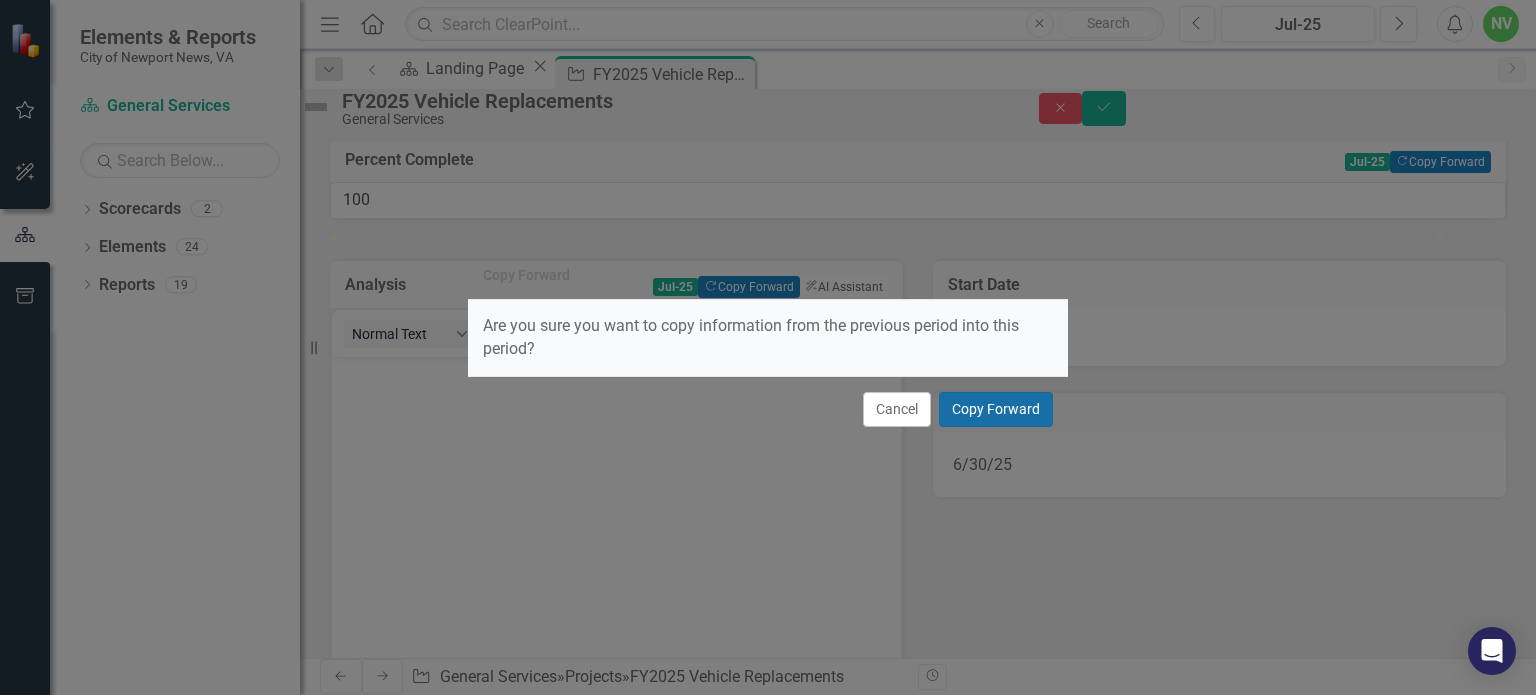 drag, startPoint x: 1007, startPoint y: 417, endPoint x: 250, endPoint y: 83, distance: 827.4086 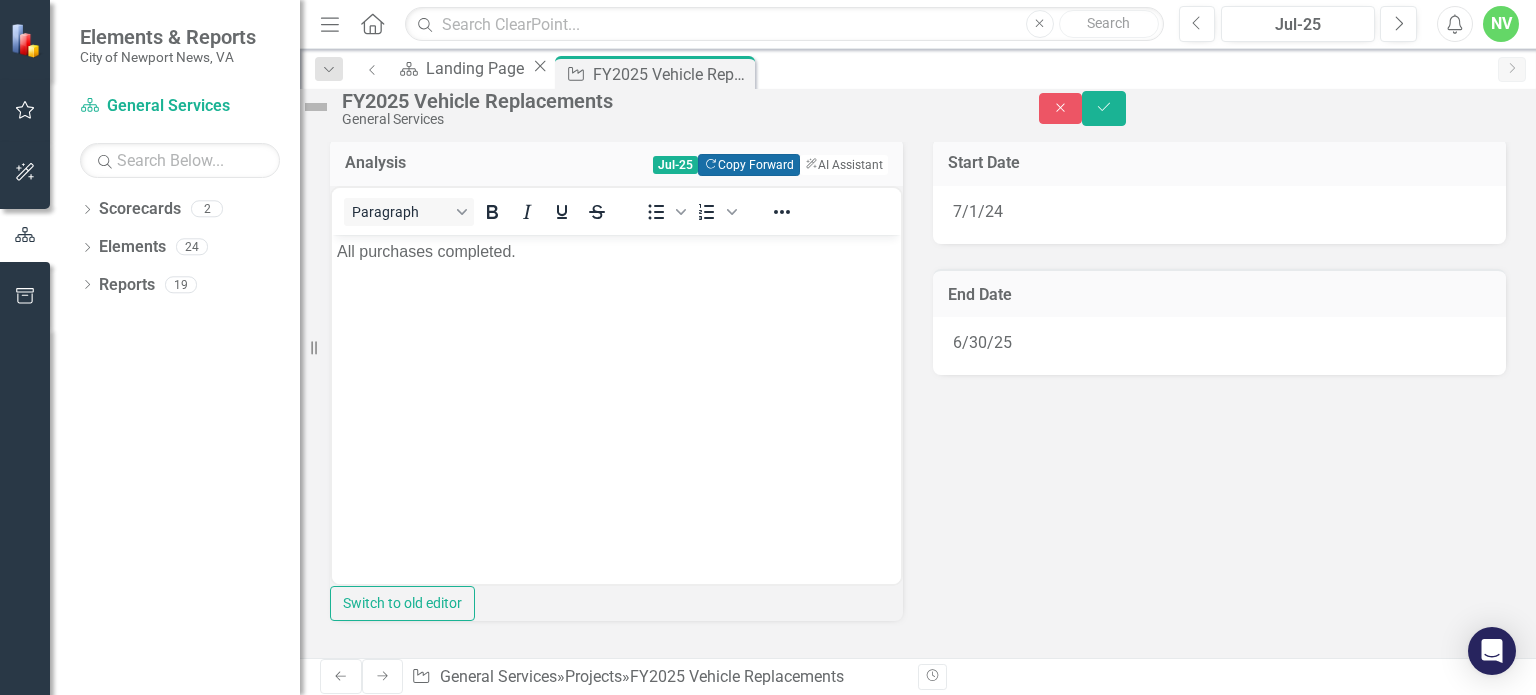 scroll, scrollTop: 189, scrollLeft: 0, axis: vertical 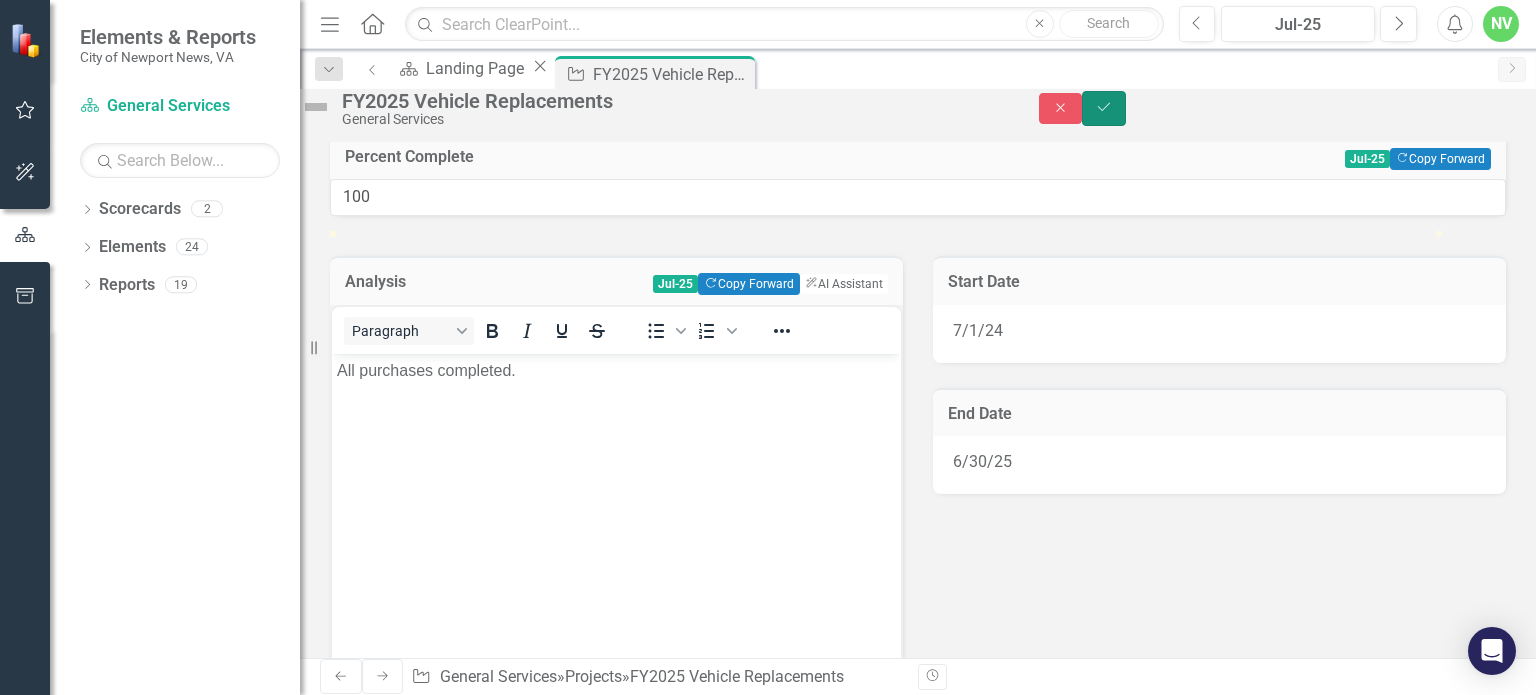 click on "Save" at bounding box center [1104, 108] 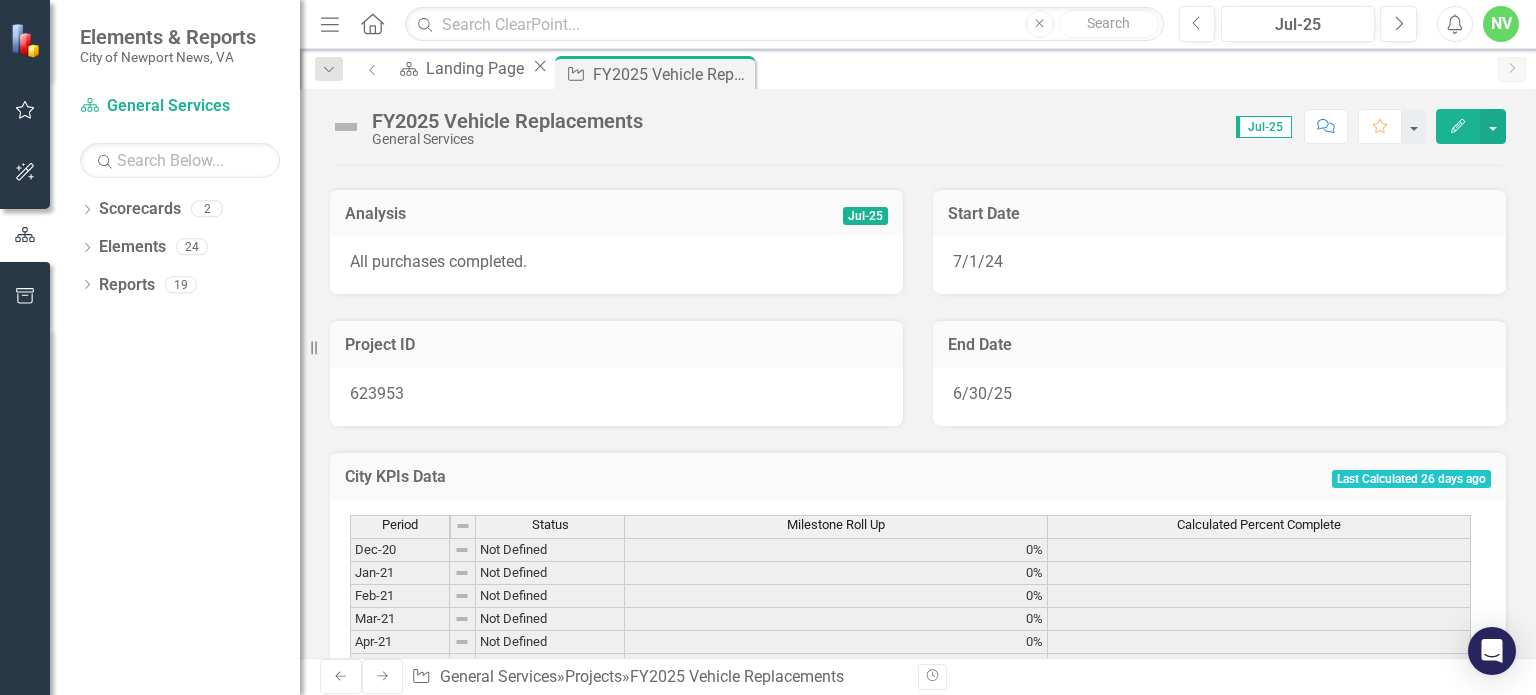 scroll, scrollTop: 0, scrollLeft: 0, axis: both 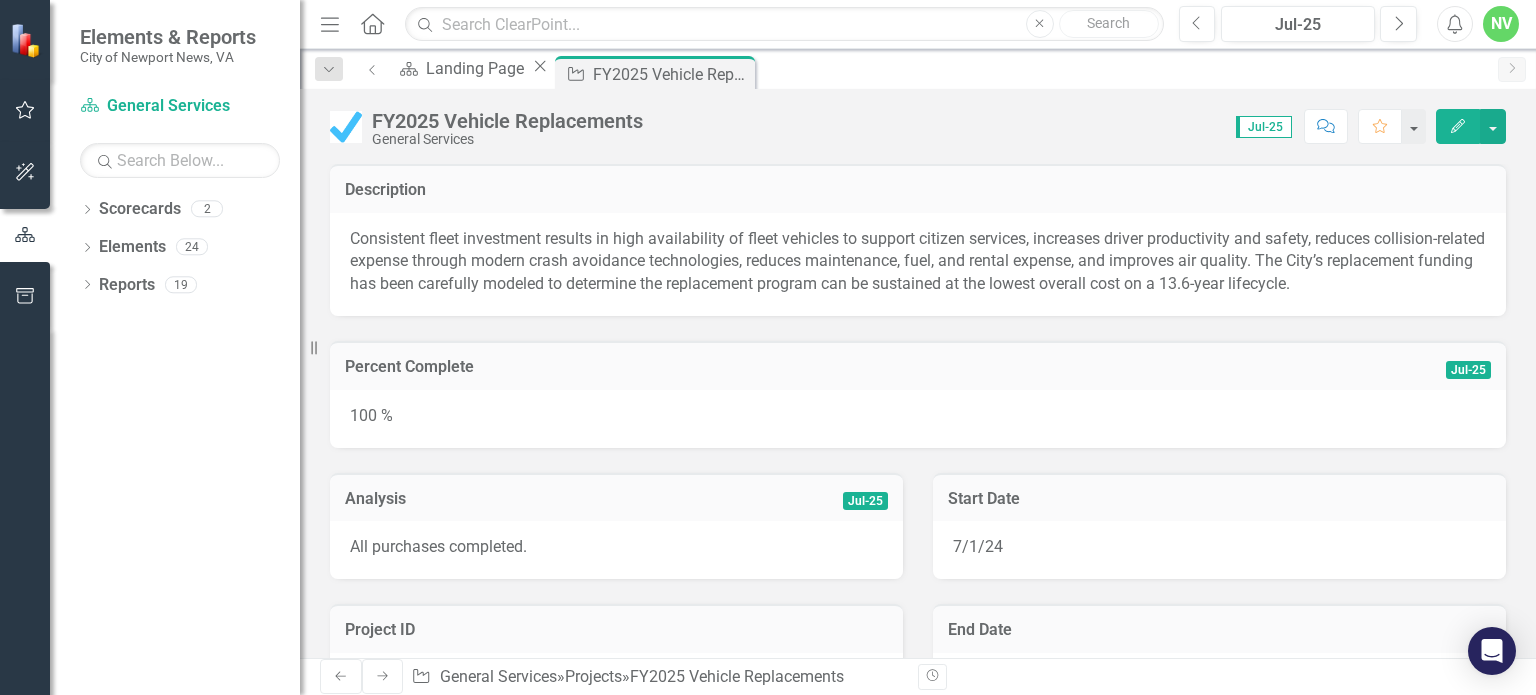 click on "Edit" at bounding box center [1458, 126] 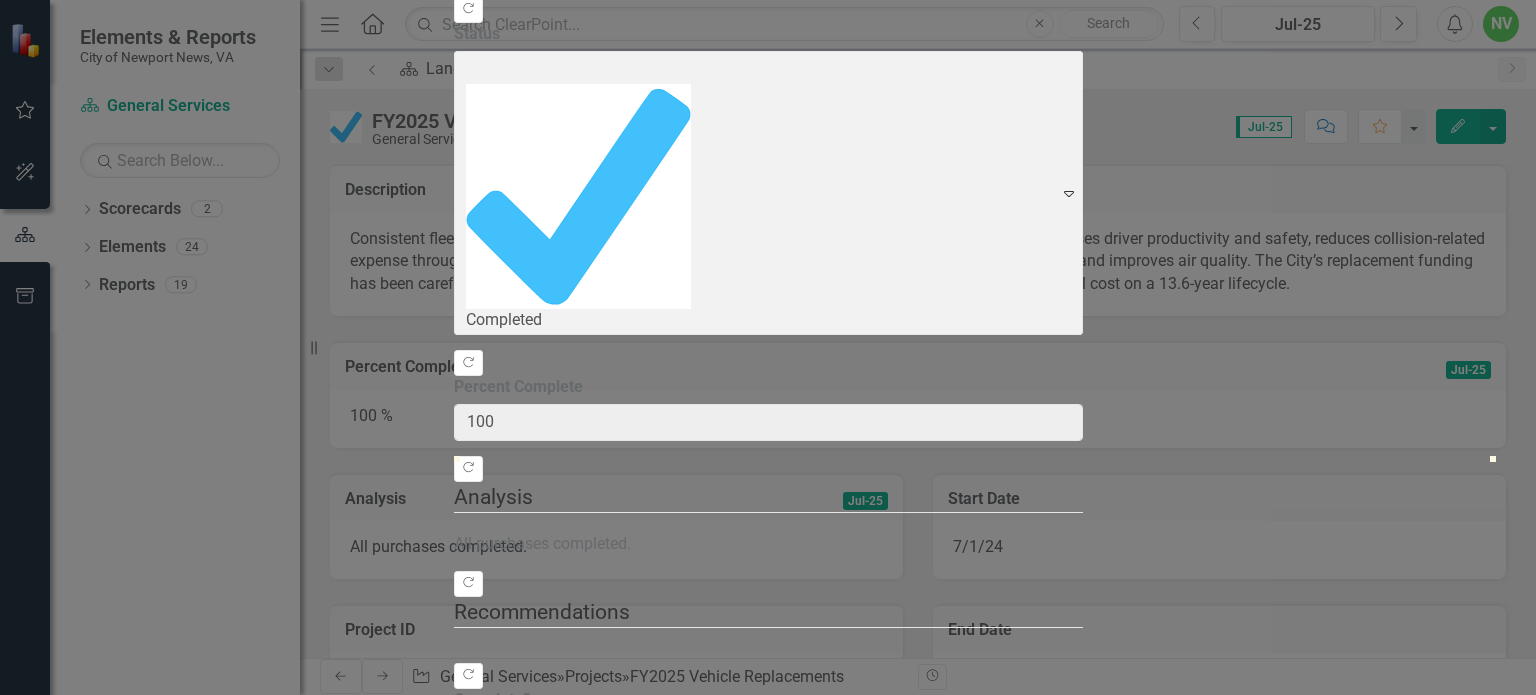 type on "100" 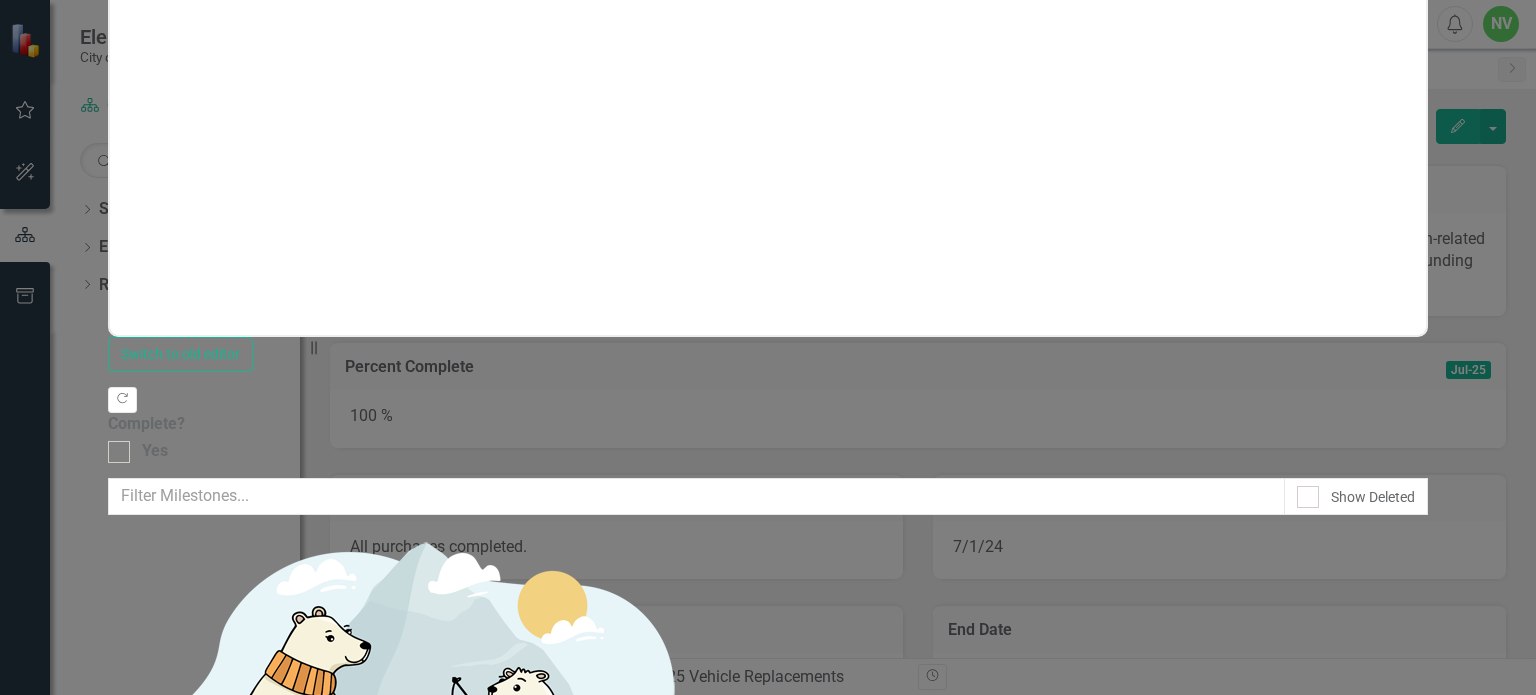 scroll, scrollTop: 0, scrollLeft: 0, axis: both 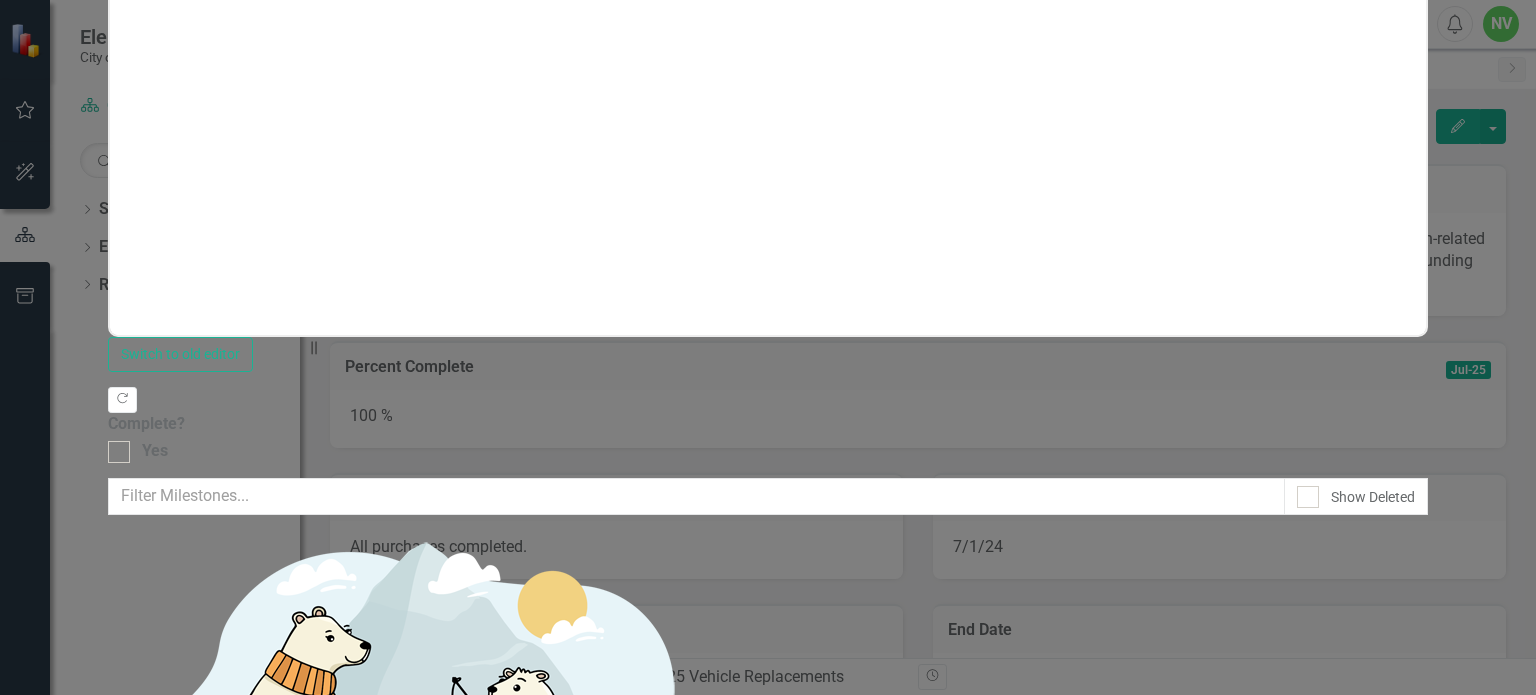 click on "Dropdown Menu" 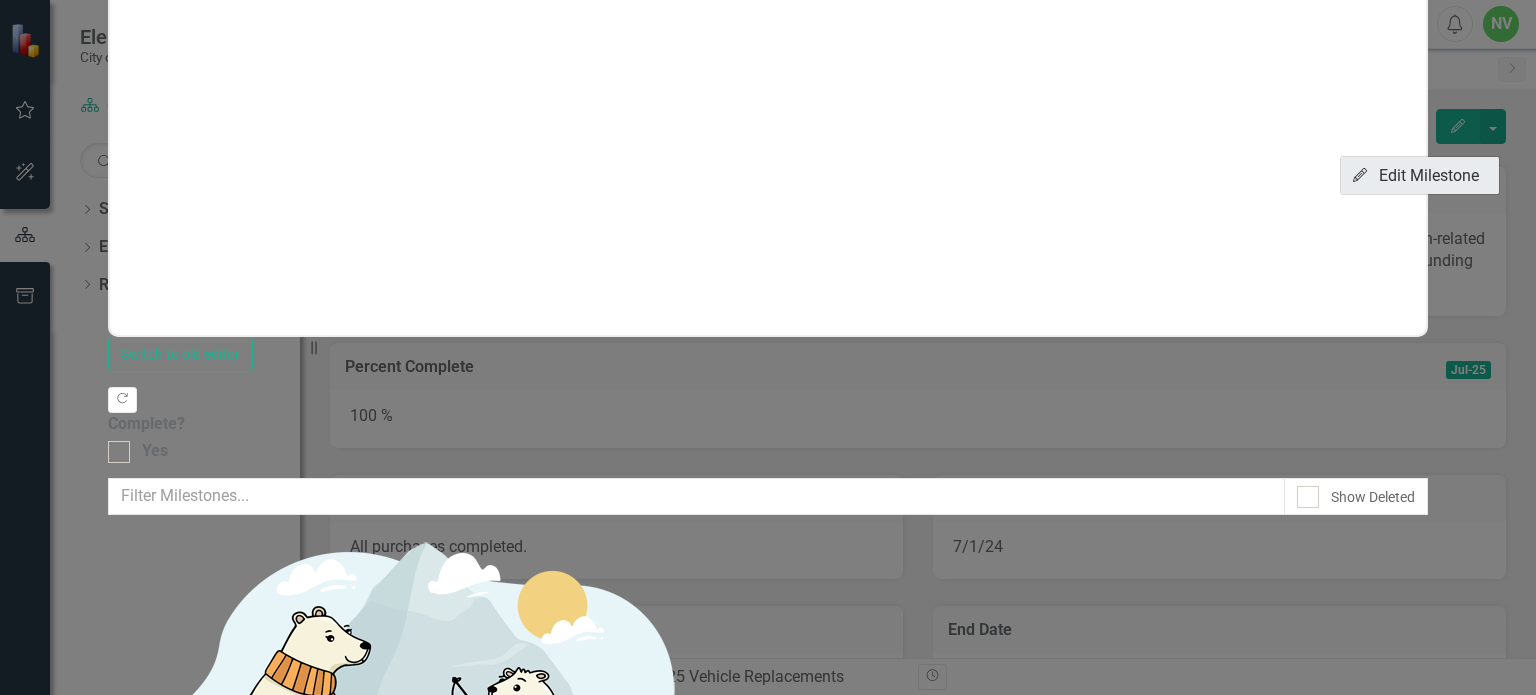 click on "Edit Edit Milestone" at bounding box center (1420, 175) 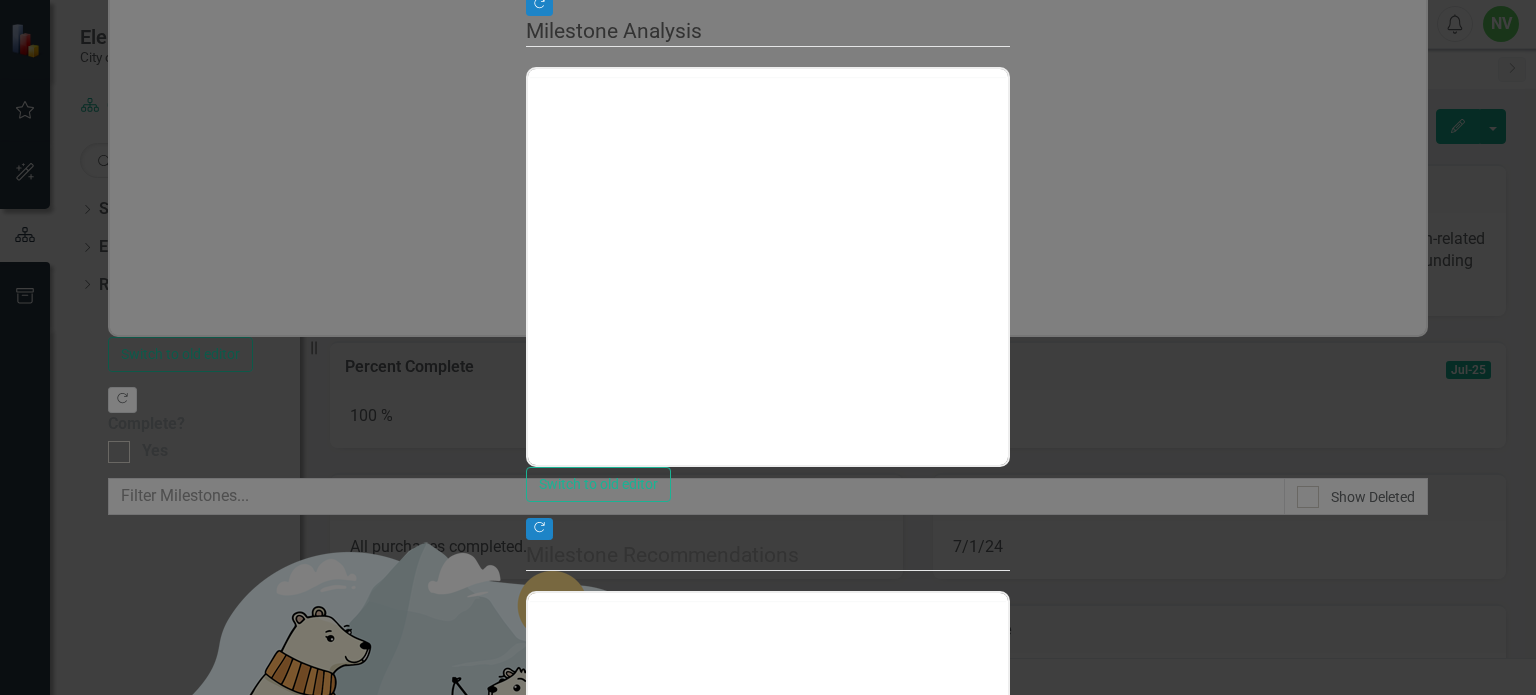 type on "0" 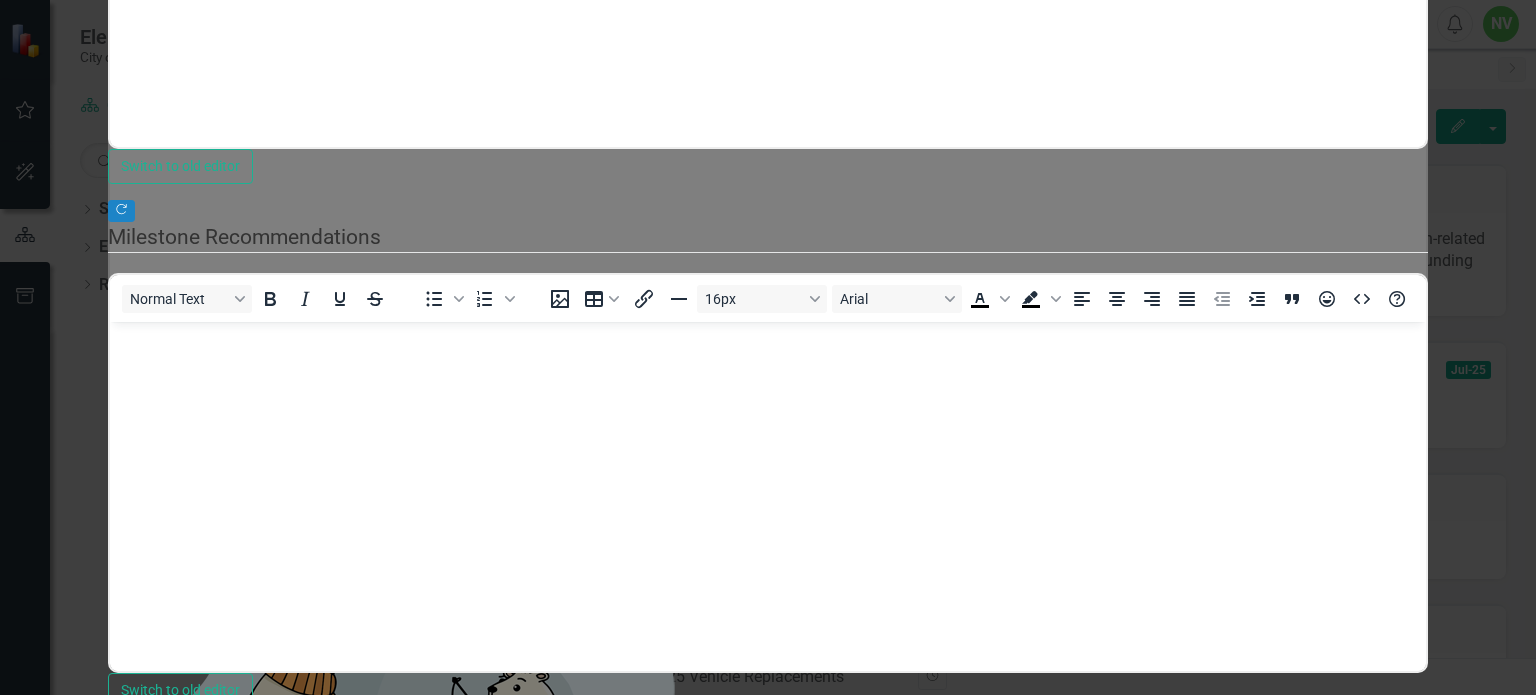 scroll, scrollTop: 0, scrollLeft: 0, axis: both 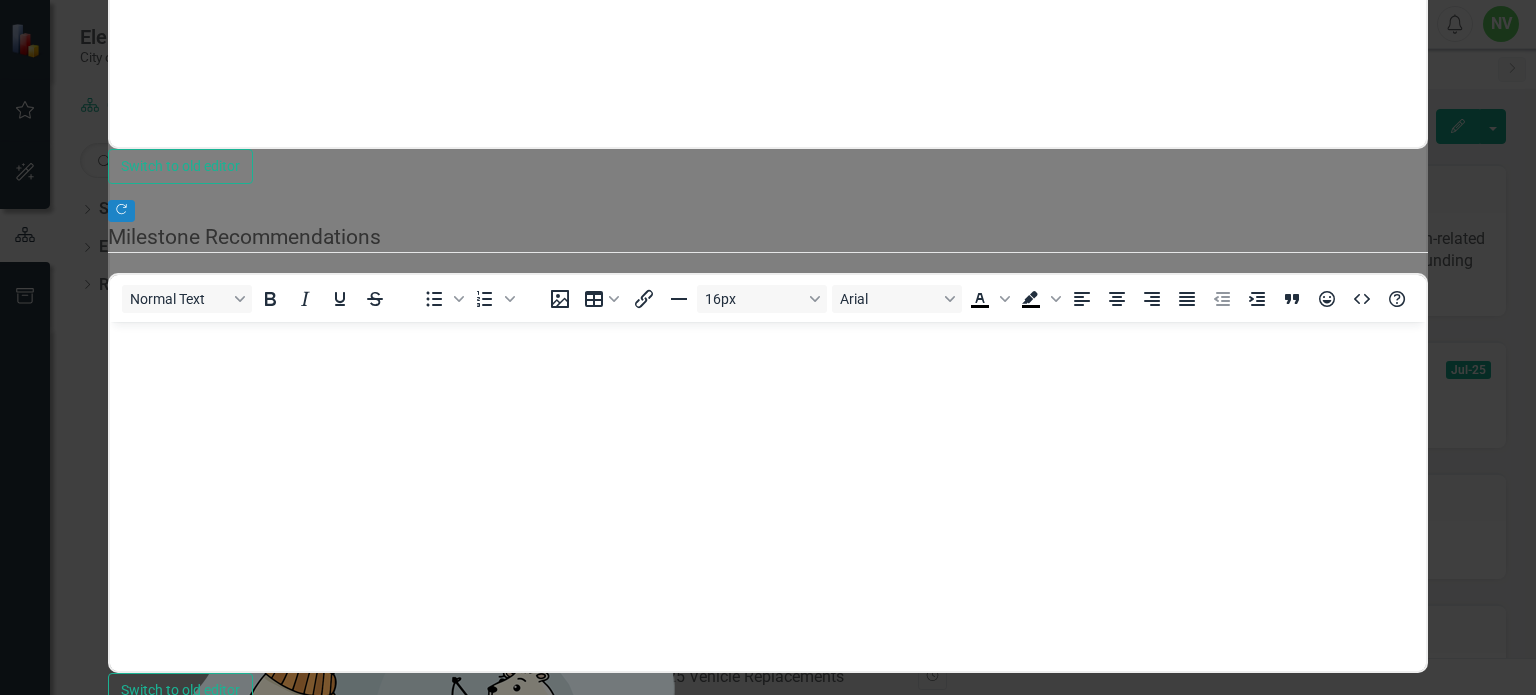click on "Update Fields" at bounding box center [157, -528] 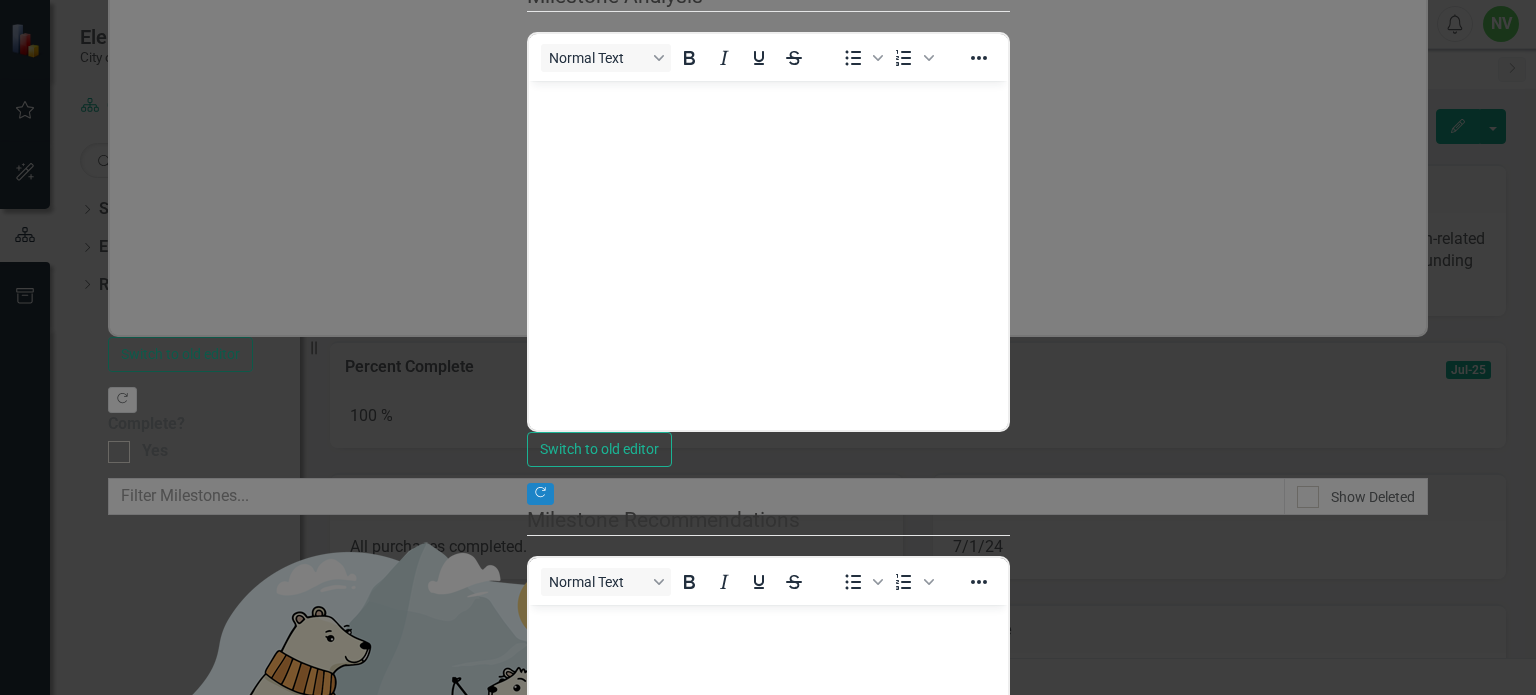 type on "100" 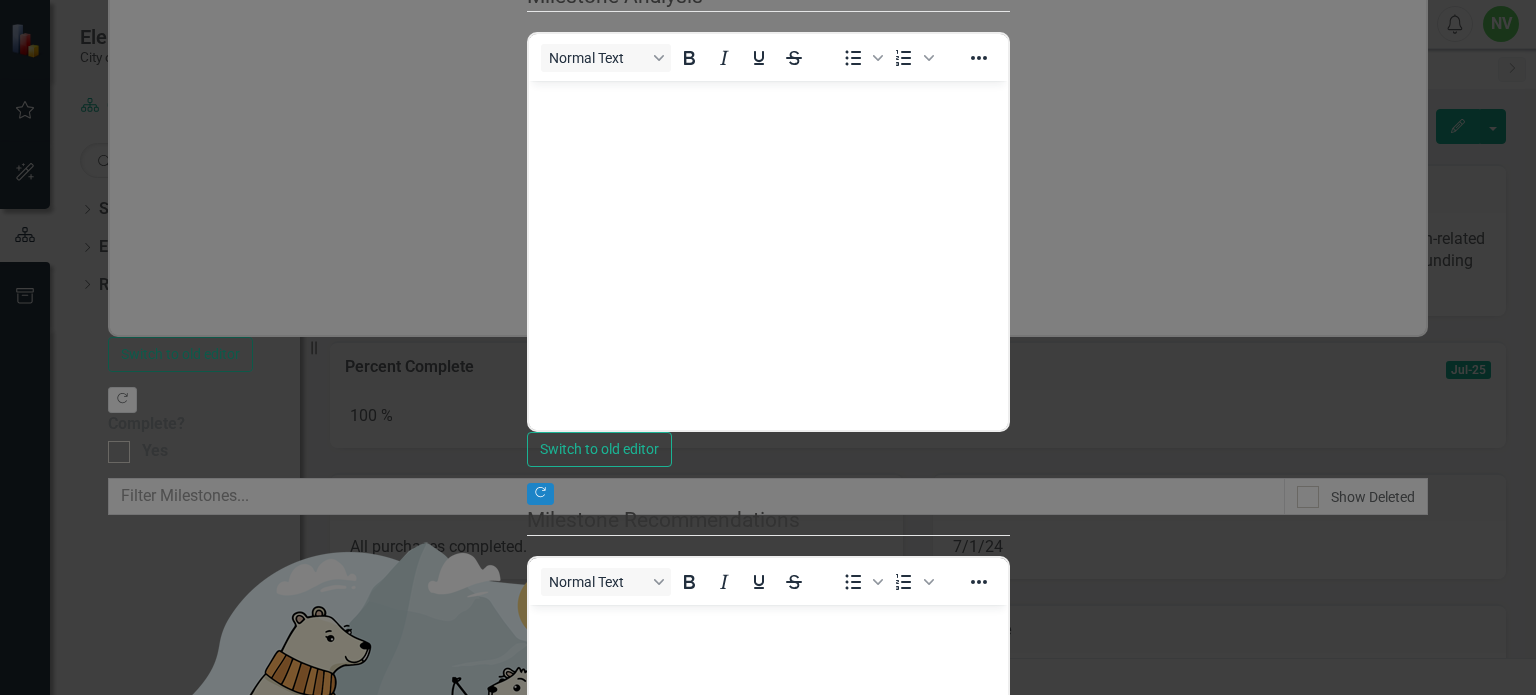 drag, startPoint x: 589, startPoint y: 217, endPoint x: 1526, endPoint y: 247, distance: 937.48016 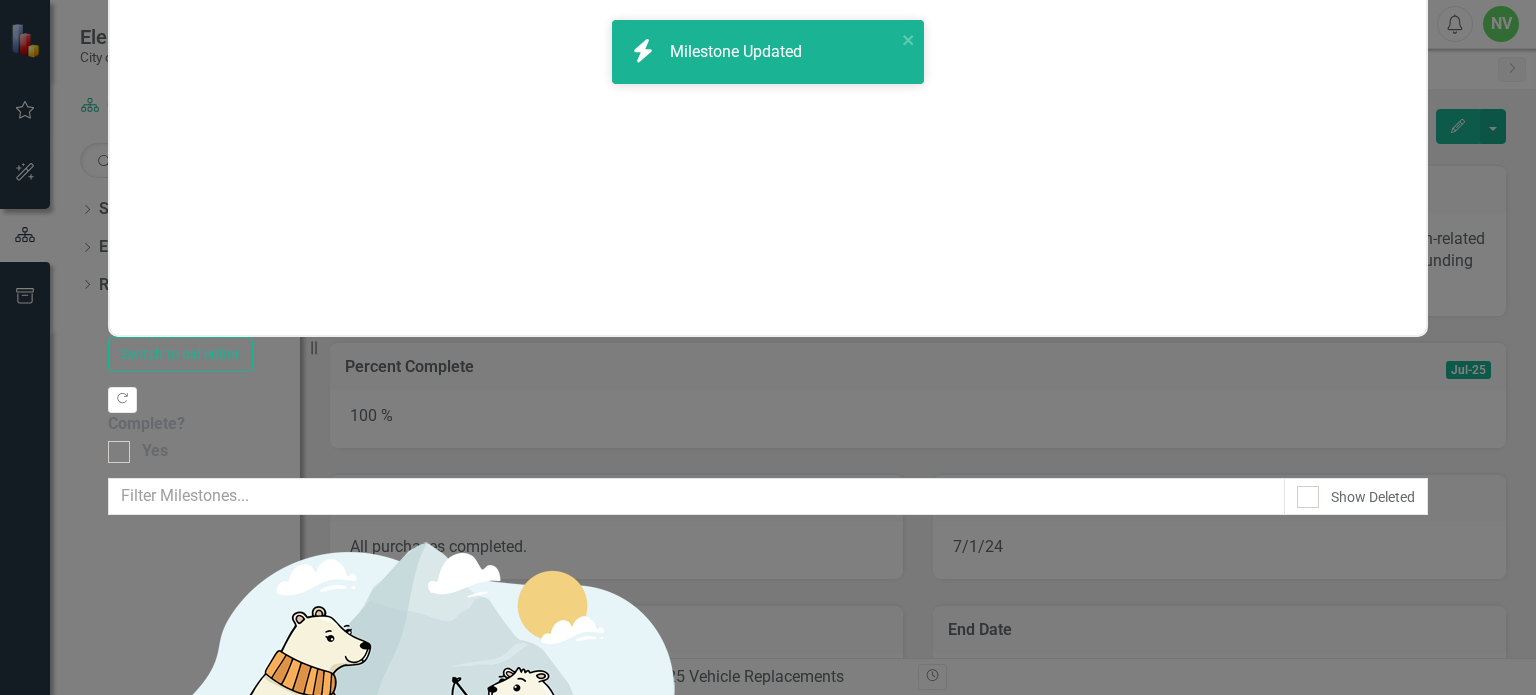 click on "Milestones allow you to break down your projects (or initiatives) into smaller steps. This is helpful when you want to show your plan (and progress) on a Gantt chart, or if you have multiple people responsible for a particular project and want to delegate authority. Milestones share the same reporting frequency as their parent initiative.    Learn more in the ClearPoint Support Center. Close Help Show Deleted Sorry, no results found. Complete all heavy truck purchases 6/1/24 - 5/15/25 Trash Dropdown Menu Complete marked police vehicle order Completed 7/30/24 Trash Dropdown Menu" at bounding box center [768, 1056] 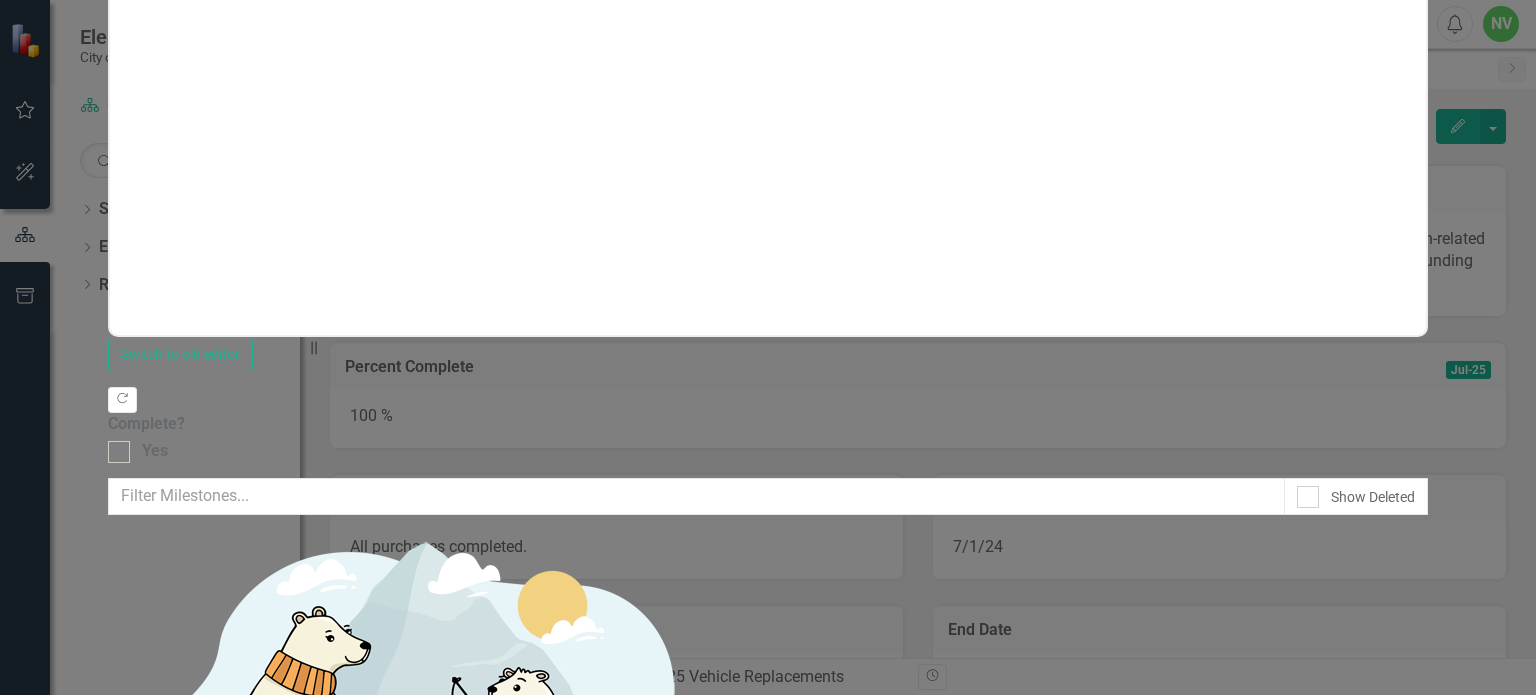 click on "Save" at bounding box center (204, 1652) 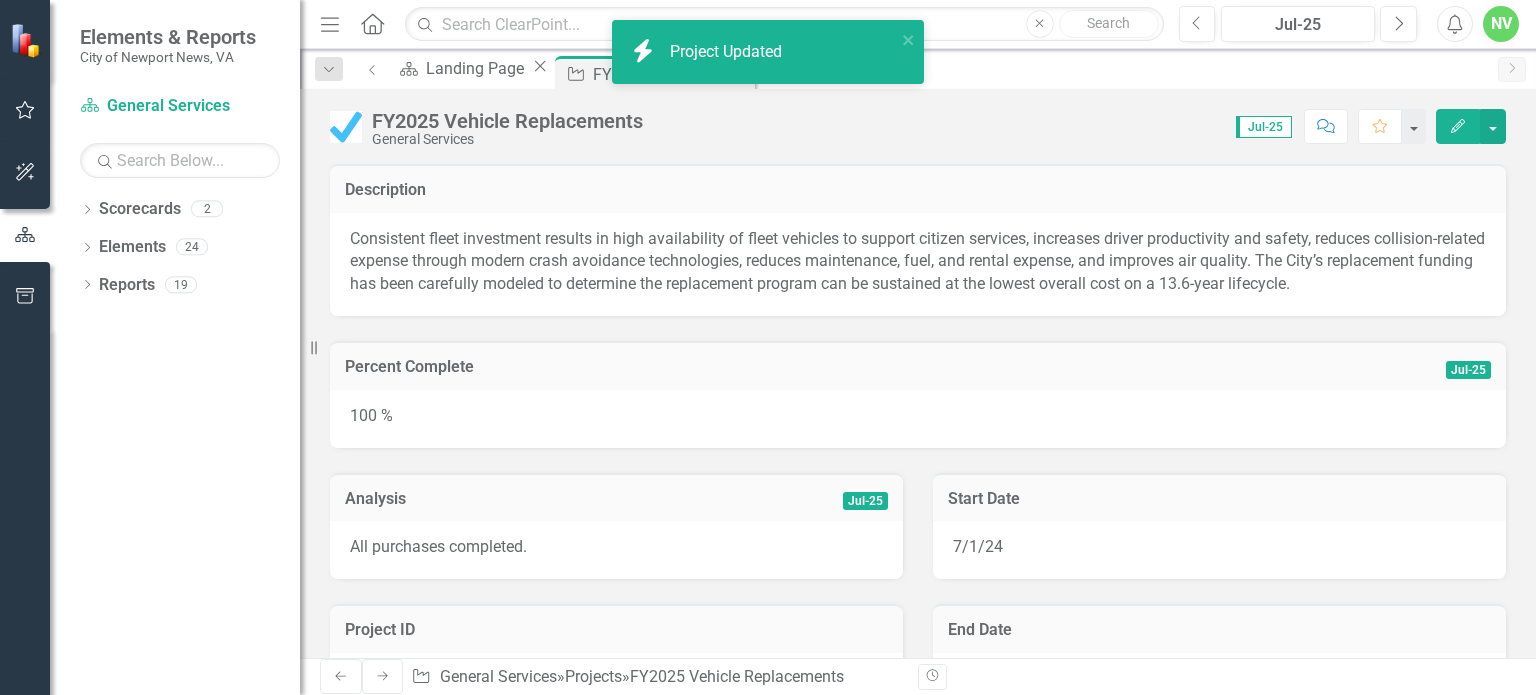 click on "FY2025 Vehicle Replacements General Services Score: 0.00 Jul-25 Completed  Comment Favorite Edit Description Consistent fleet investment results in high availability of fleet vehicles to support citizen services, increases driver productivity and safety, reduces collision-related expense through modern crash avoidance technologies, reduces maintenance, fuel, and rental expense, and improves air quality. The City’s replacement funding has been carefully modeled to determine the replacement program can be sustained at the lowest overall cost on a 13.6-year lifecycle.  Percent Complete Jul-25 100 % Analysis Jul-25 All purchases completed. Project ID 623953 Start Date 7/1/24 End Date 6/30/25 City KPIs Data Last Calculated less than a minute ago Period Status Milestone Roll Up Calculated Percent Complete Dec-20 Not Defined 0% Jan-21 Not Defined 0% Feb-21 Not Defined 0% Mar-21 Not Defined 0% Apr-21 Not Defined 0% May-21 Not Defined 0% Jun-21 Not Defined 0% Jul-21 Not Defined 0% Aug-21 Not Defined 0% Sep-21 0% 0%" at bounding box center (918, 373) 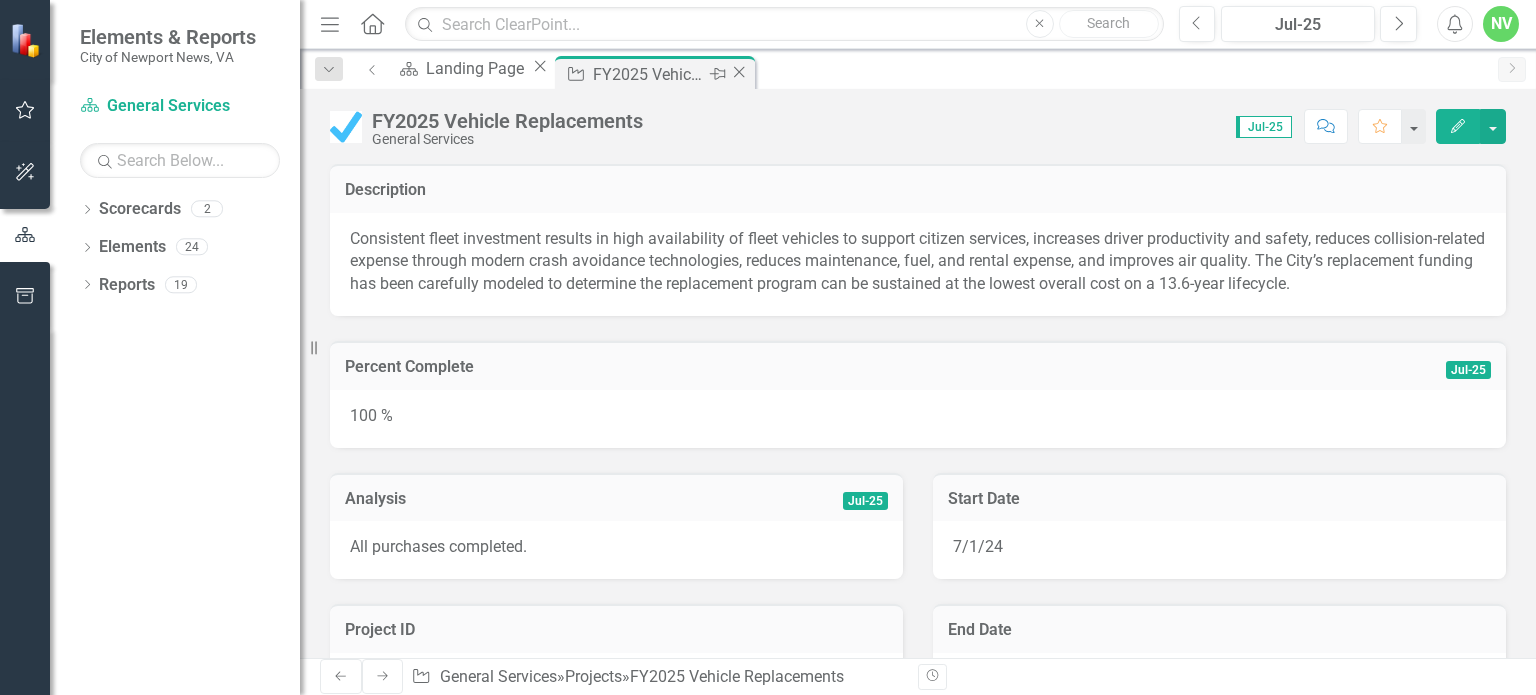 click on "Close" 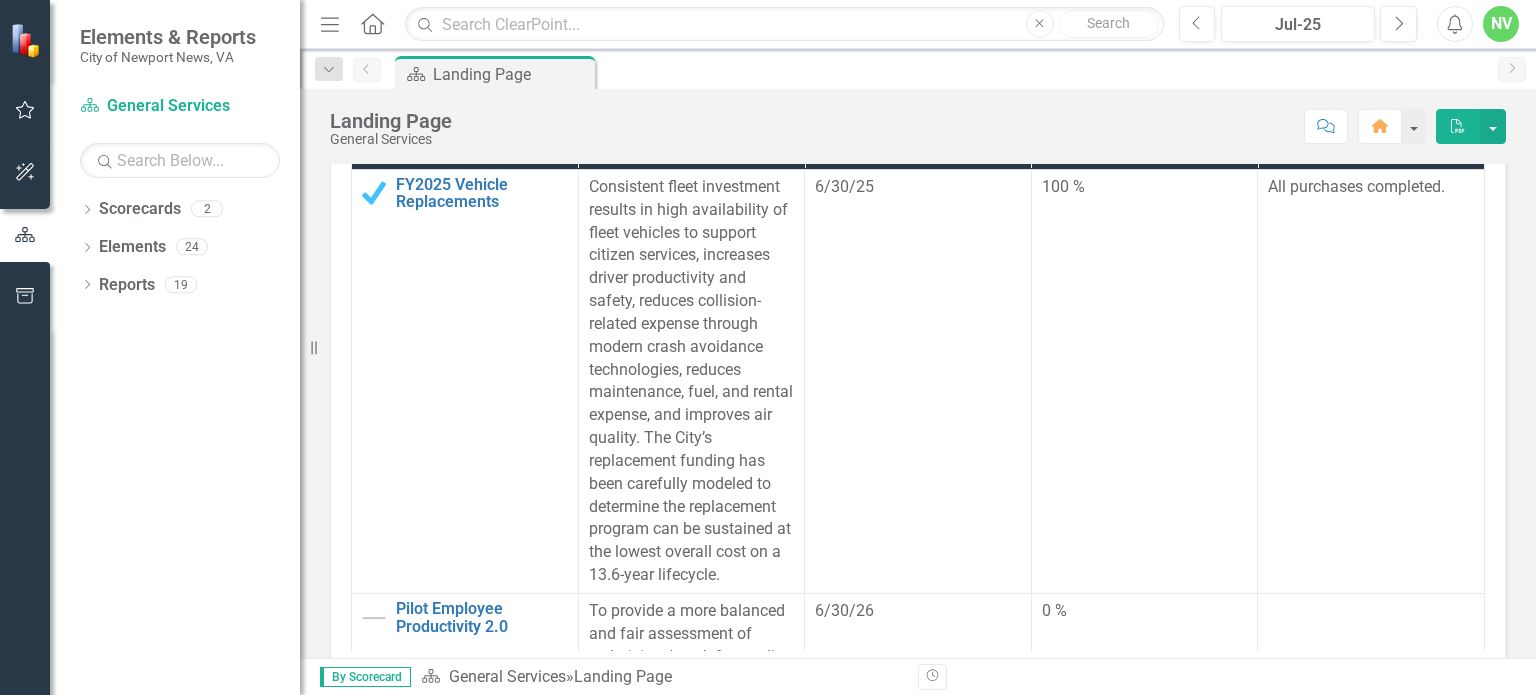 scroll, scrollTop: 604, scrollLeft: 0, axis: vertical 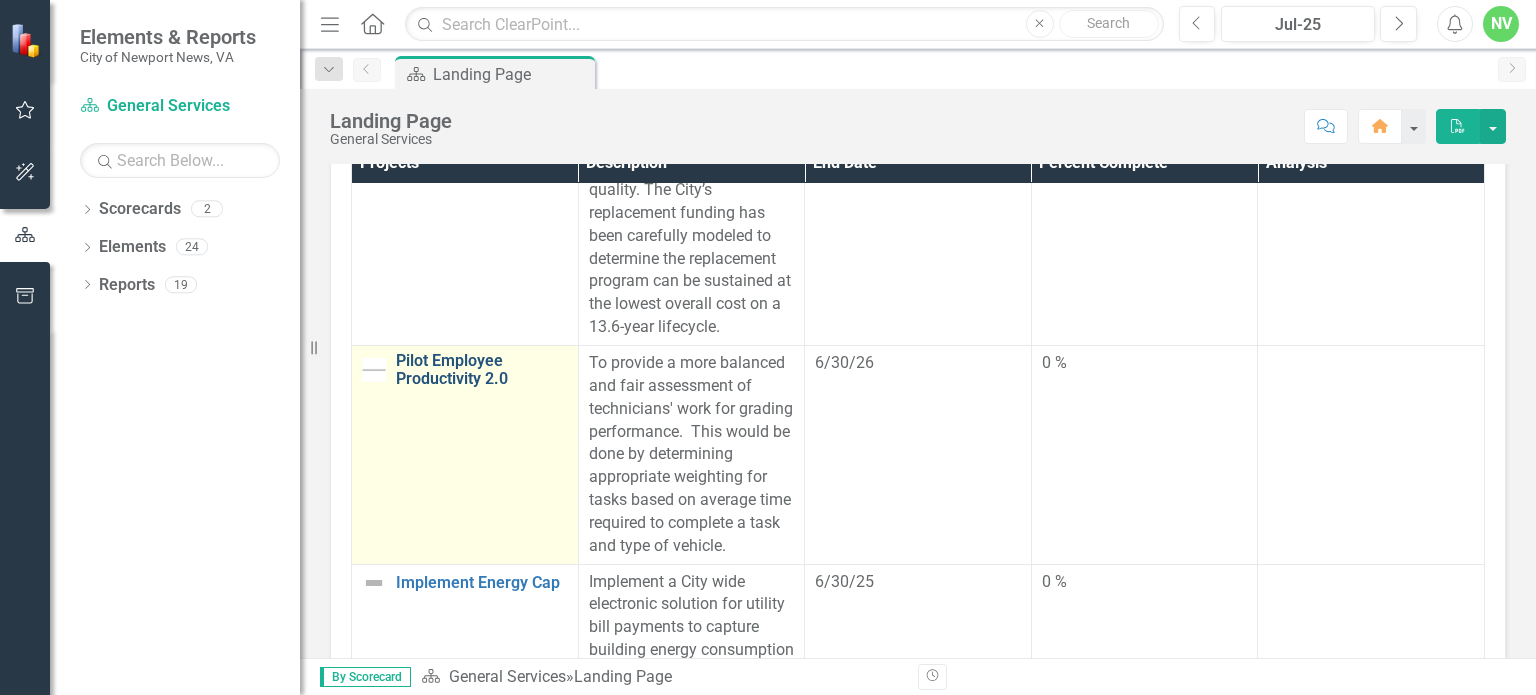 click on "Pilot Employee Productivity 2.0" at bounding box center [482, 369] 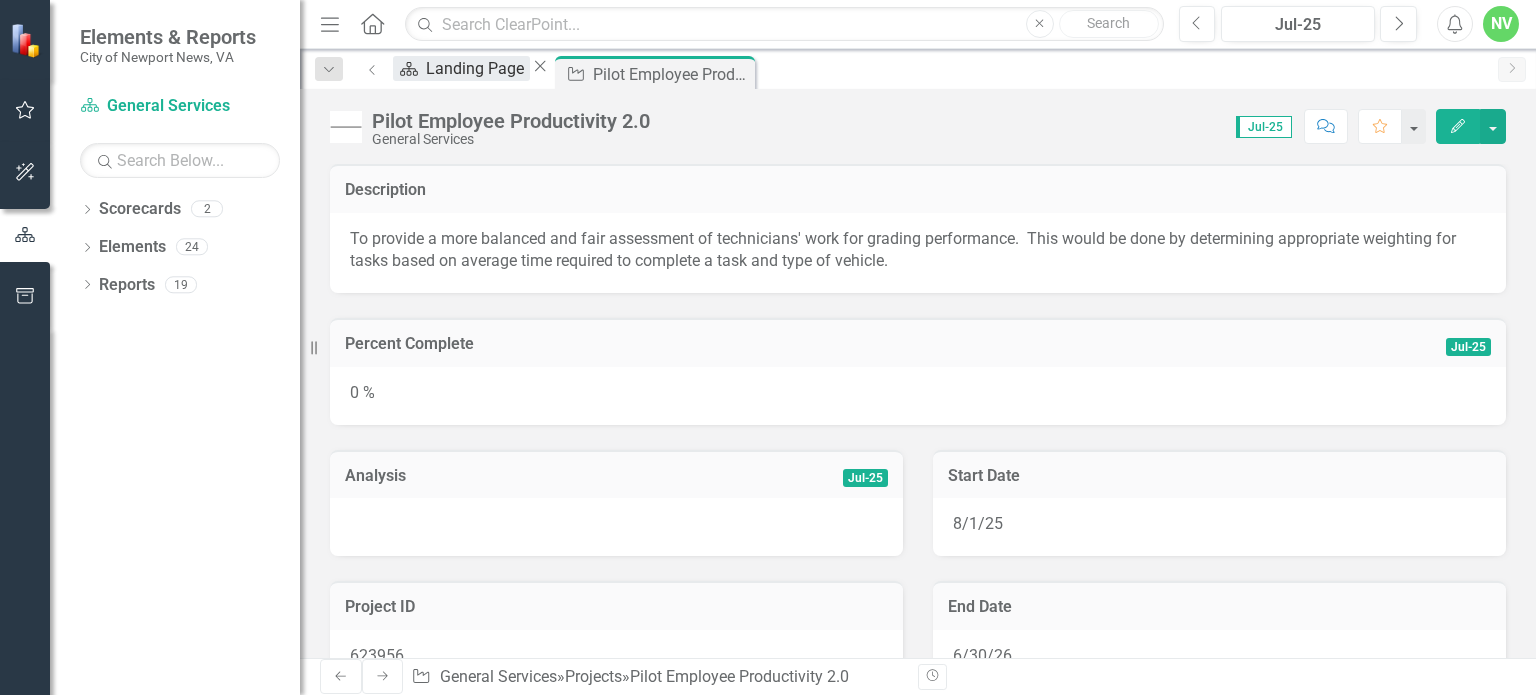 click on "Landing Page" at bounding box center (478, 68) 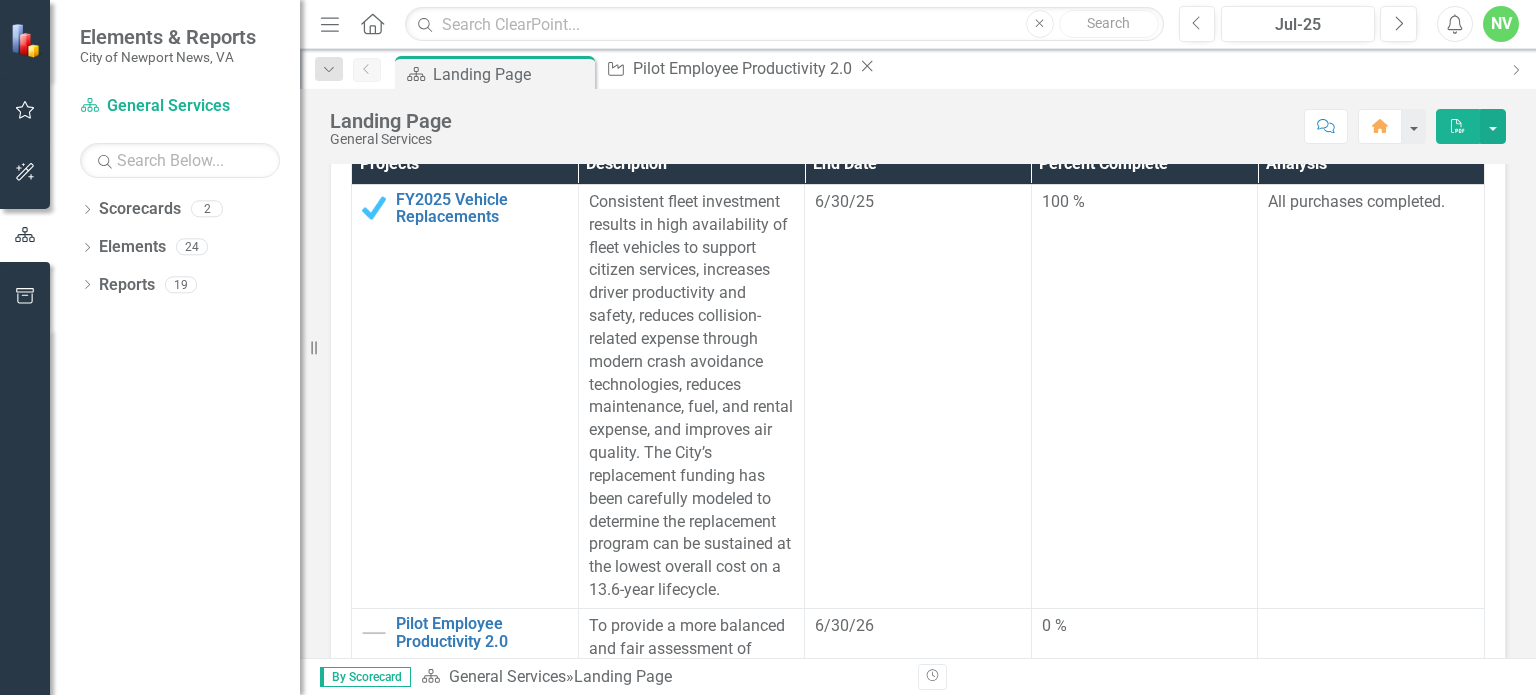 scroll, scrollTop: 688, scrollLeft: 0, axis: vertical 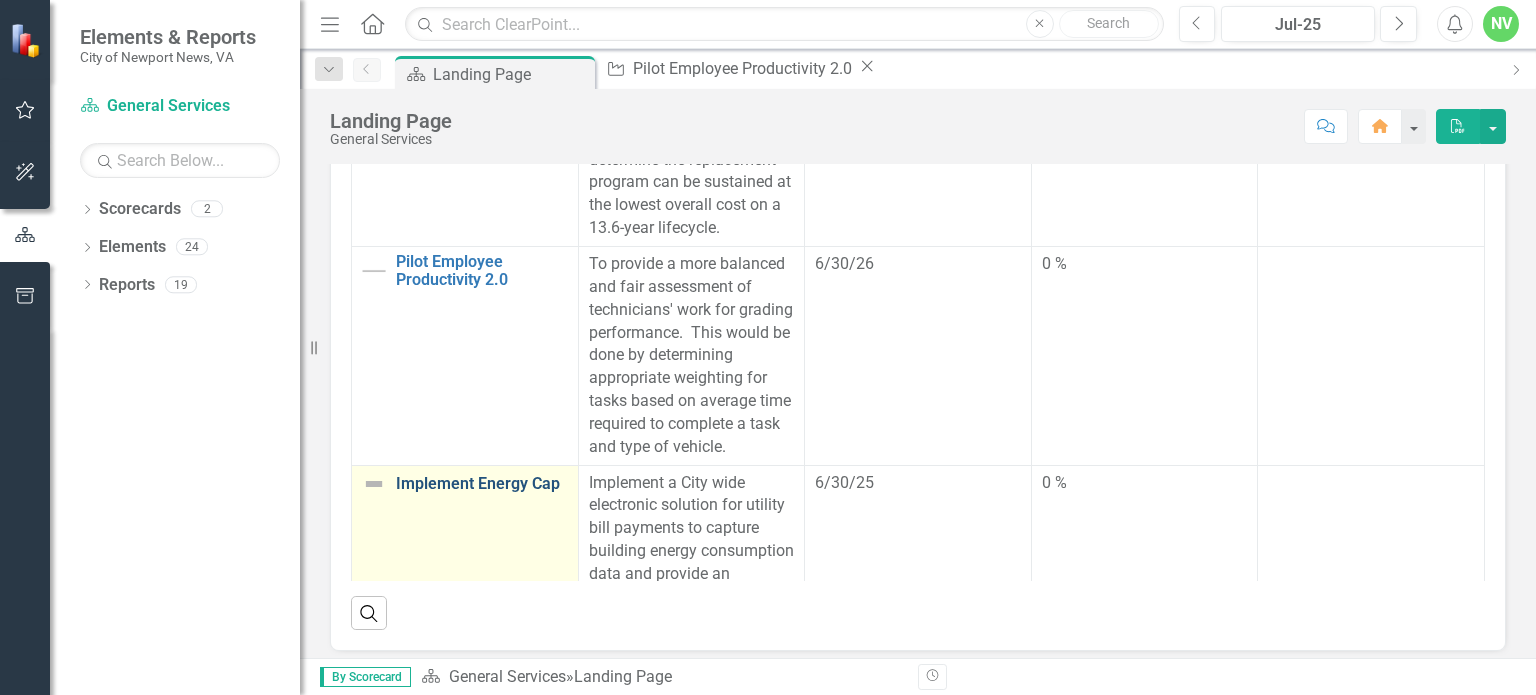 click on "Implement Energy Cap" at bounding box center [482, 484] 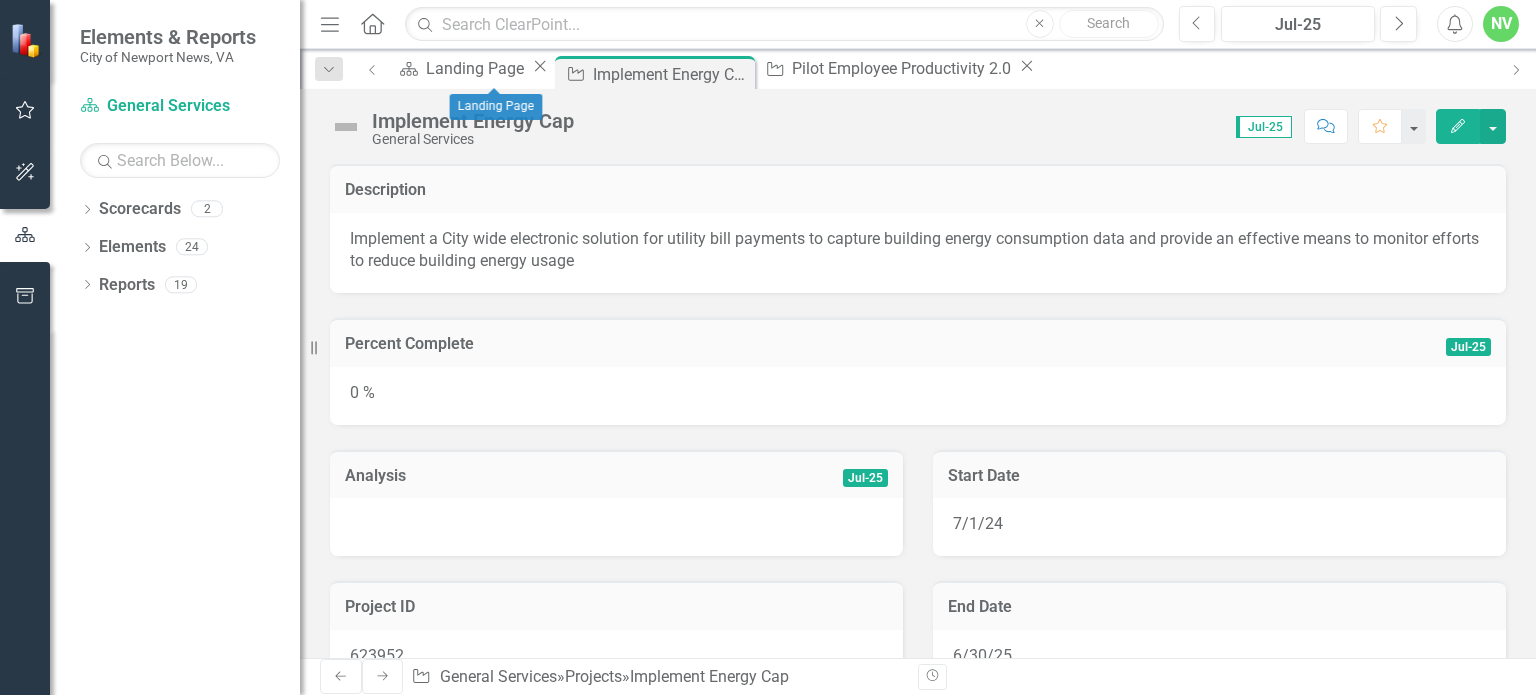 click on "Scorecard Landing Page Close" at bounding box center [472, 68] 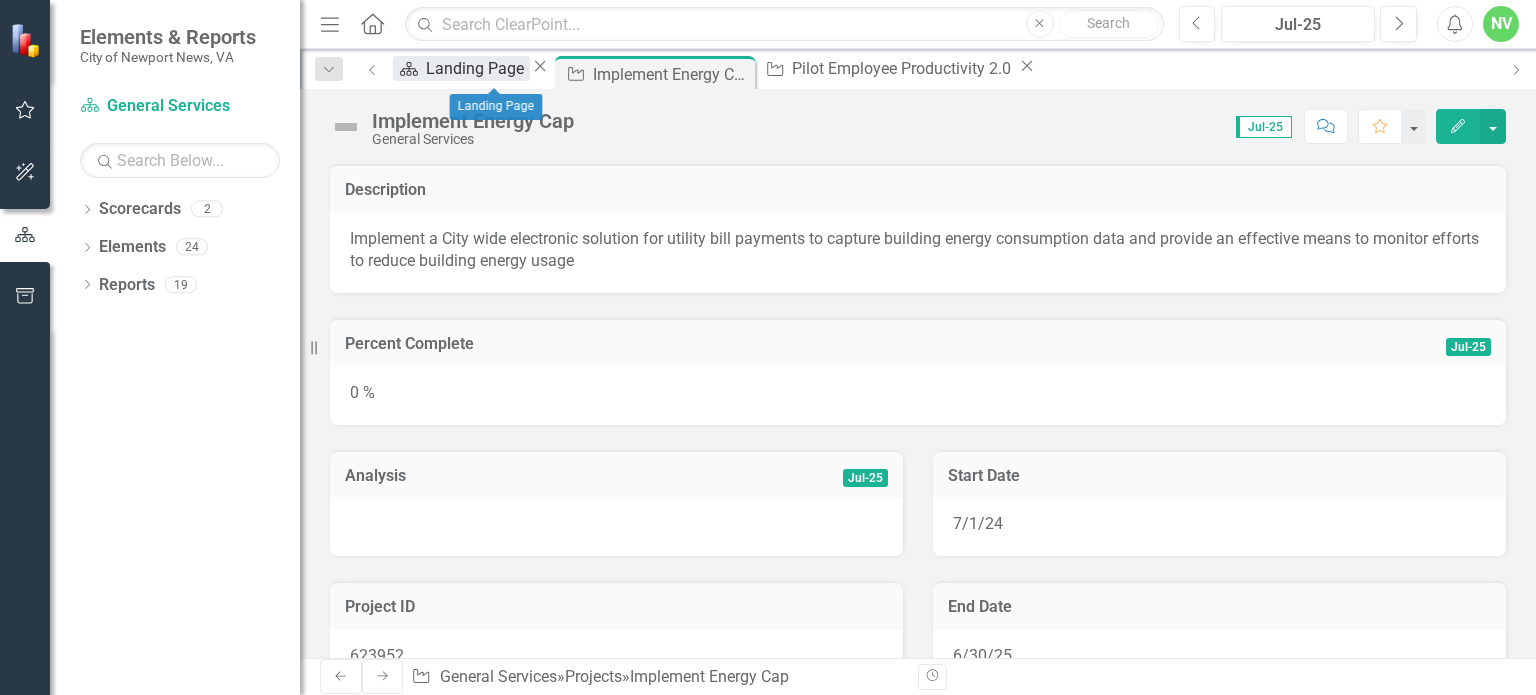click on "Landing Page" at bounding box center (478, 68) 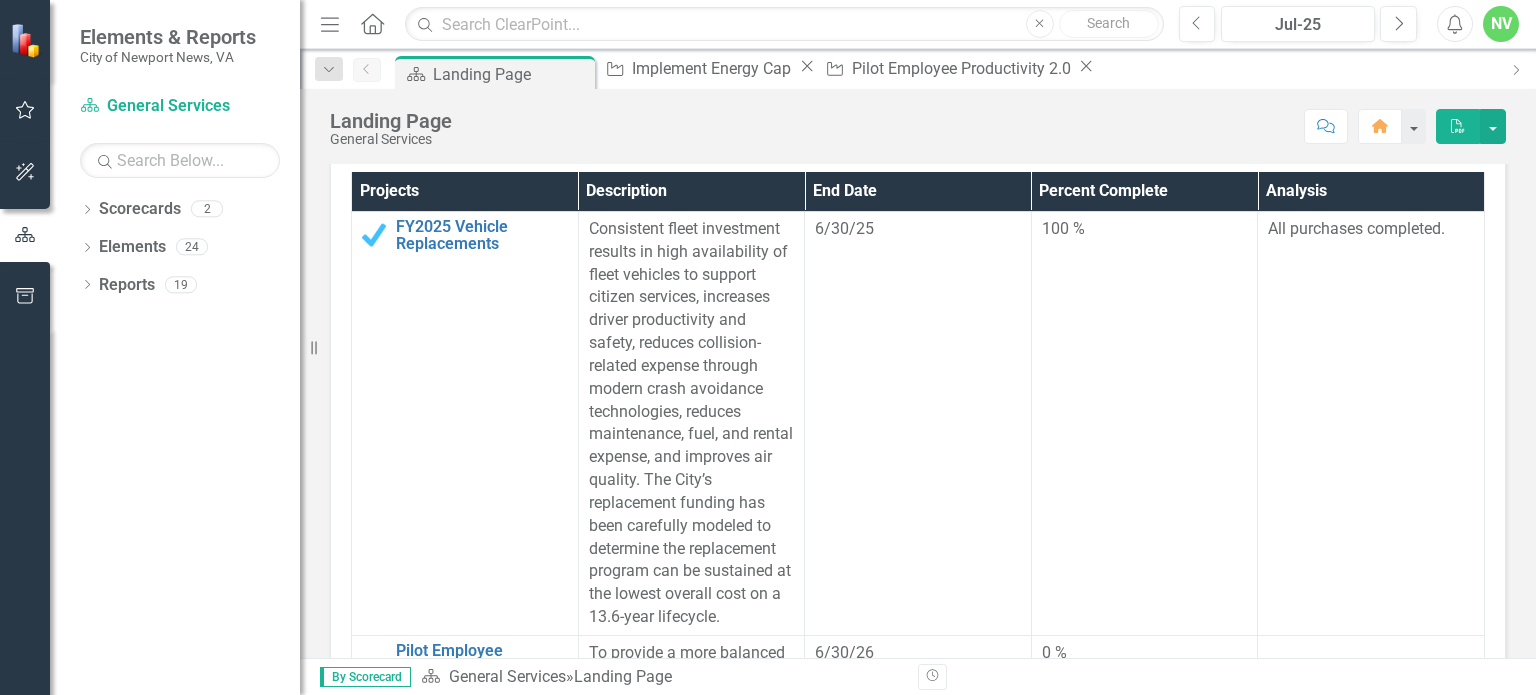 scroll, scrollTop: 580, scrollLeft: 0, axis: vertical 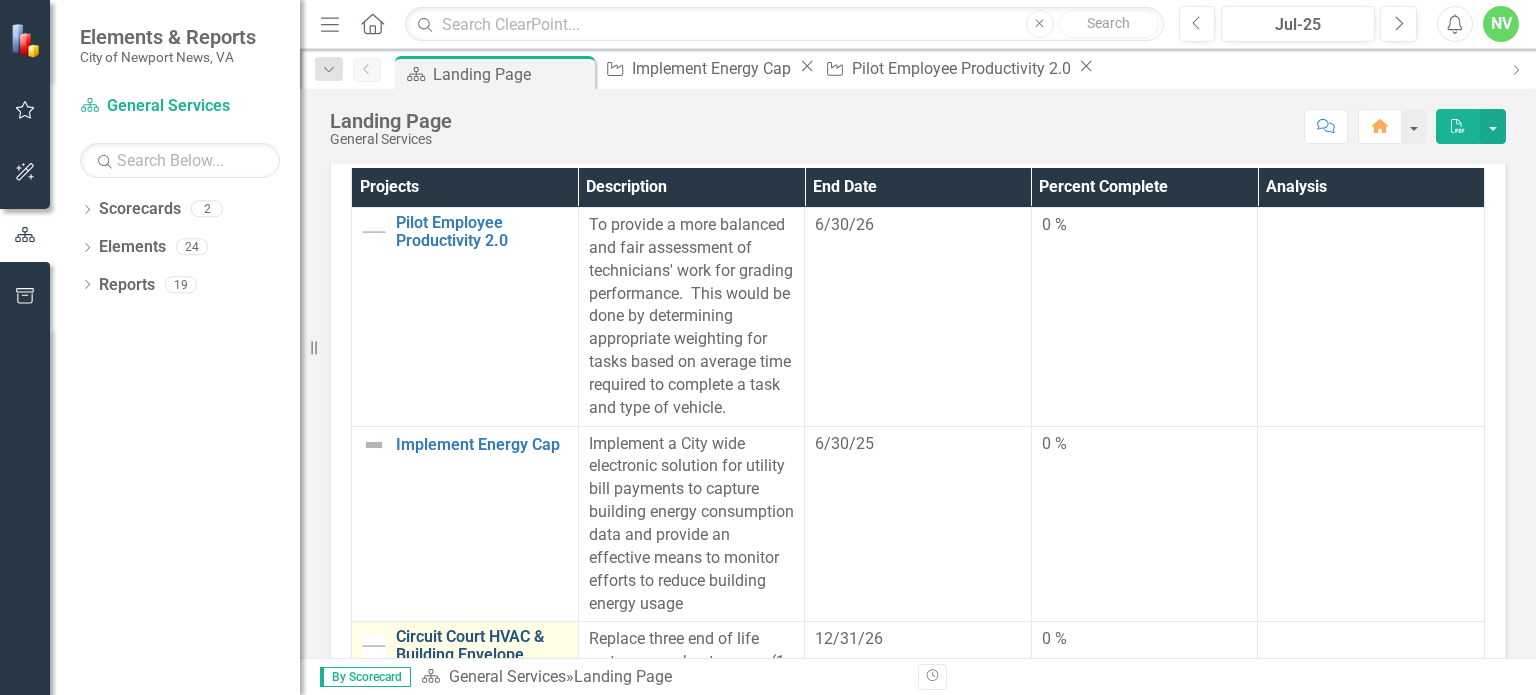 click on "Circuit Court HVAC & Building Envelope" at bounding box center [482, 645] 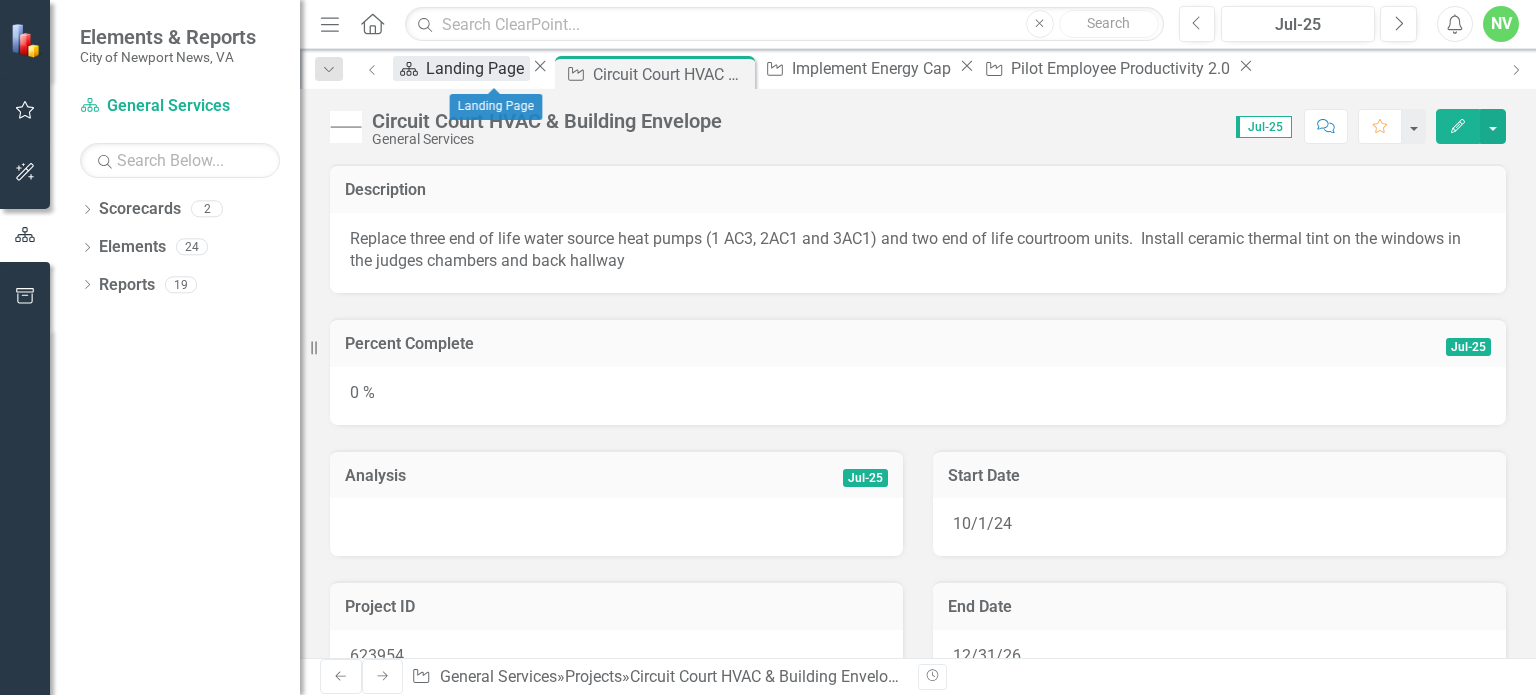 click on "Landing Page" at bounding box center [478, 68] 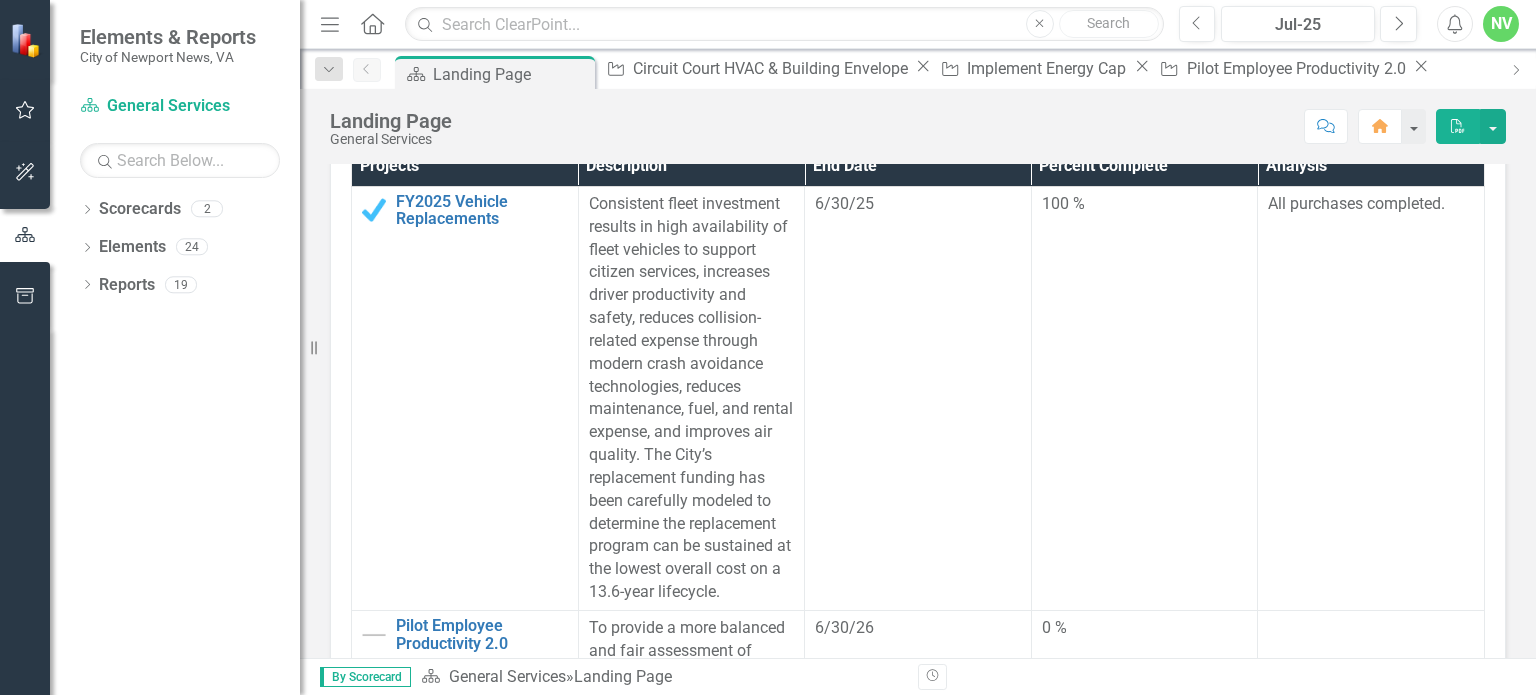 scroll, scrollTop: 603, scrollLeft: 0, axis: vertical 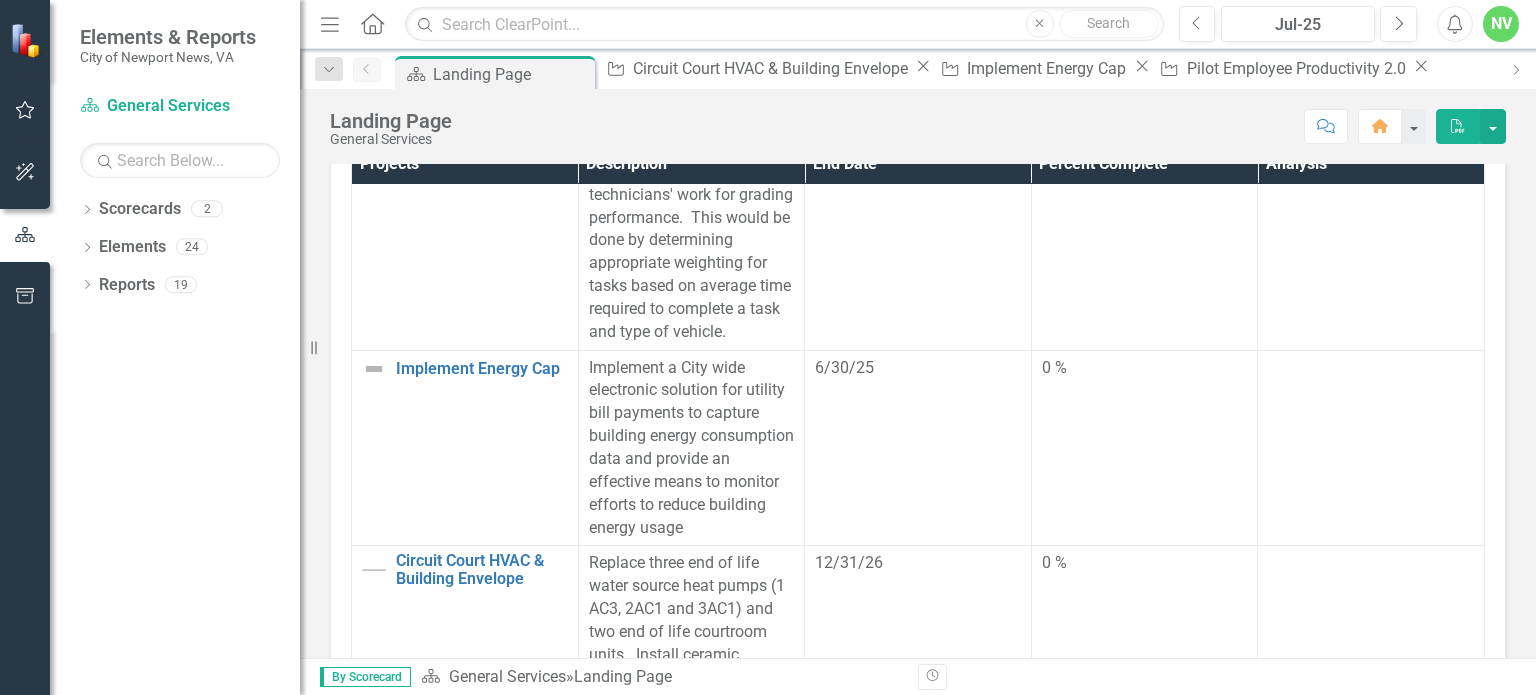 click on "Justice Building Window Replacements - Construction" at bounding box center [482, 774] 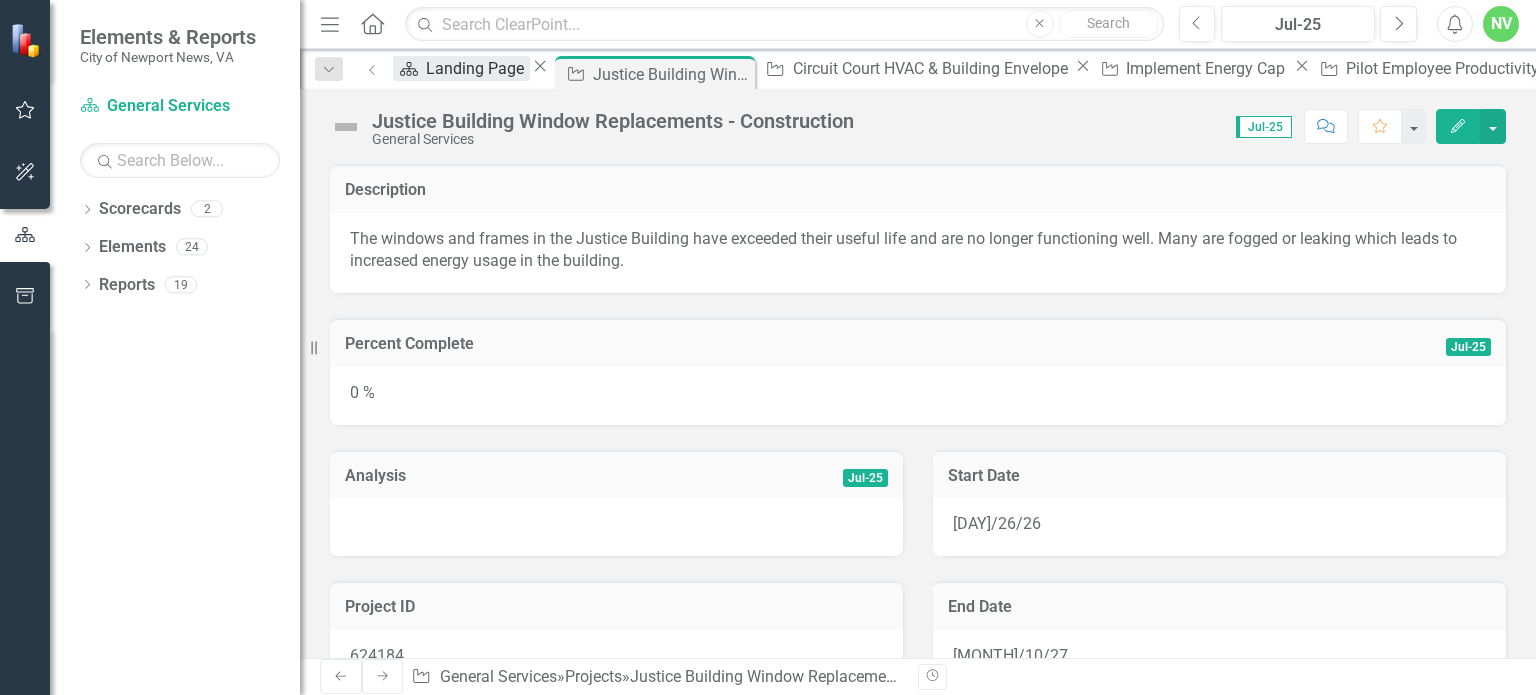 click on "Landing Page" at bounding box center [478, 68] 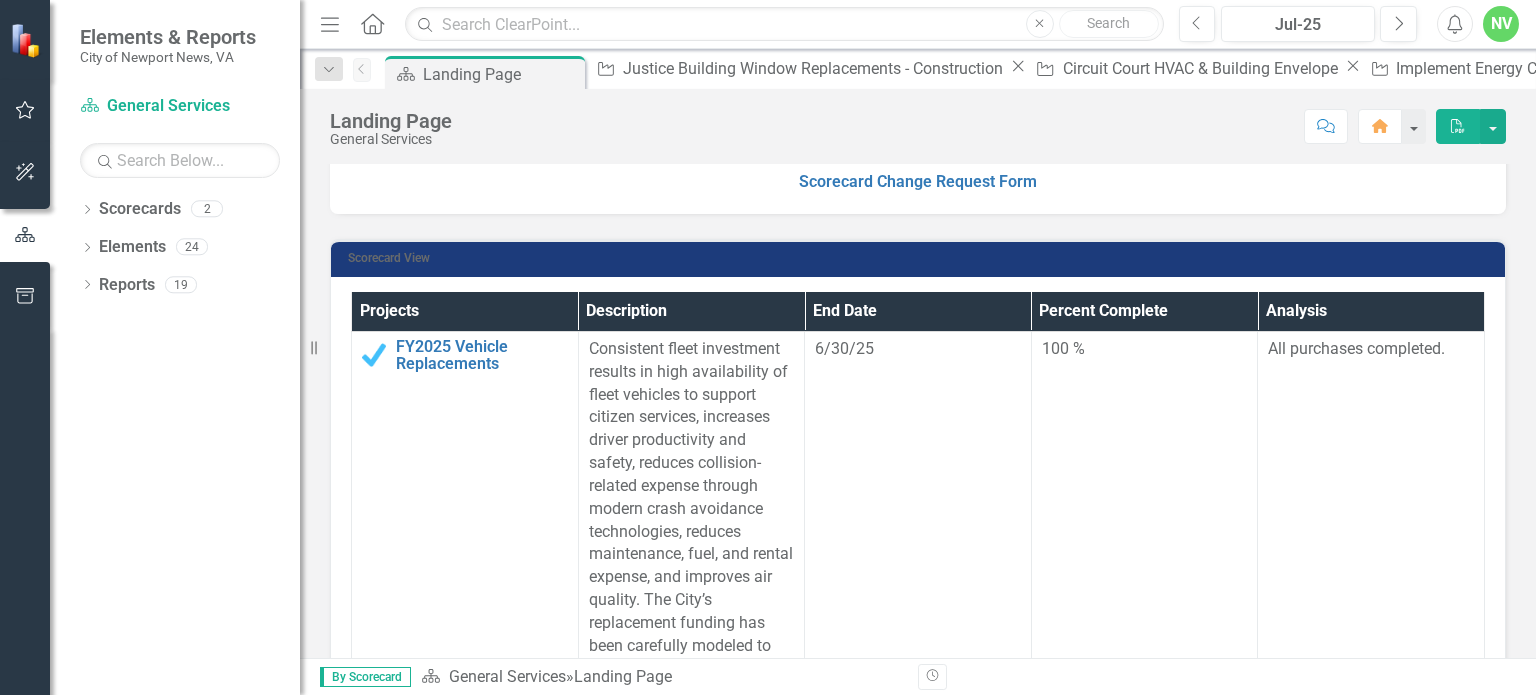 scroll, scrollTop: 462, scrollLeft: 0, axis: vertical 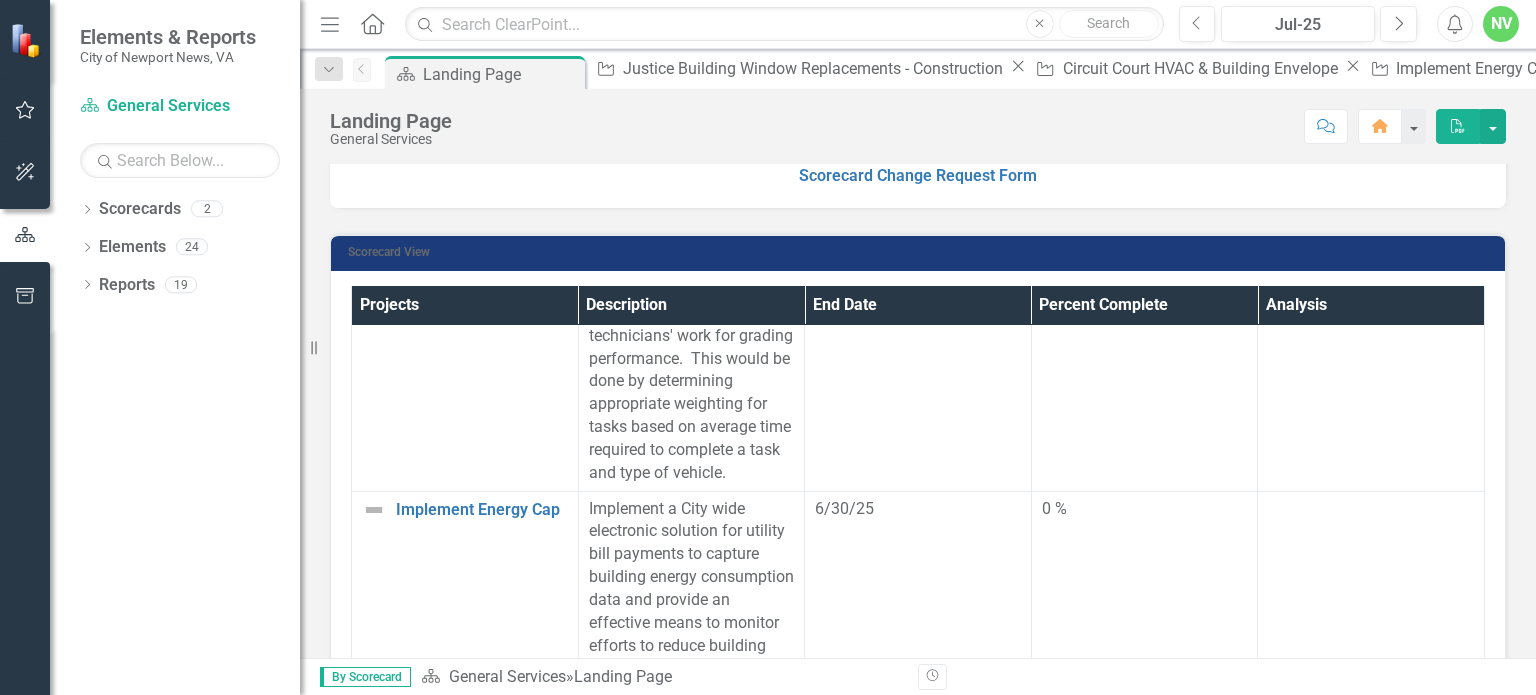 click on "Justice Building Window Replacements - Construction" at bounding box center (482, 915) 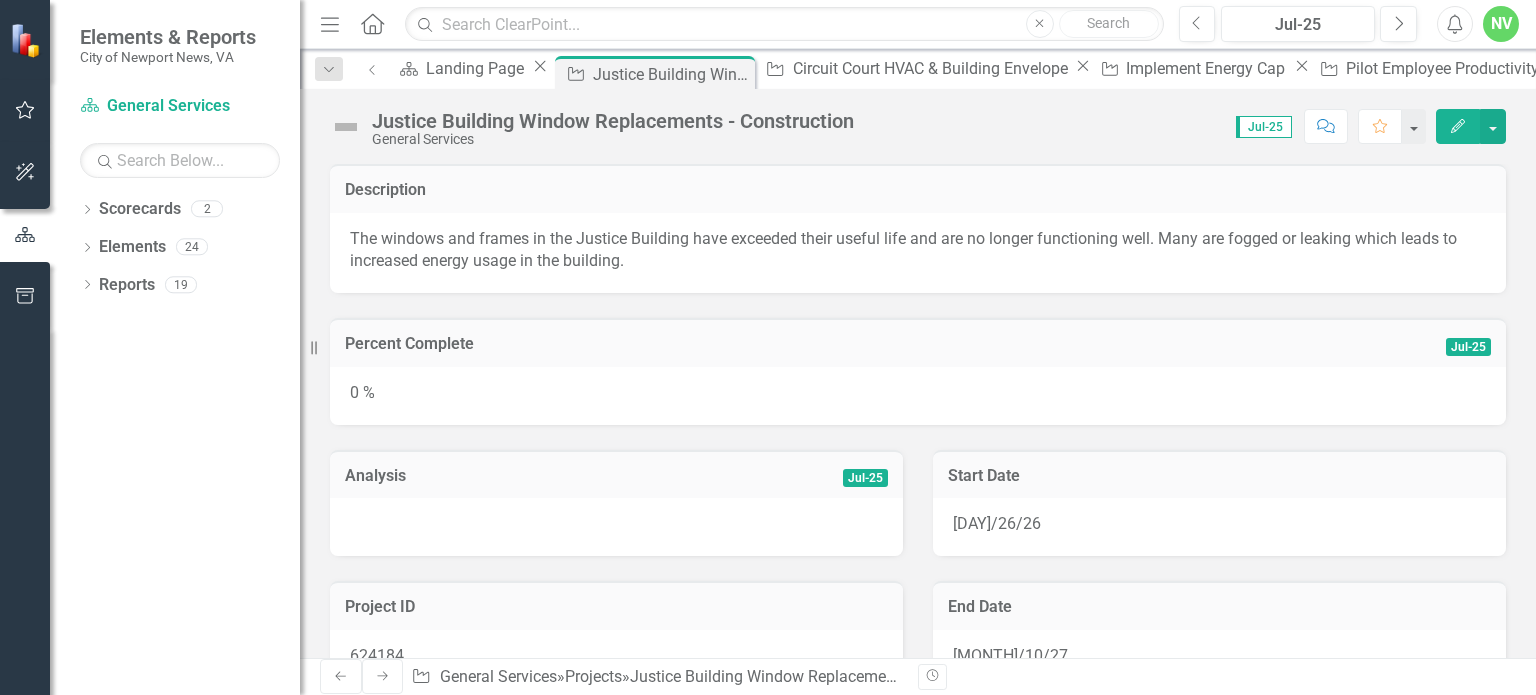 scroll, scrollTop: 84, scrollLeft: 0, axis: vertical 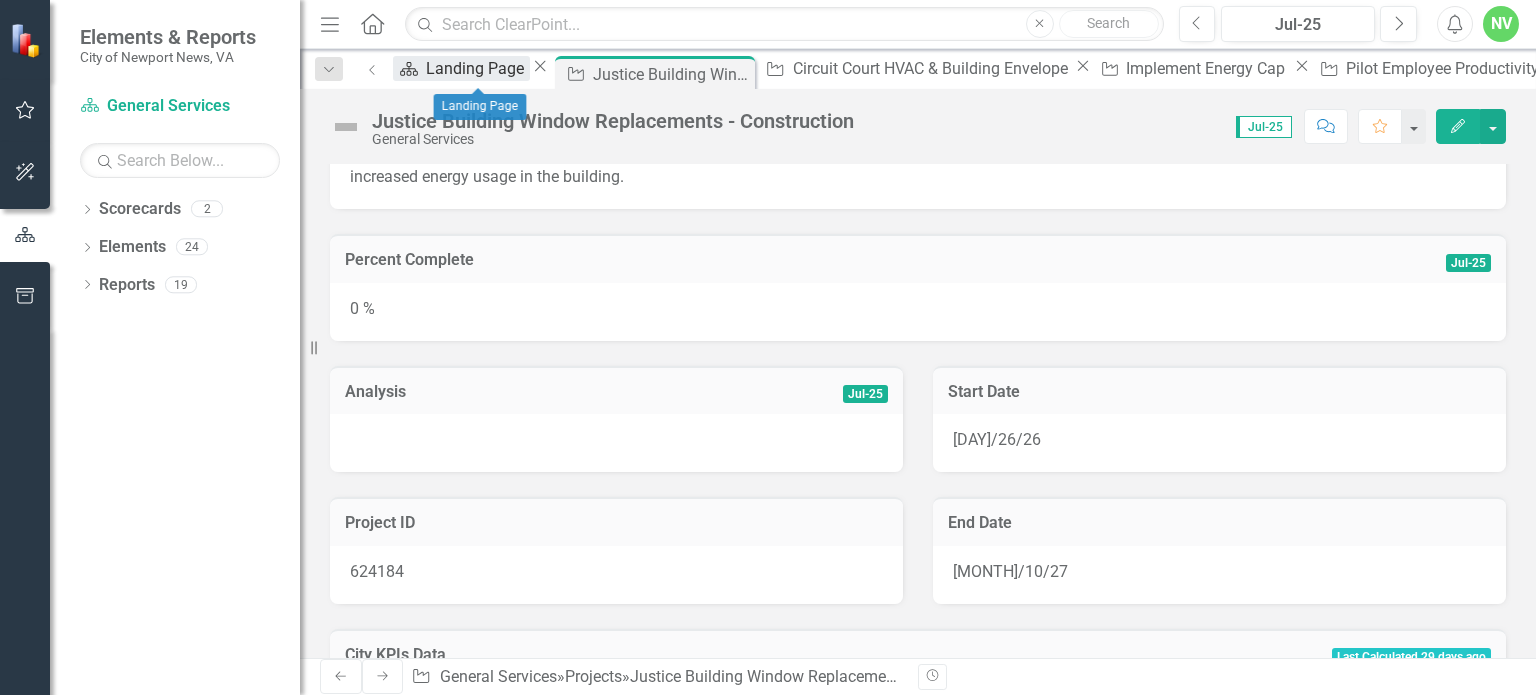 click on "Landing Page" at bounding box center (478, 68) 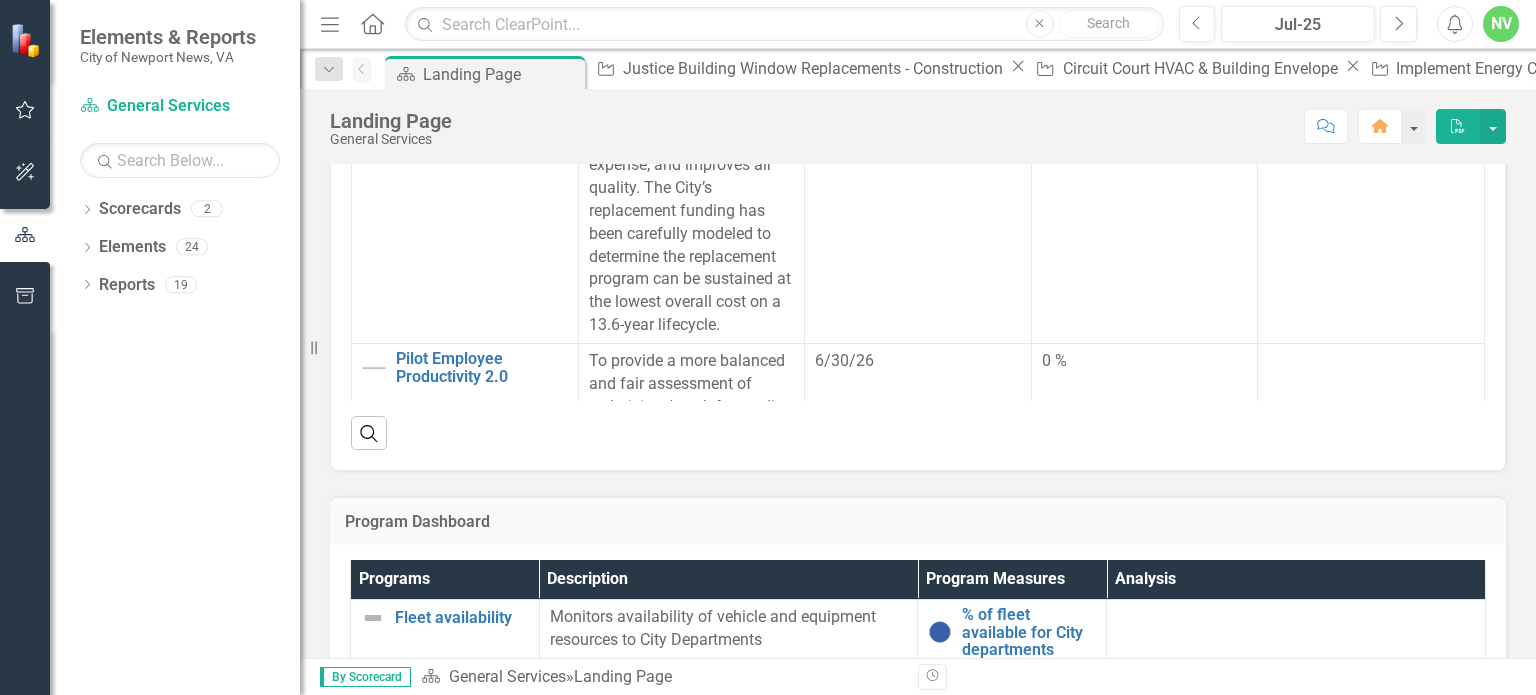 scroll, scrollTop: 866, scrollLeft: 0, axis: vertical 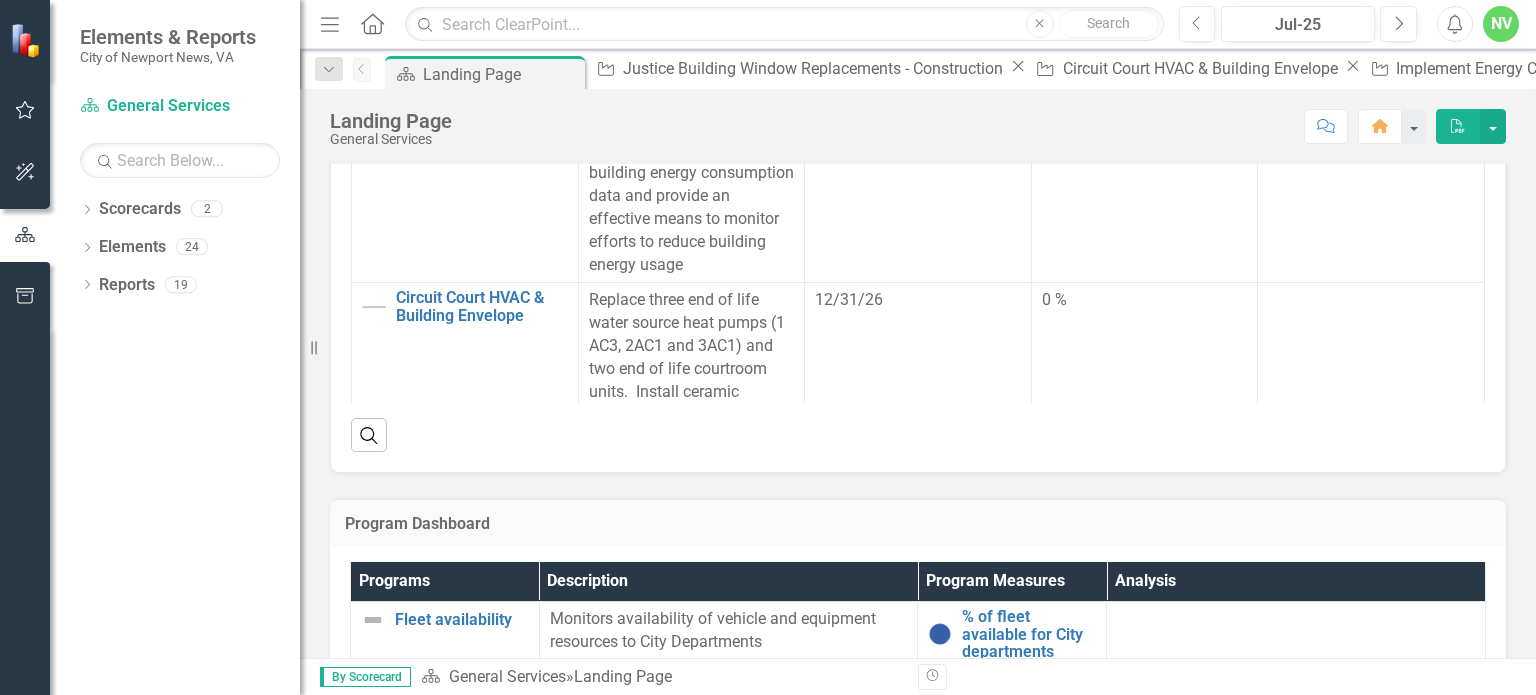 click on "City Hall Window Replacements" at bounding box center (482, 698) 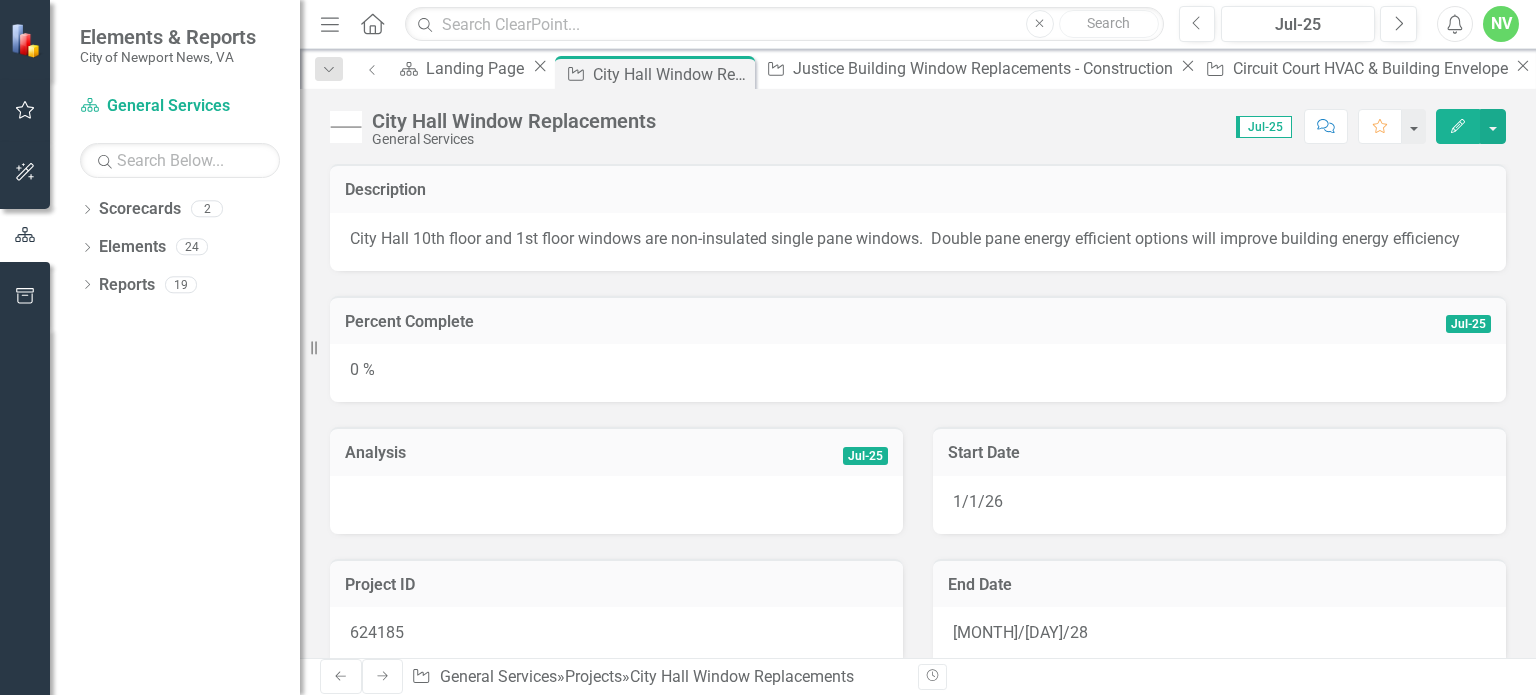 click on "0 %" at bounding box center (918, 373) 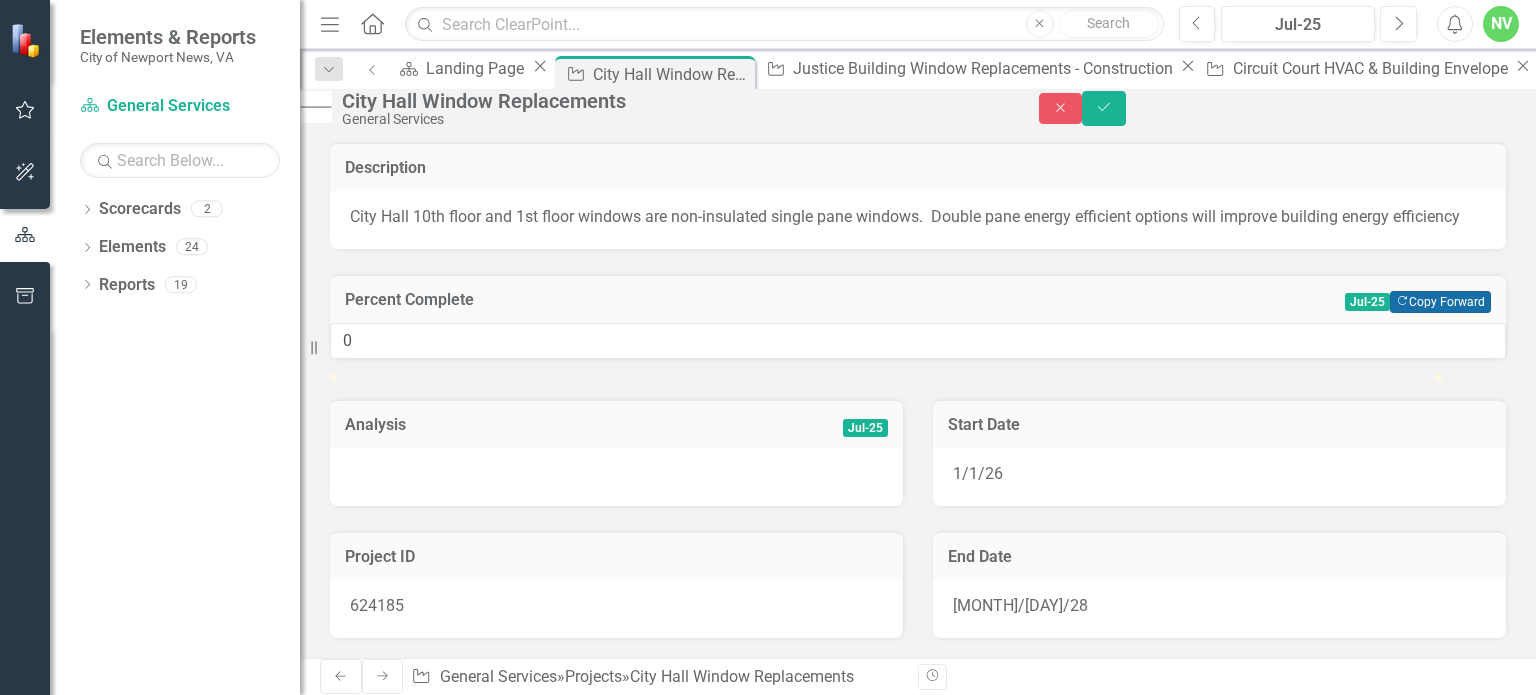 click on "Copy Forward  Copy Forward" at bounding box center (1440, 302) 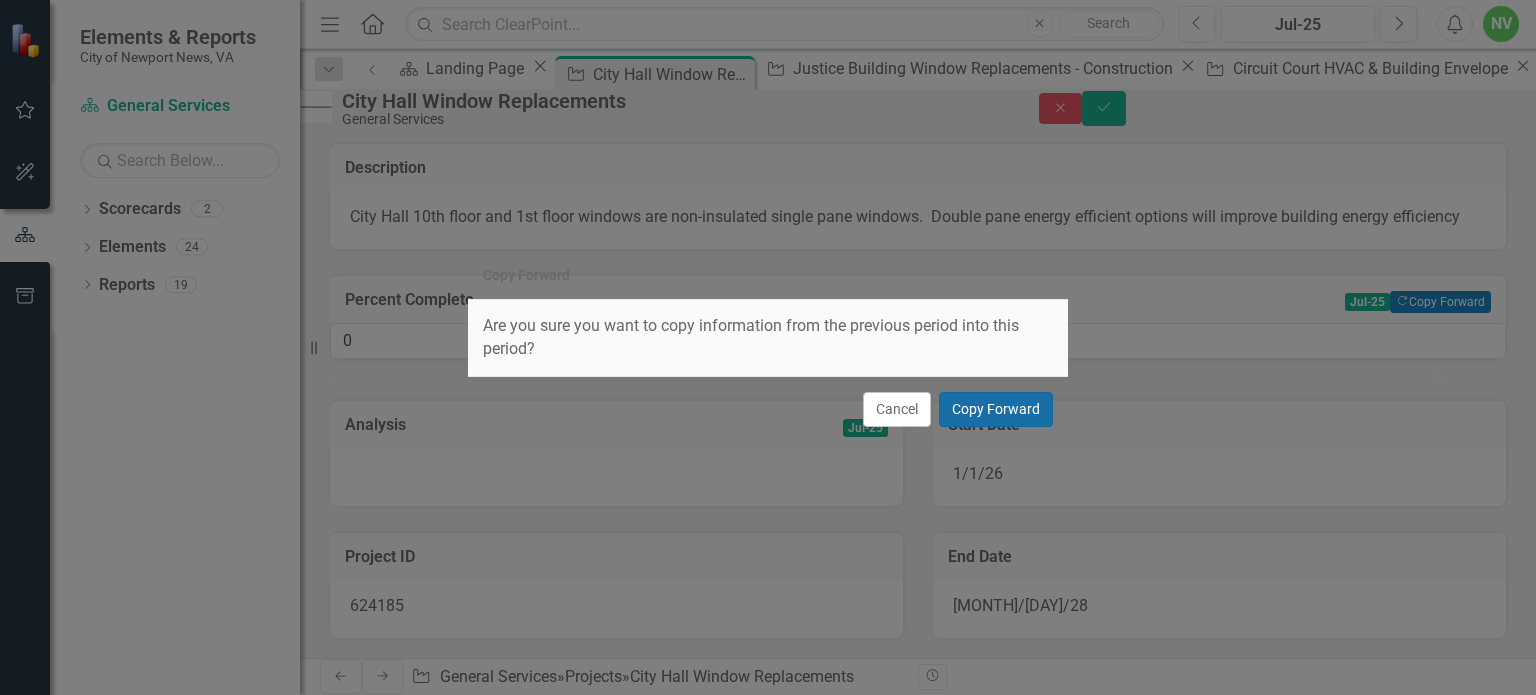 click on "Copy Forward" at bounding box center (996, 409) 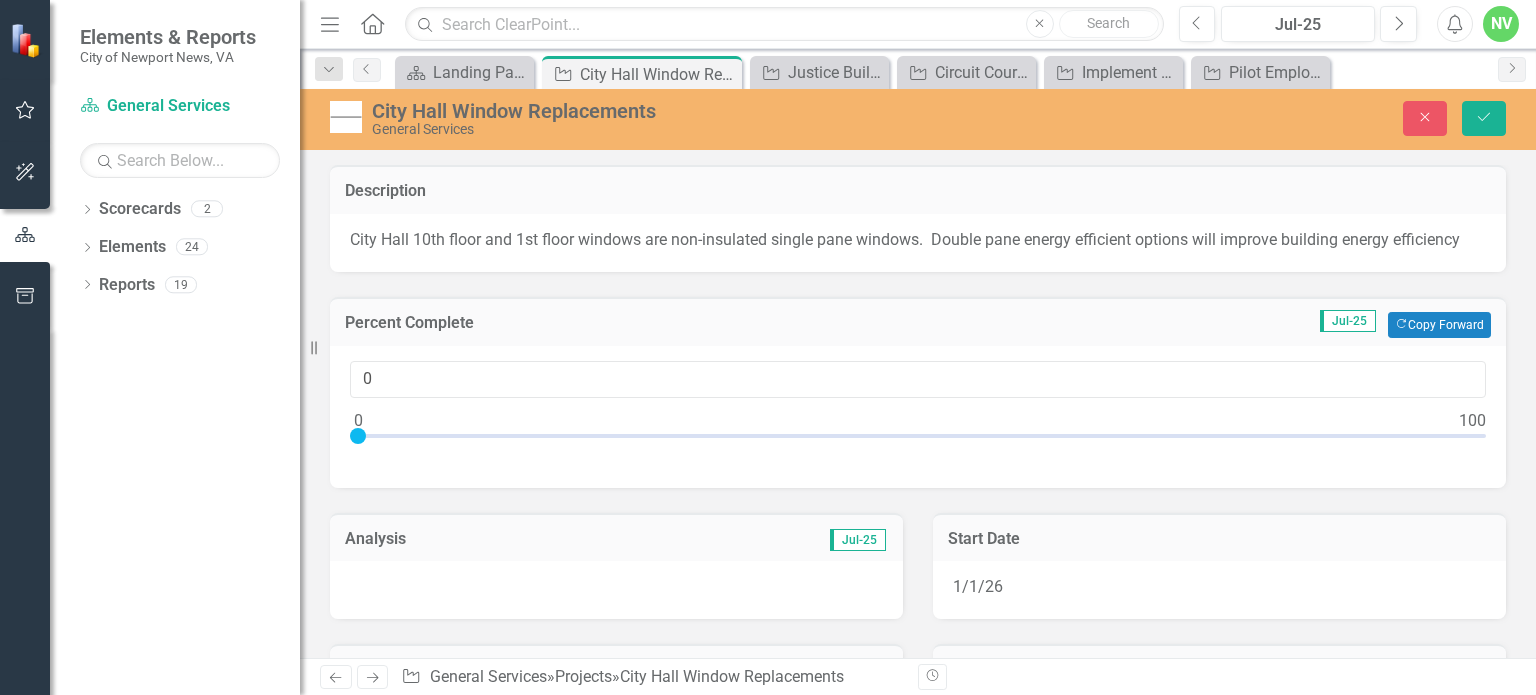 scroll, scrollTop: 0, scrollLeft: 0, axis: both 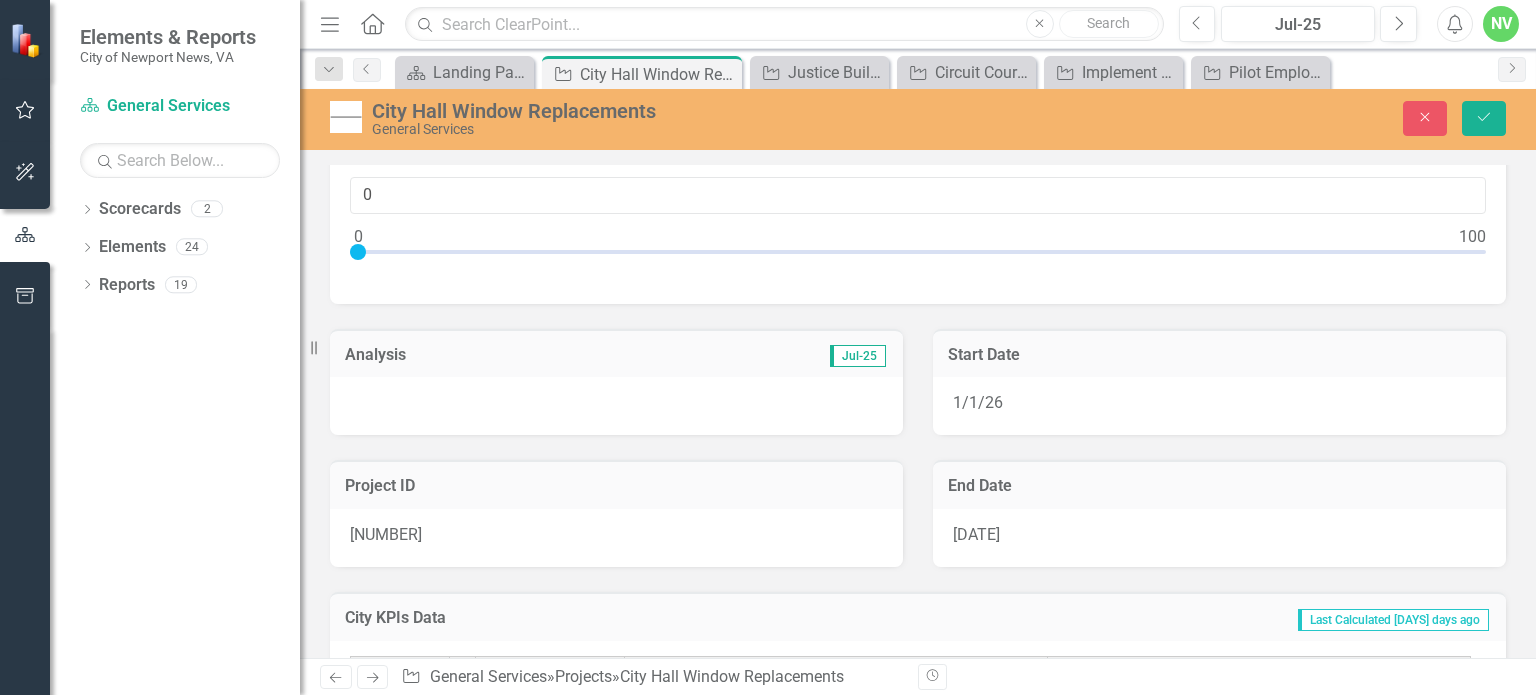 click at bounding box center [616, 406] 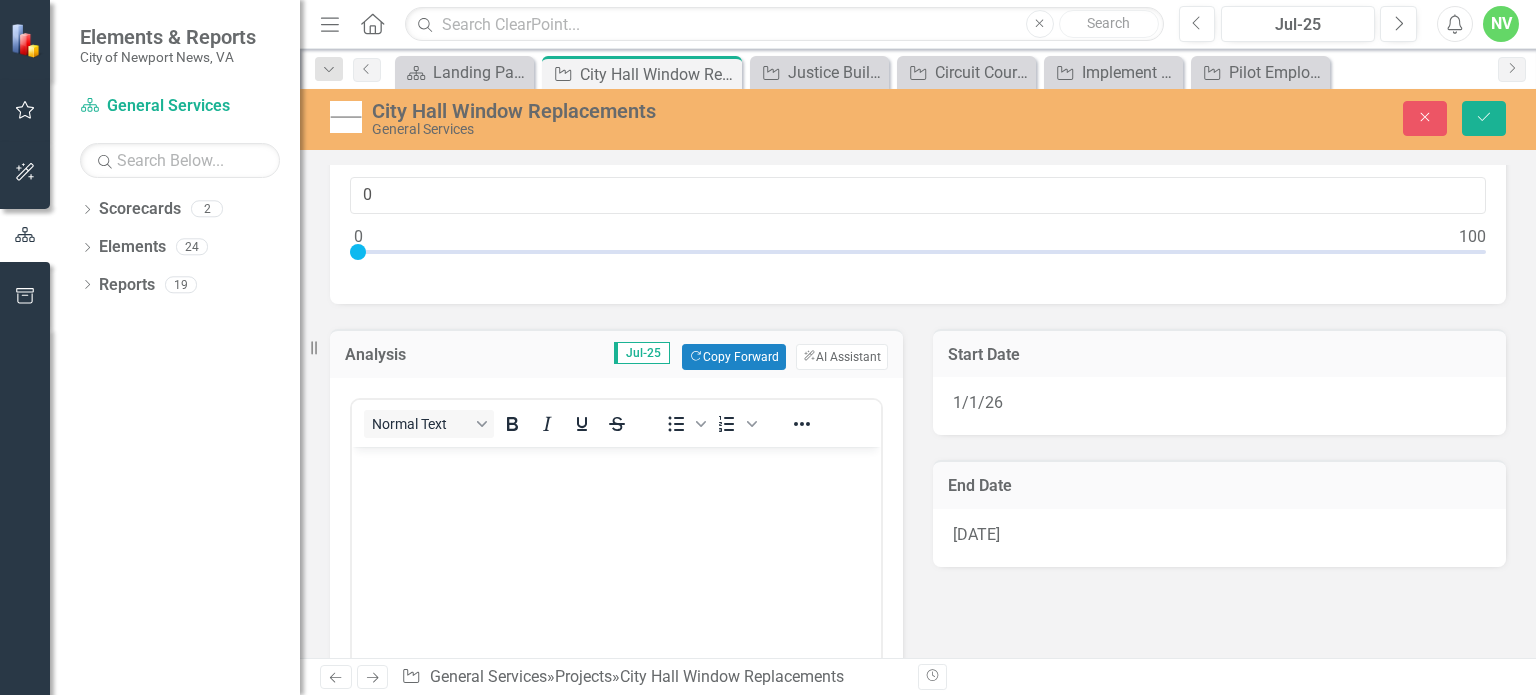scroll, scrollTop: 0, scrollLeft: 0, axis: both 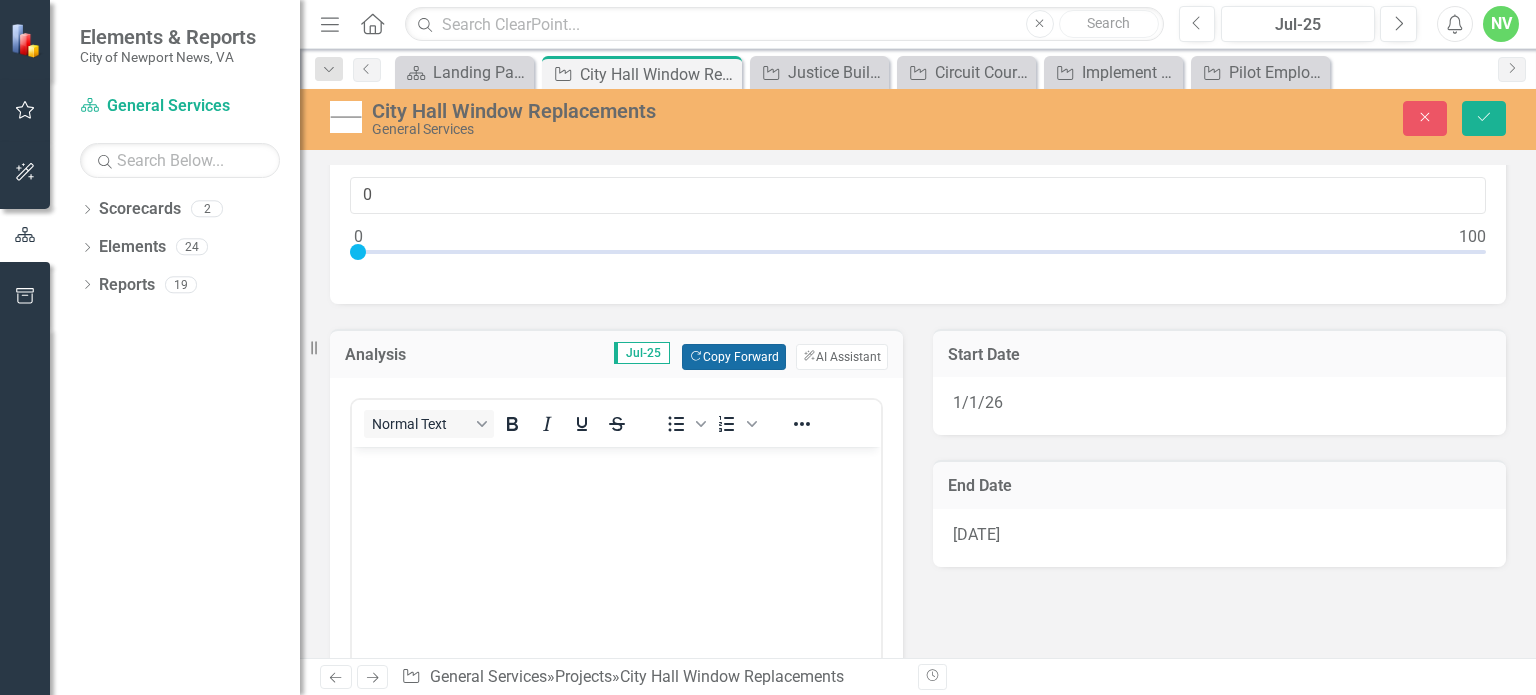 click on "Copy Forward  Copy Forward" at bounding box center (733, 357) 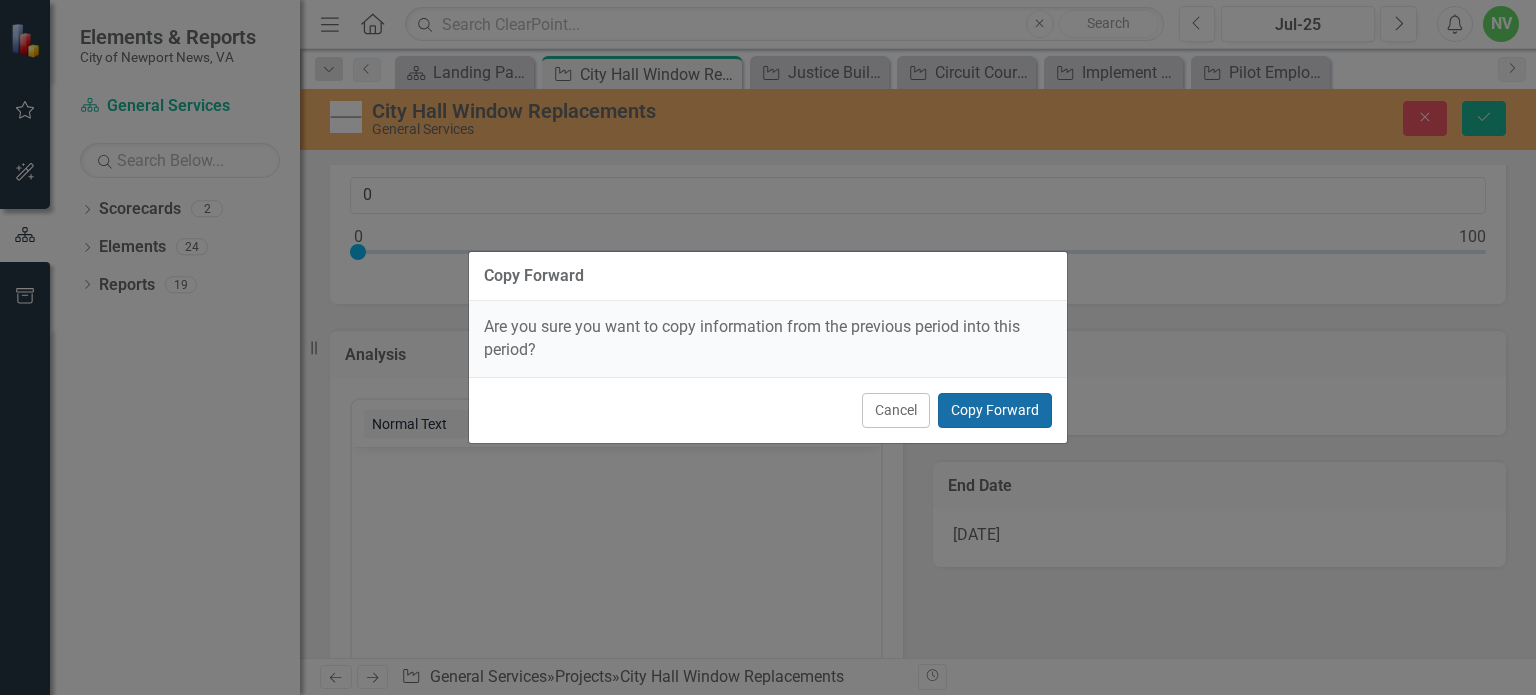 click on "Copy Forward" at bounding box center (995, 410) 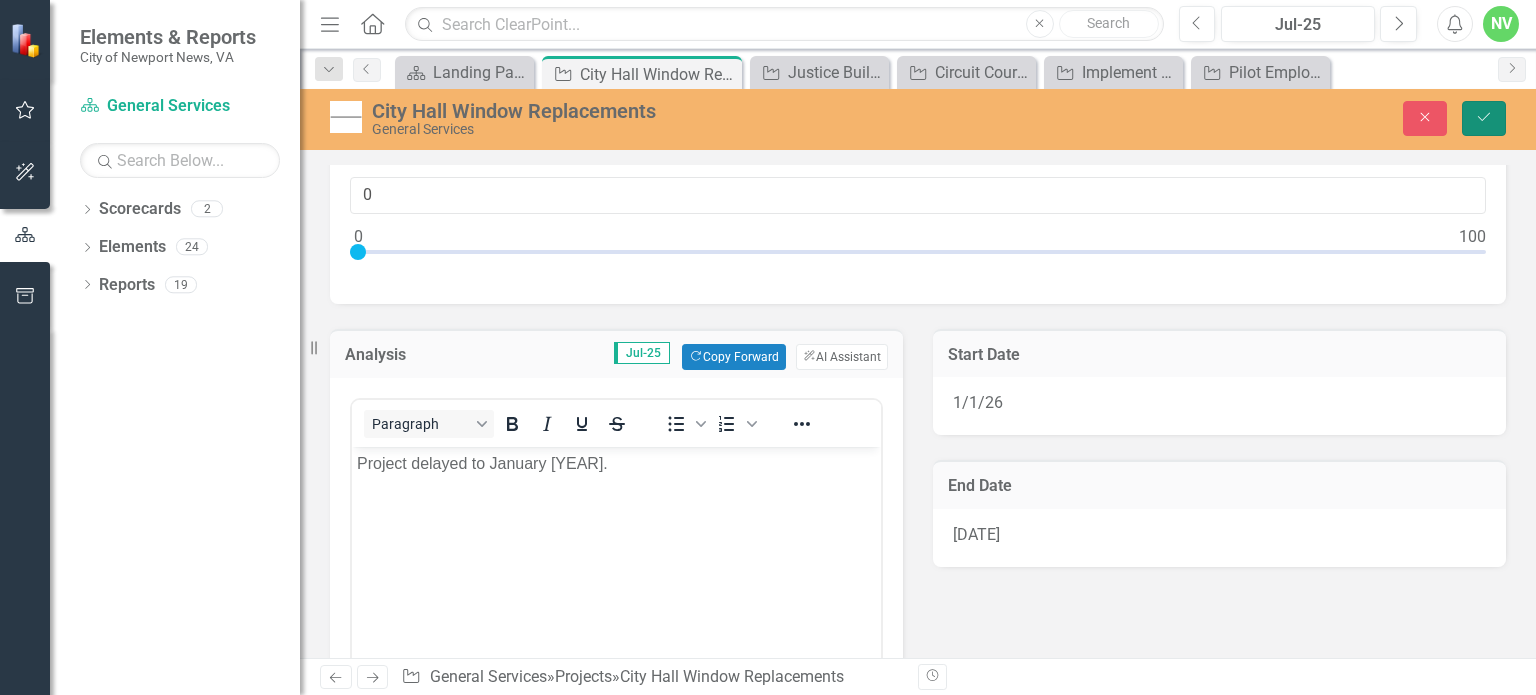 click 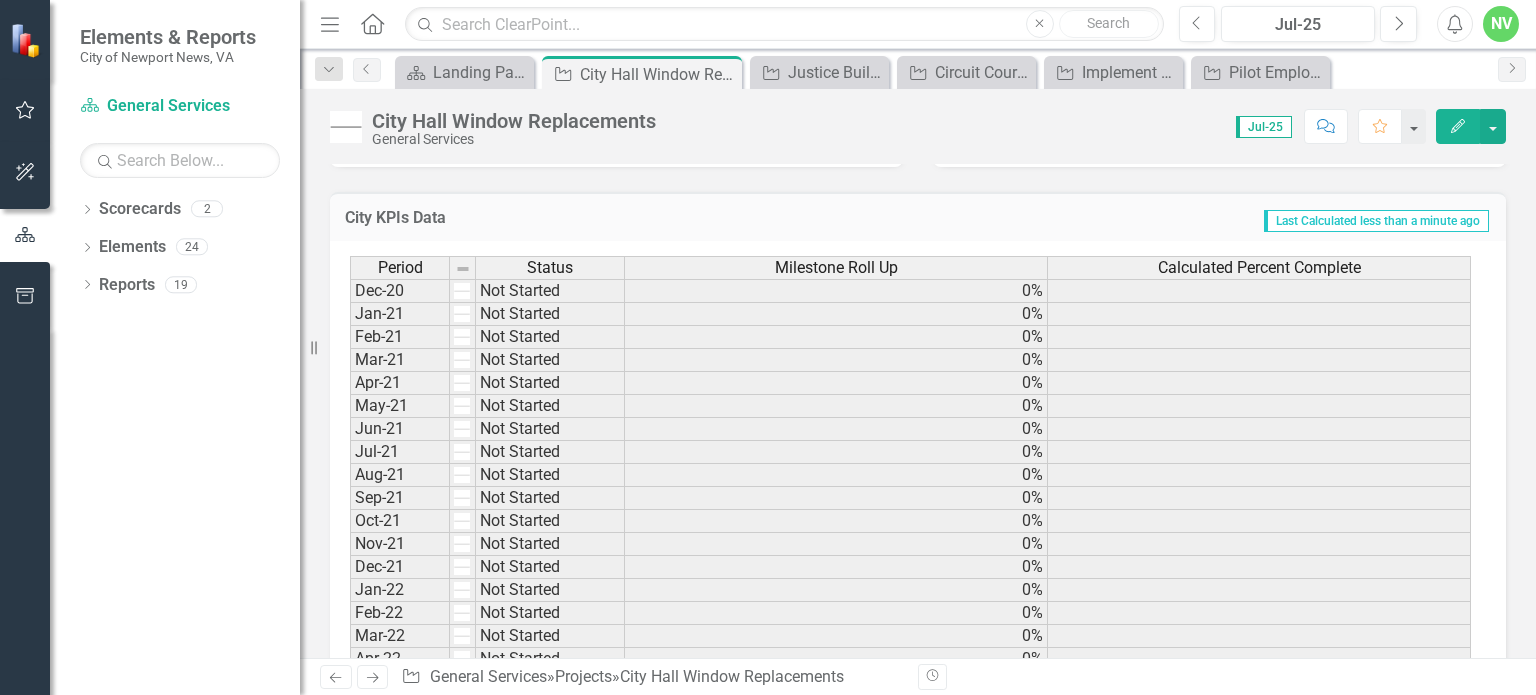 scroll, scrollTop: 0, scrollLeft: 0, axis: both 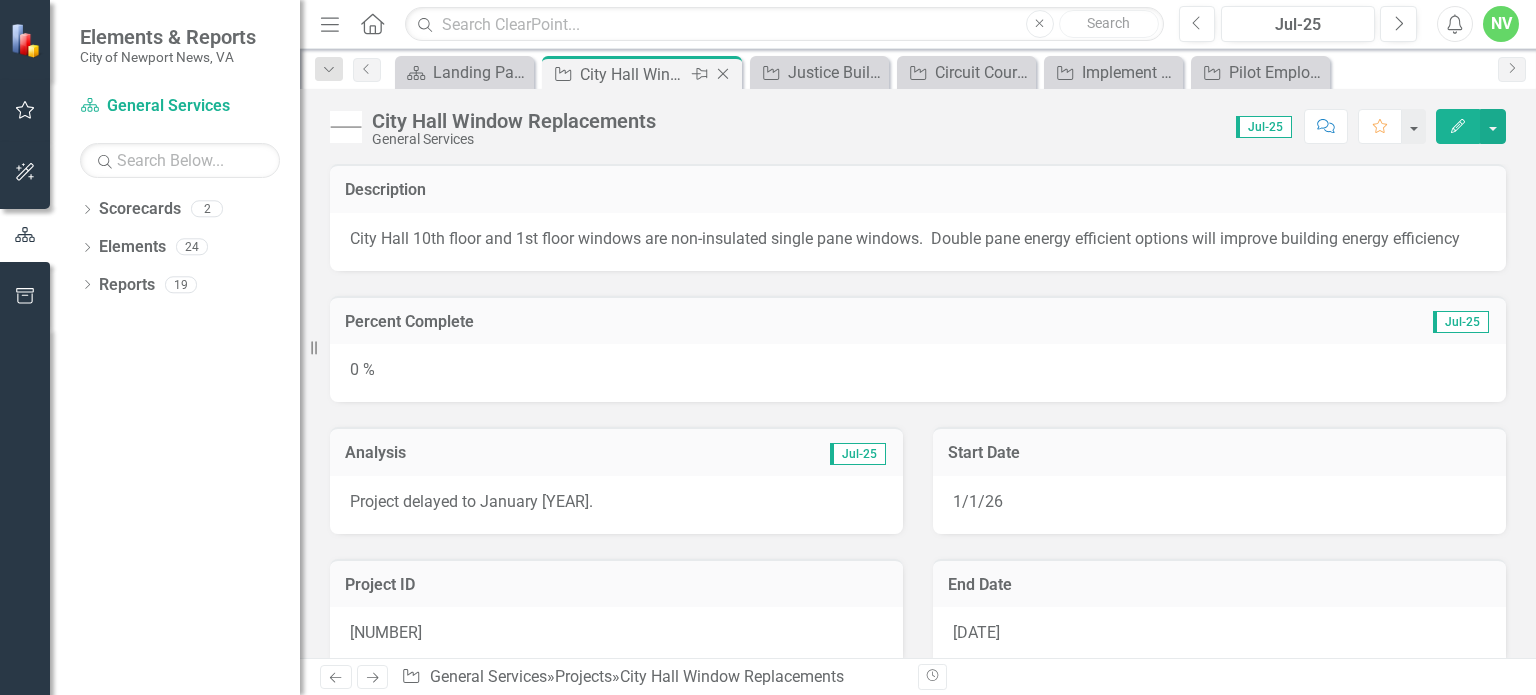 click on "Close" 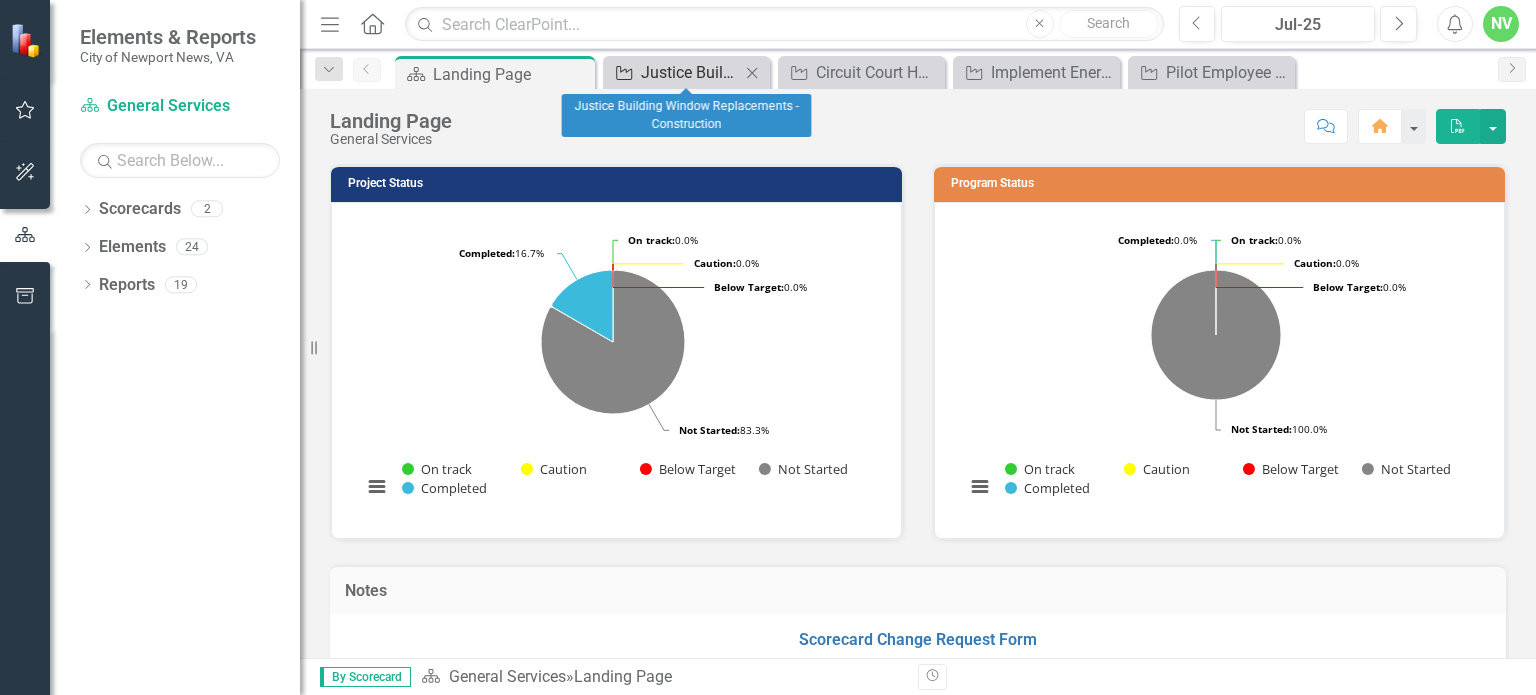 click on "Justice Building Window Replacements - Construction" at bounding box center (690, 72) 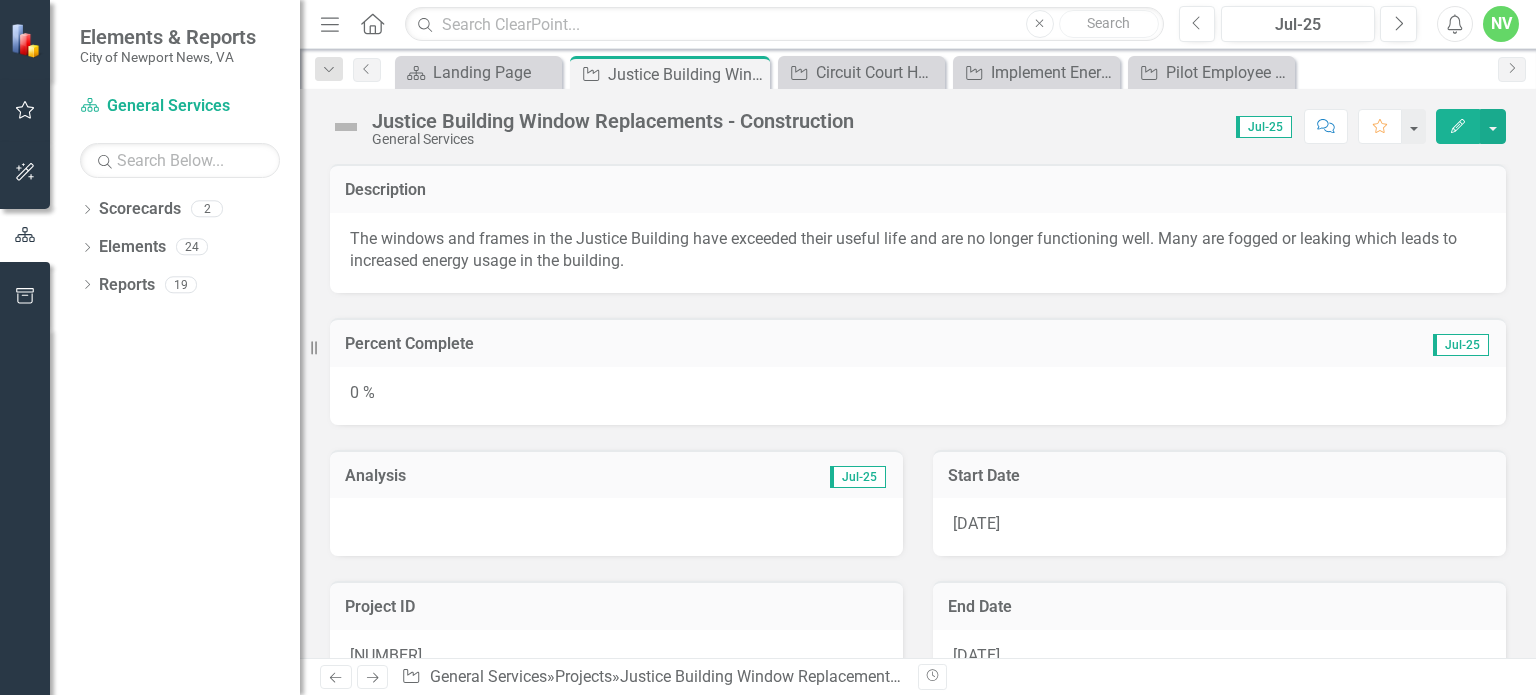 click on "0 %" at bounding box center [918, 396] 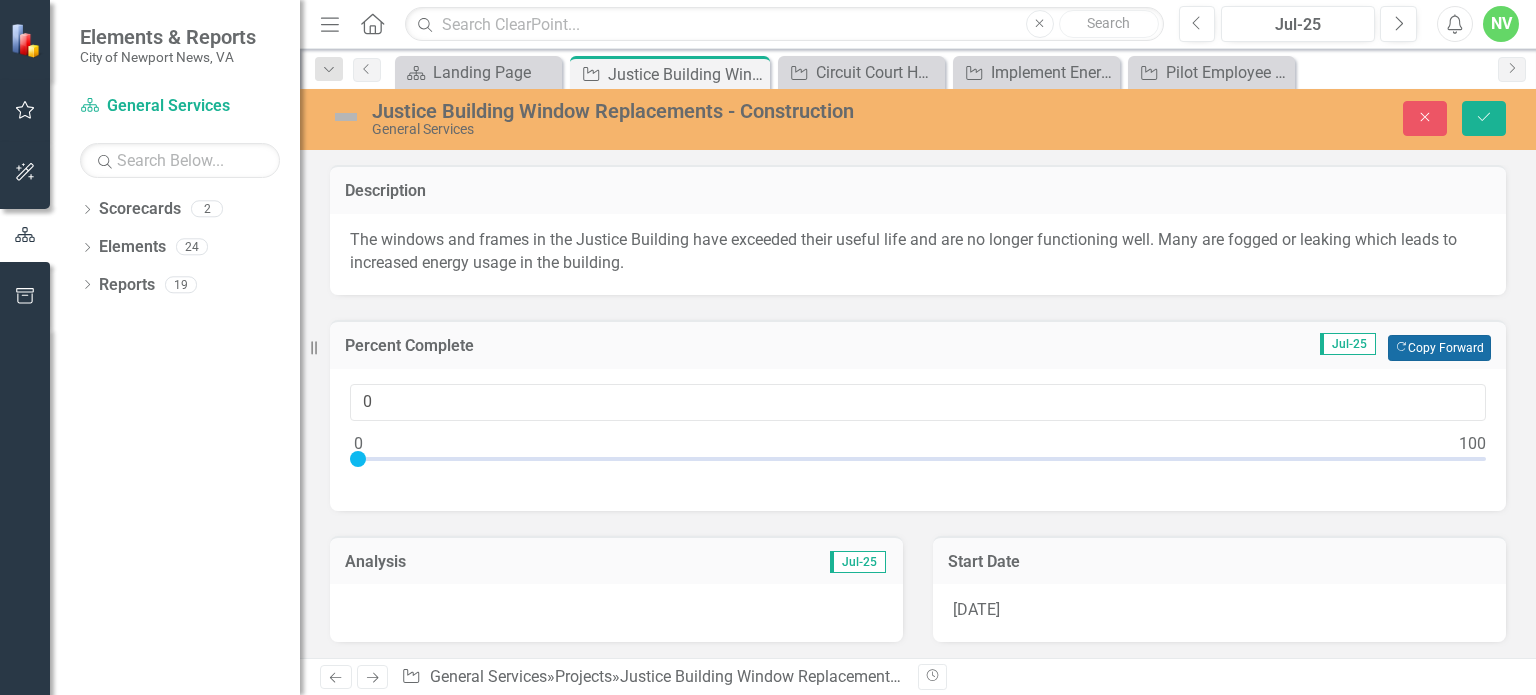 click on "Copy Forward" 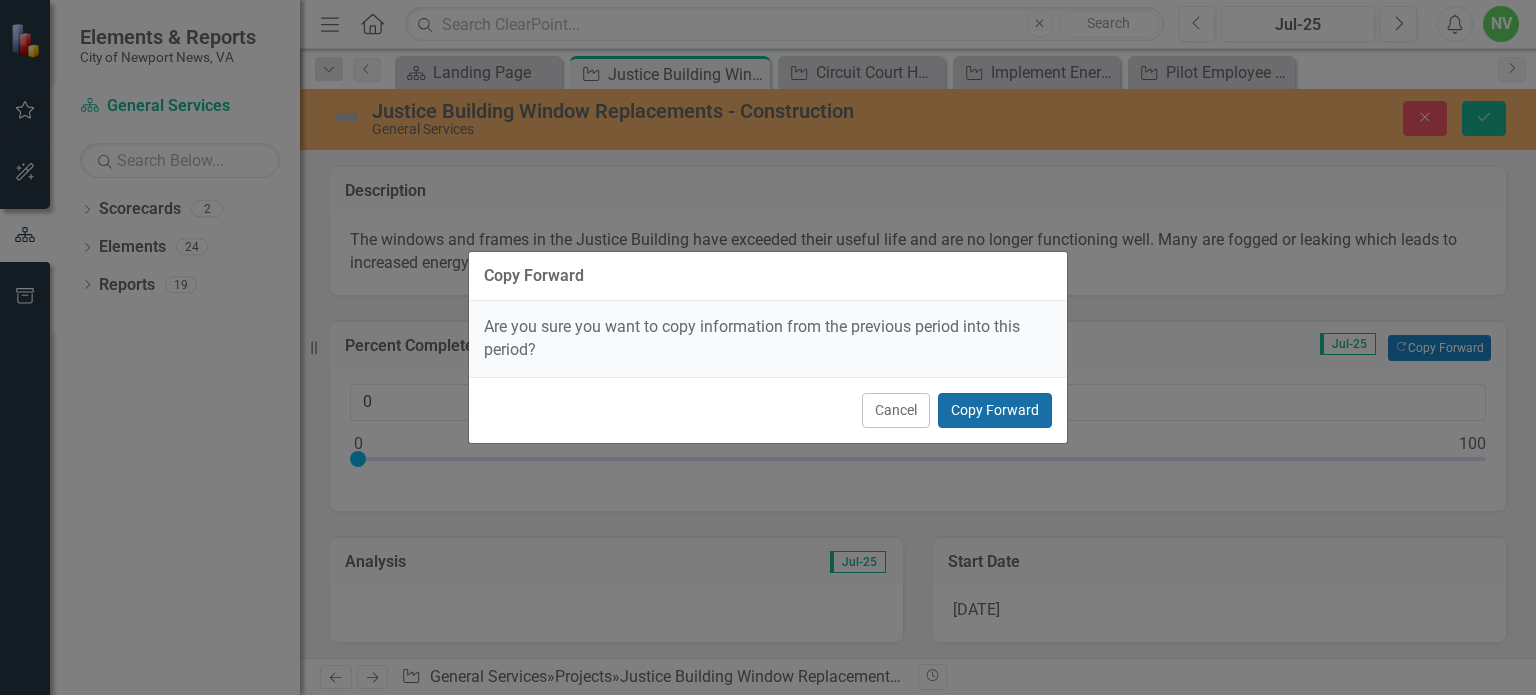 click on "Copy Forward" at bounding box center (995, 410) 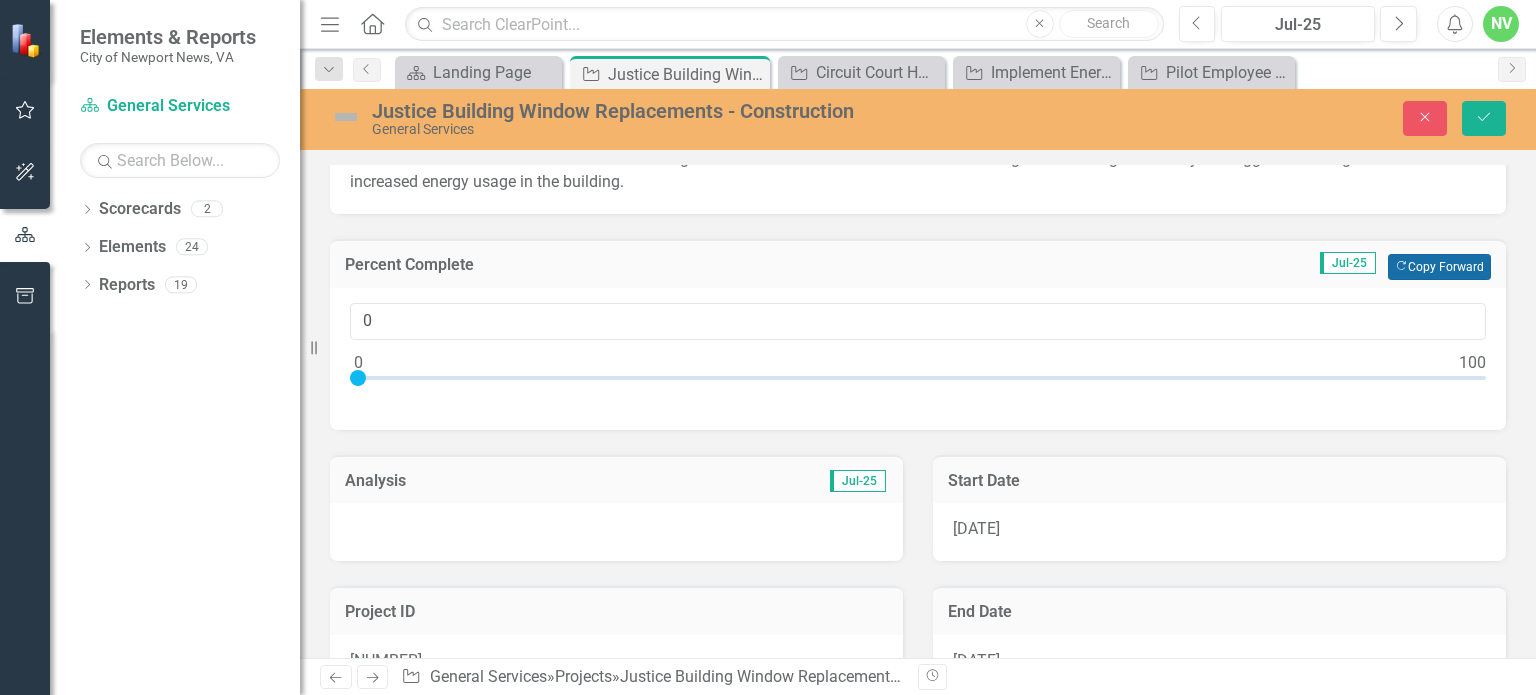 scroll, scrollTop: 120, scrollLeft: 0, axis: vertical 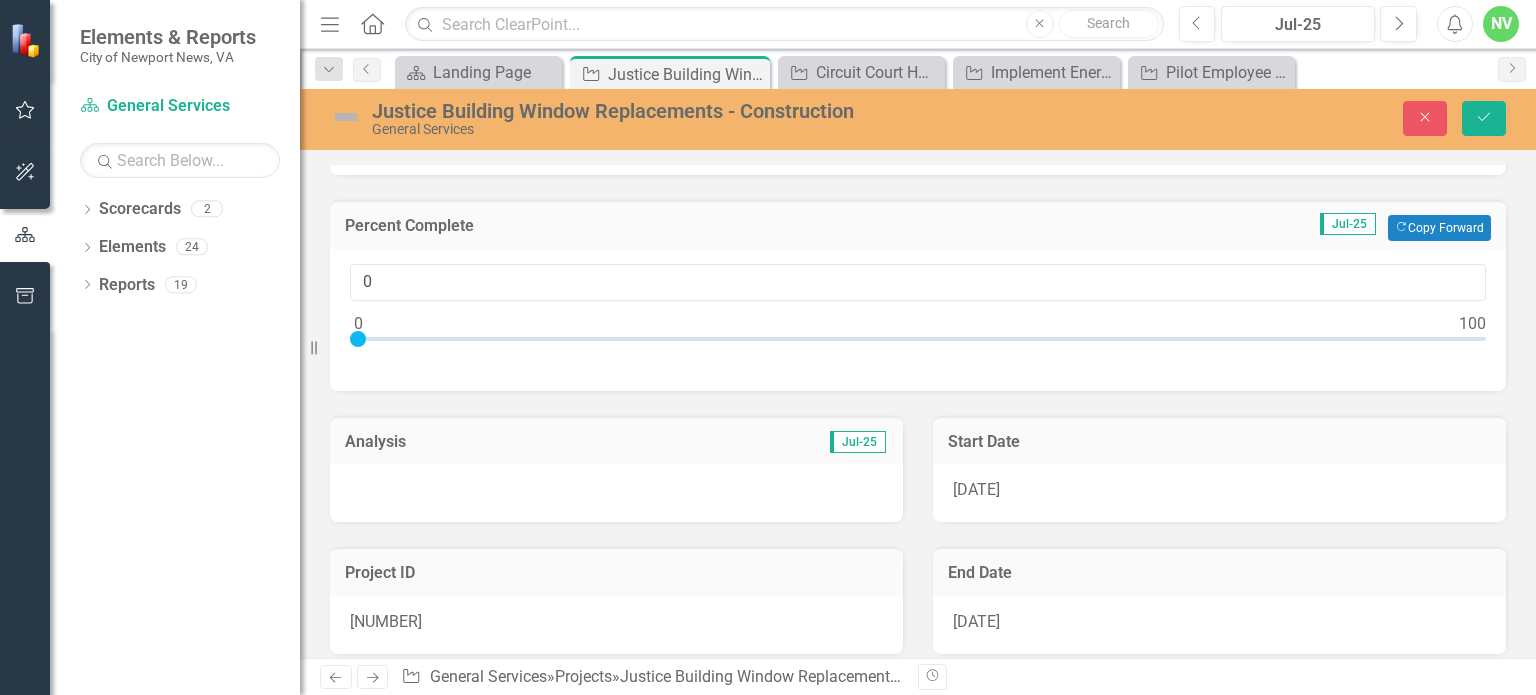 click at bounding box center [616, 493] 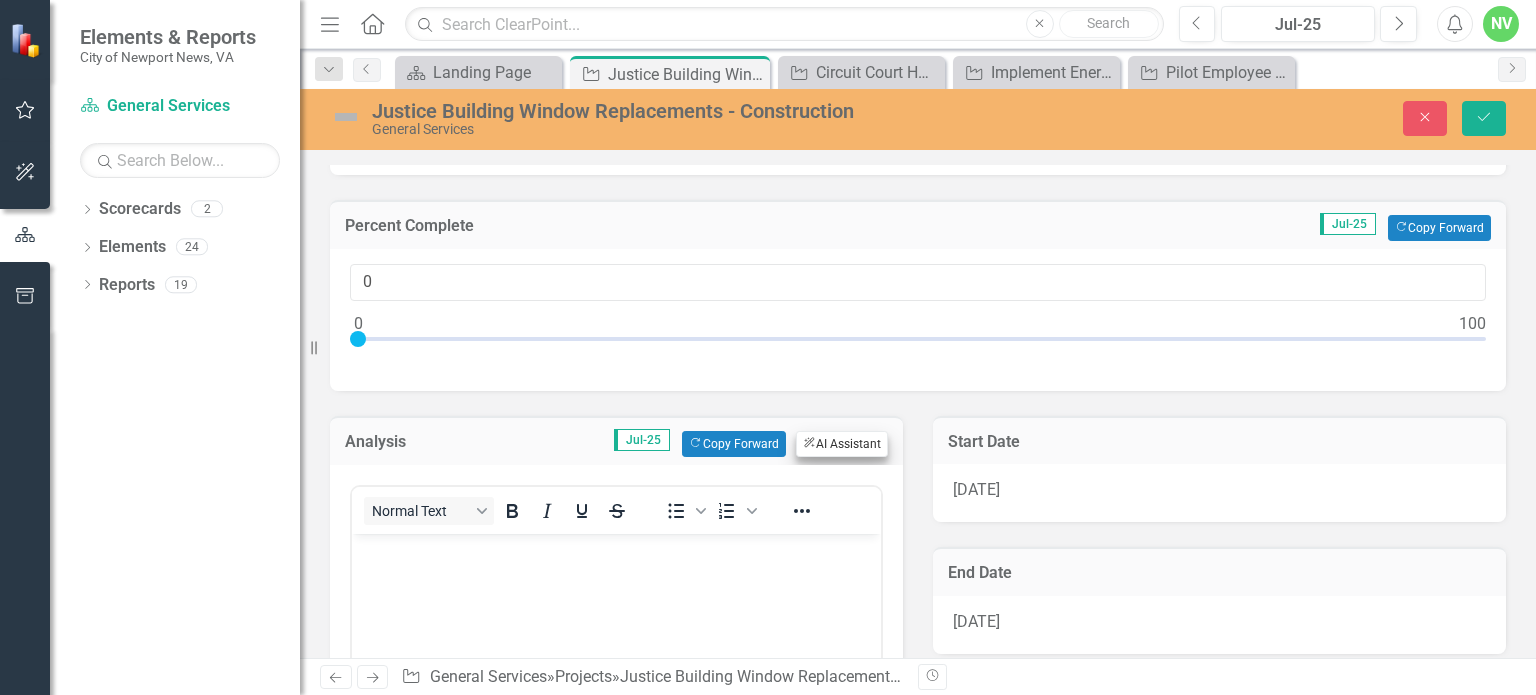 scroll, scrollTop: 0, scrollLeft: 0, axis: both 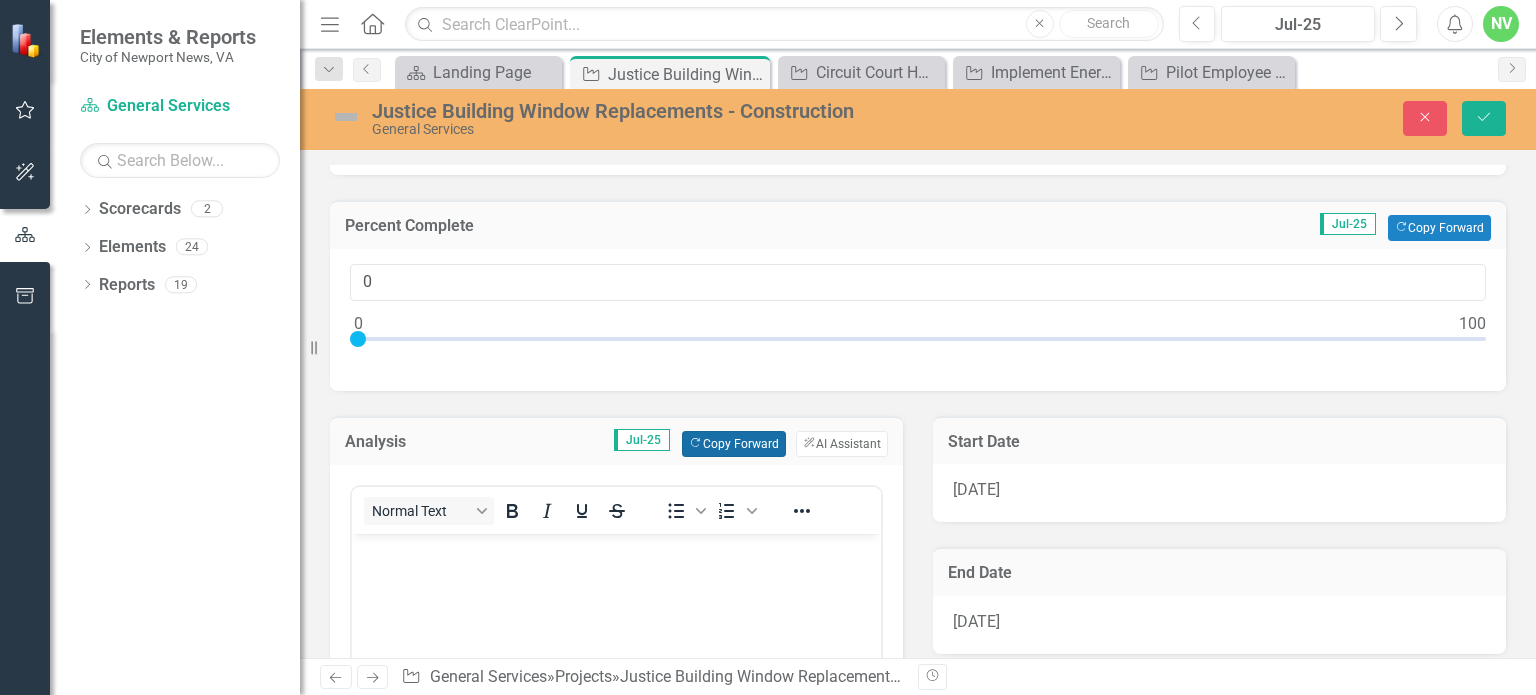 click on "Copy Forward  Copy Forward" at bounding box center (733, 444) 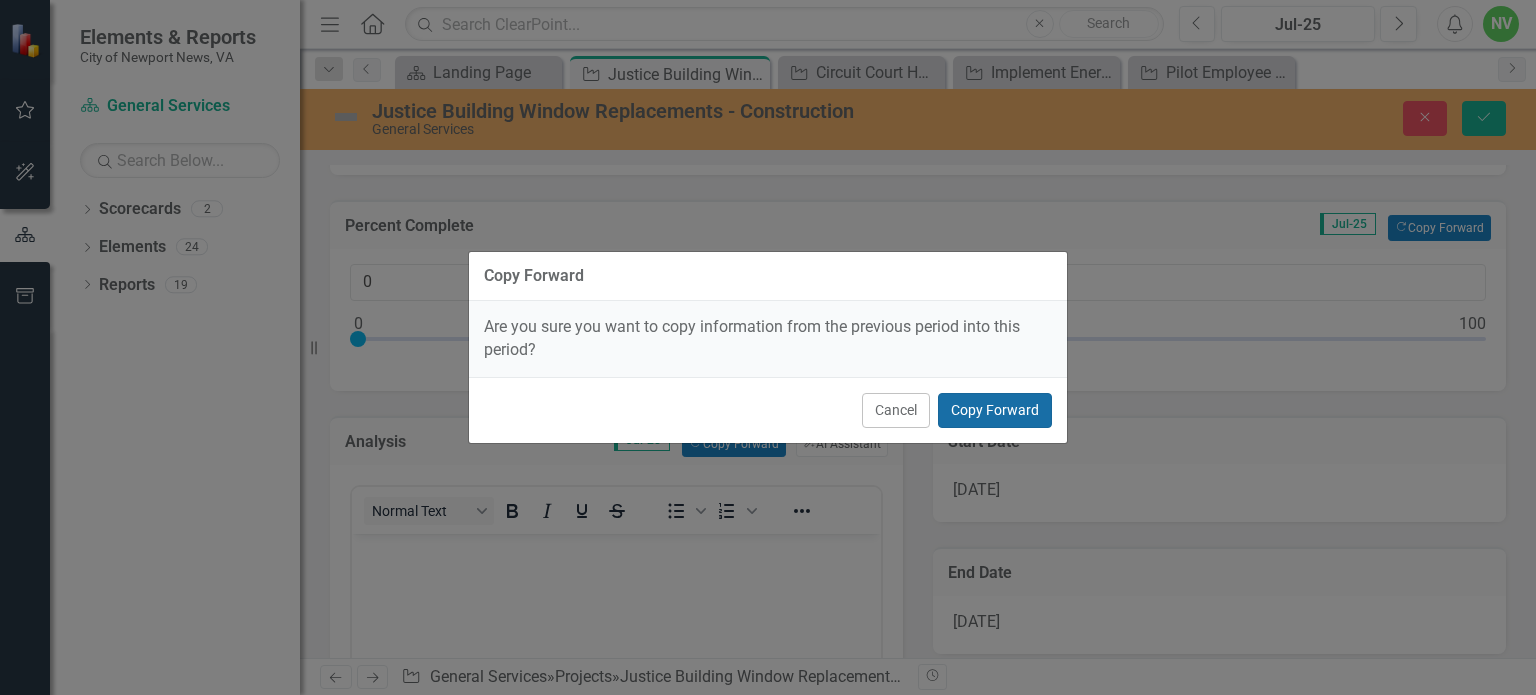 click on "Copy Forward" at bounding box center (995, 410) 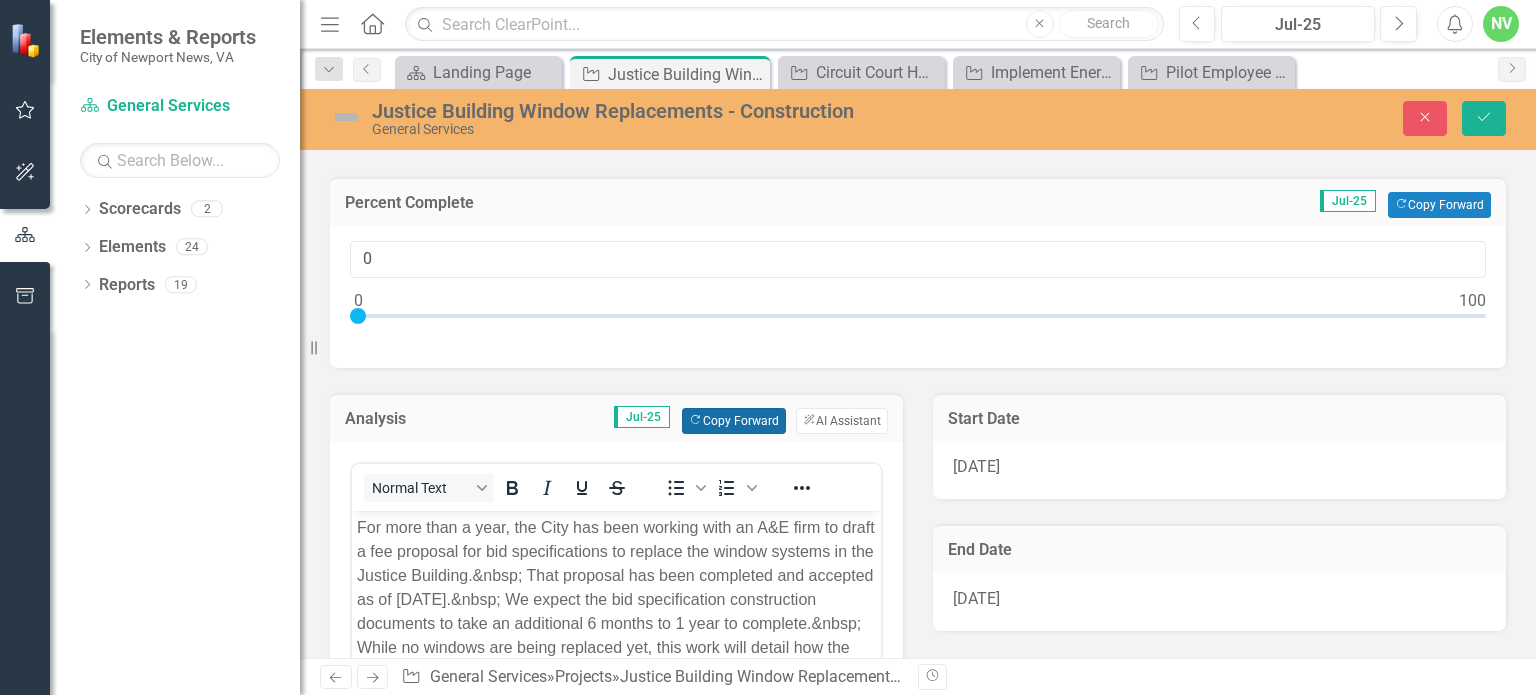 scroll, scrollTop: 144, scrollLeft: 0, axis: vertical 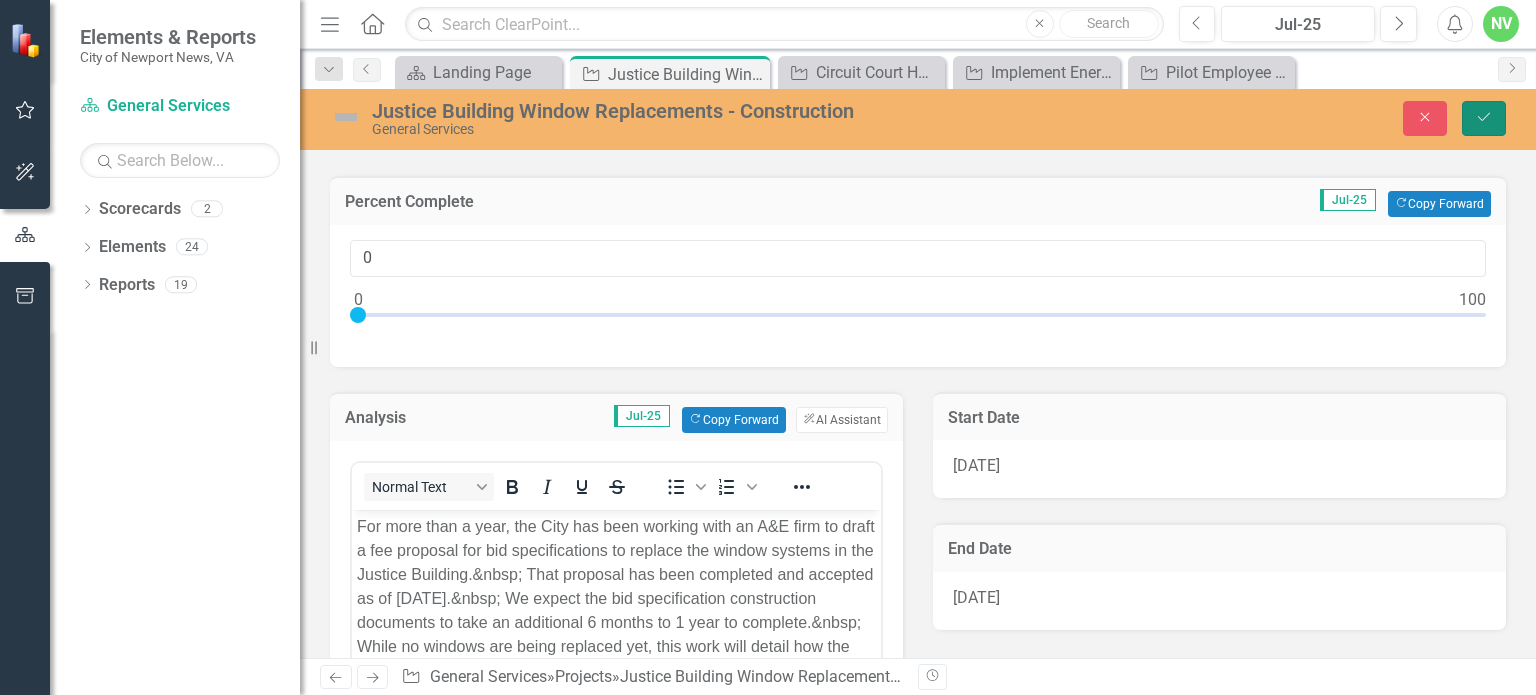 click on "Save" 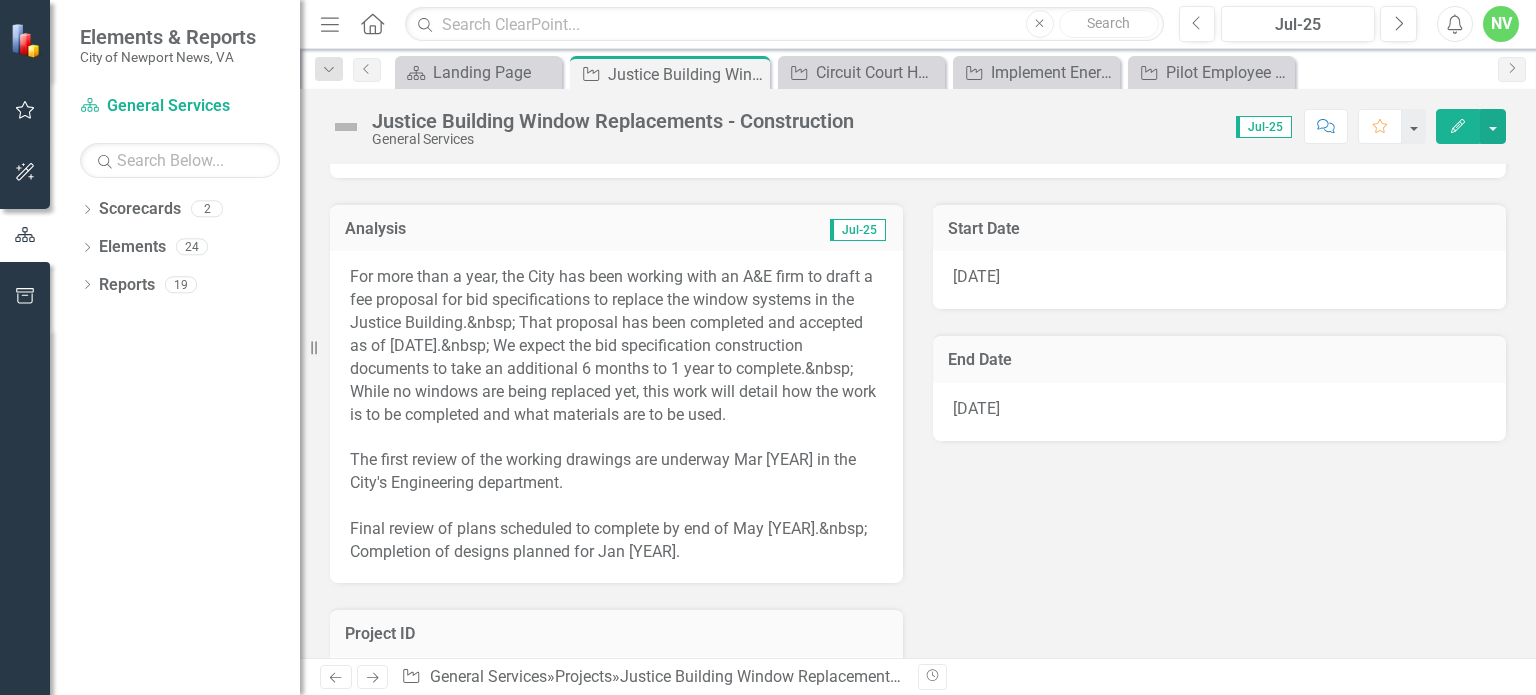 scroll, scrollTop: 0, scrollLeft: 0, axis: both 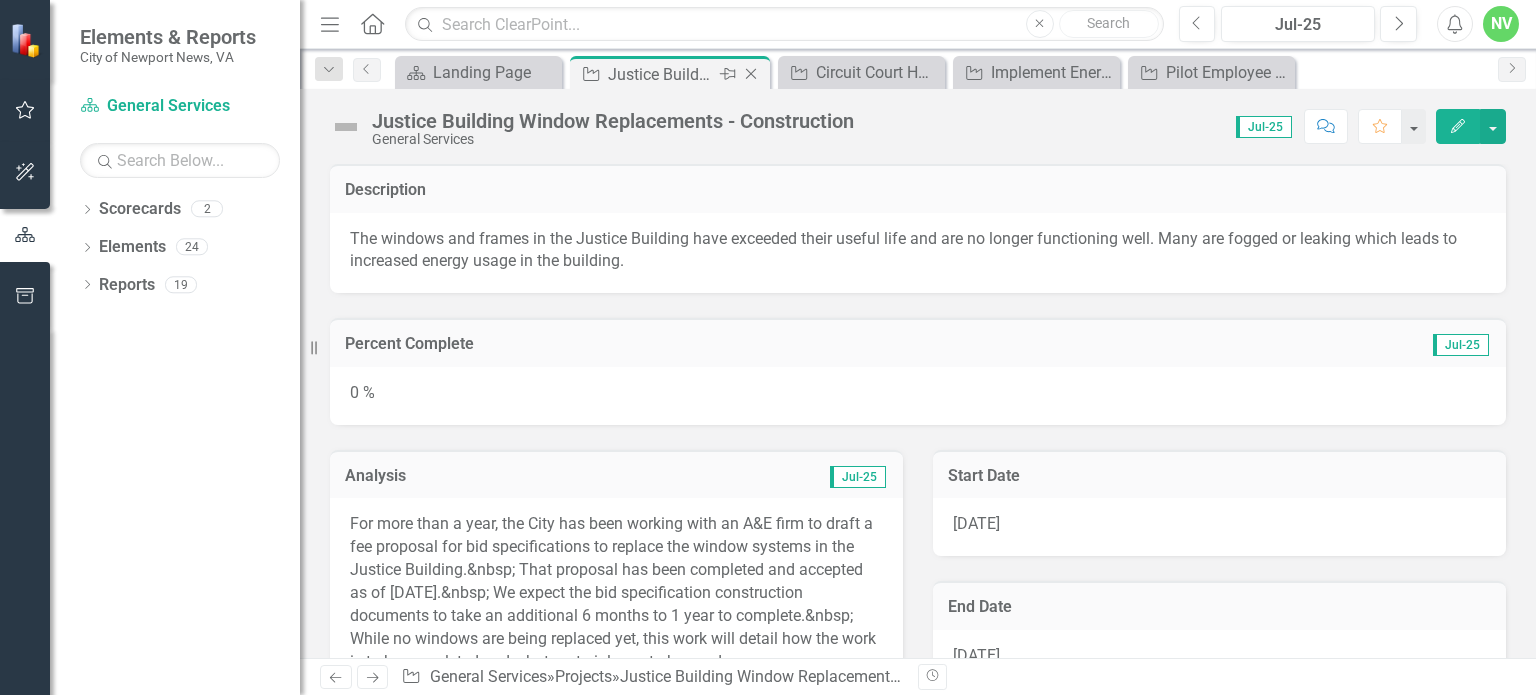 click on "Close" 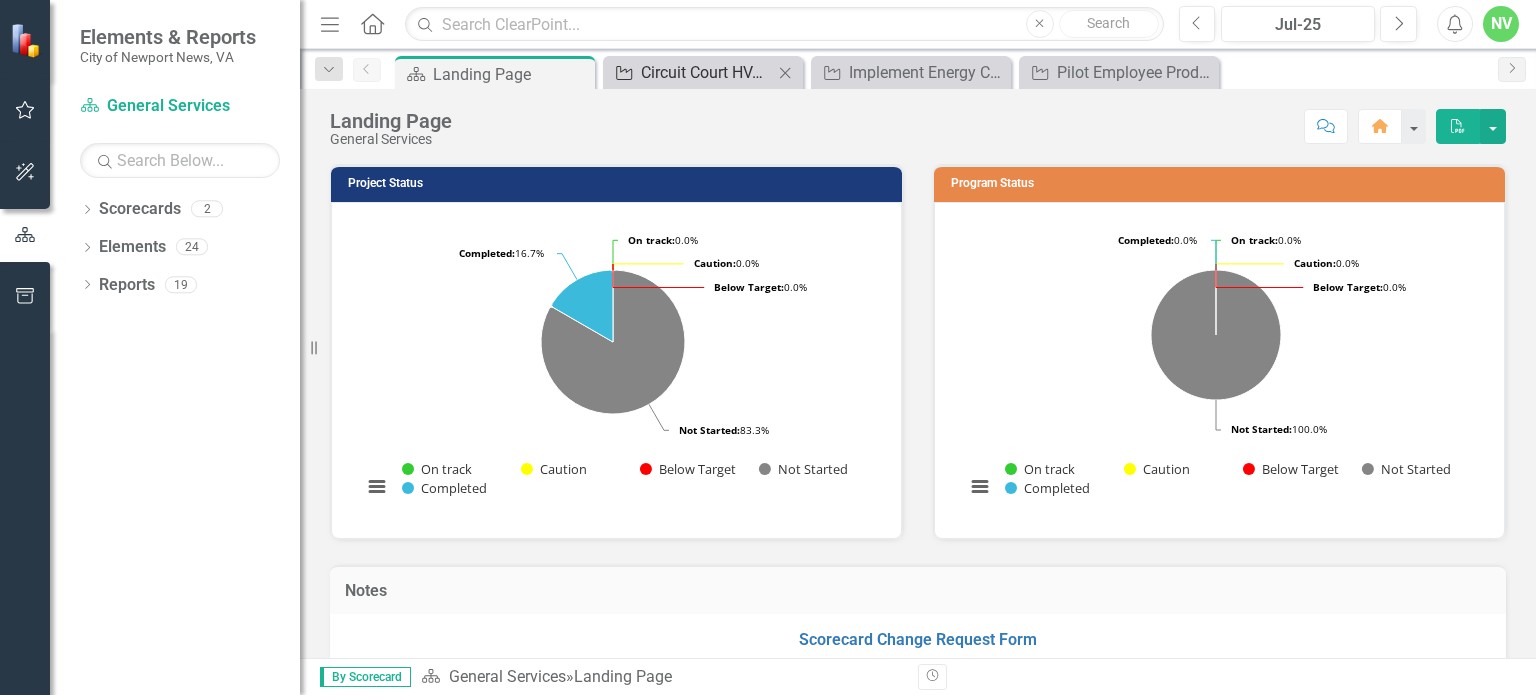 click on "Circuit Court HVAC & Building Envelope" at bounding box center (707, 72) 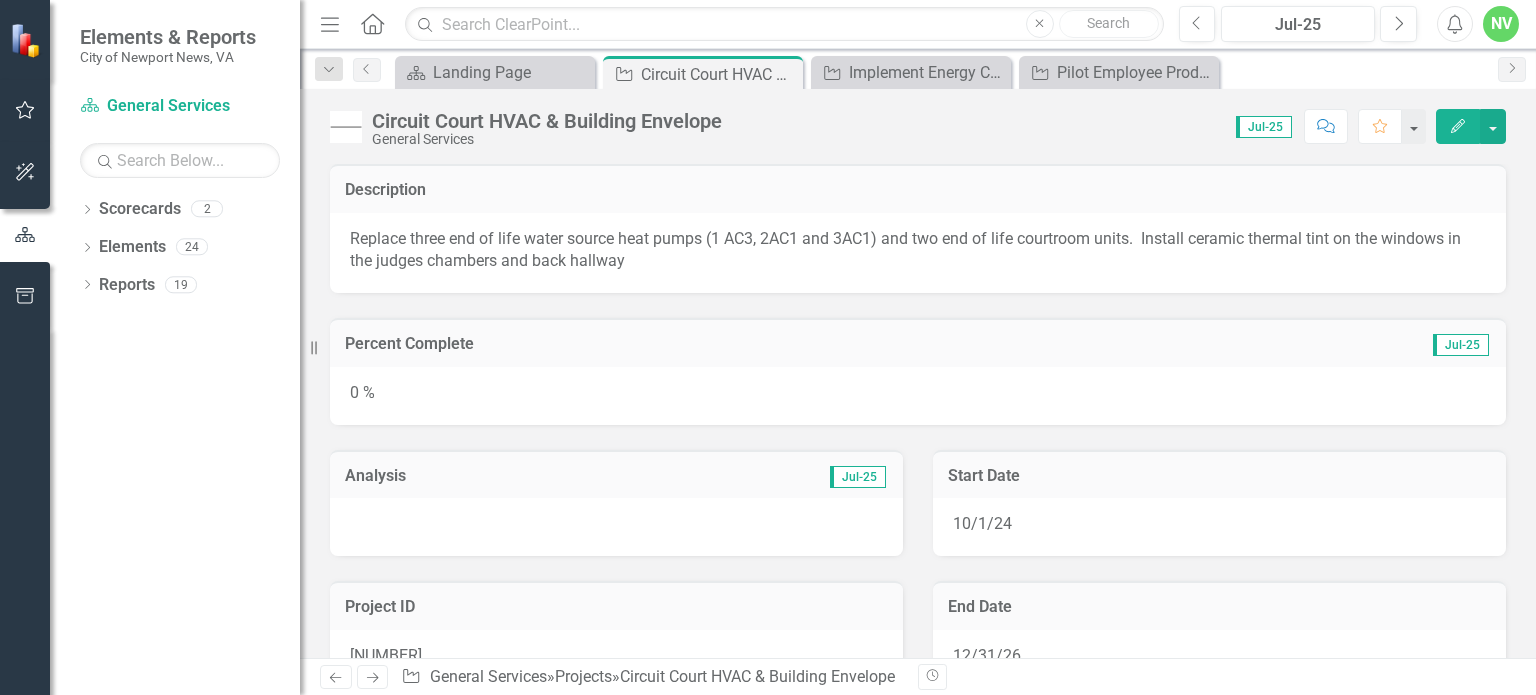 click on "0 %" at bounding box center [918, 396] 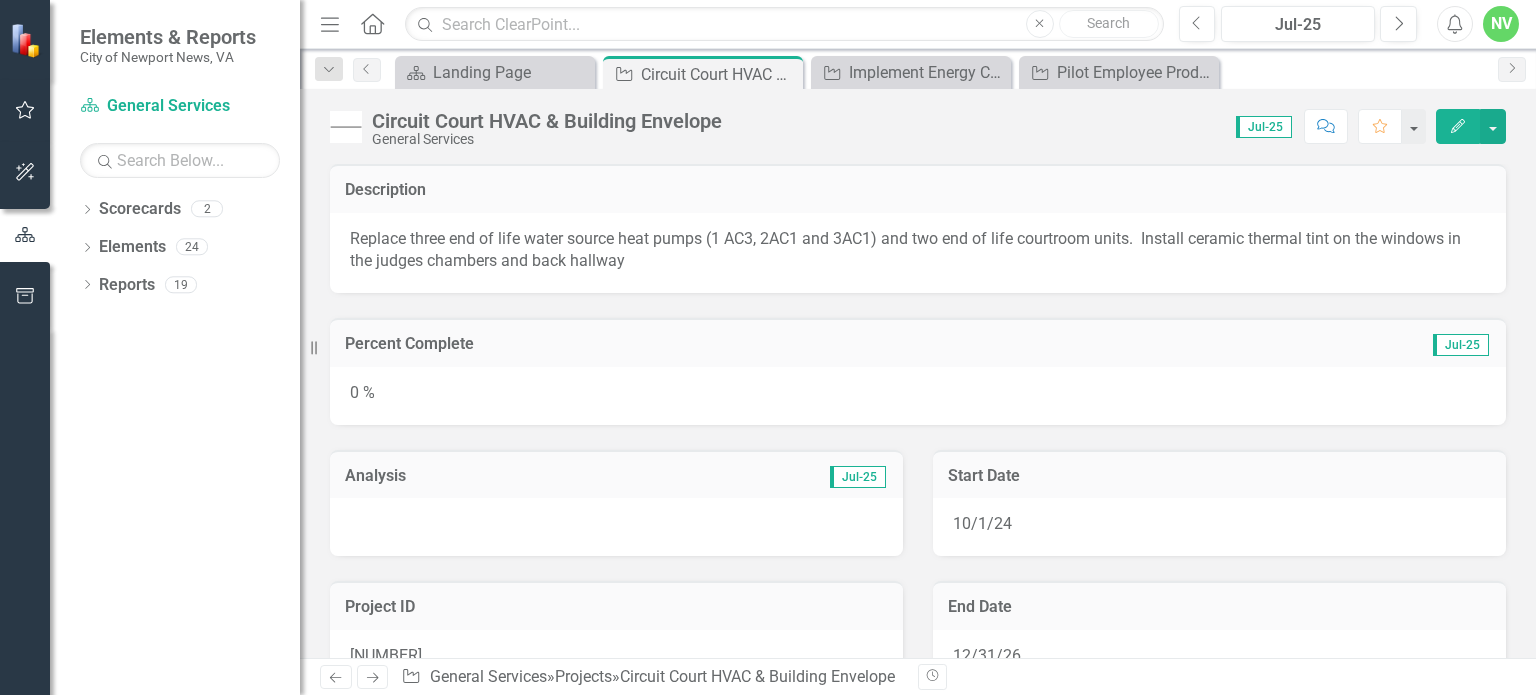 click on "0 %" at bounding box center (918, 396) 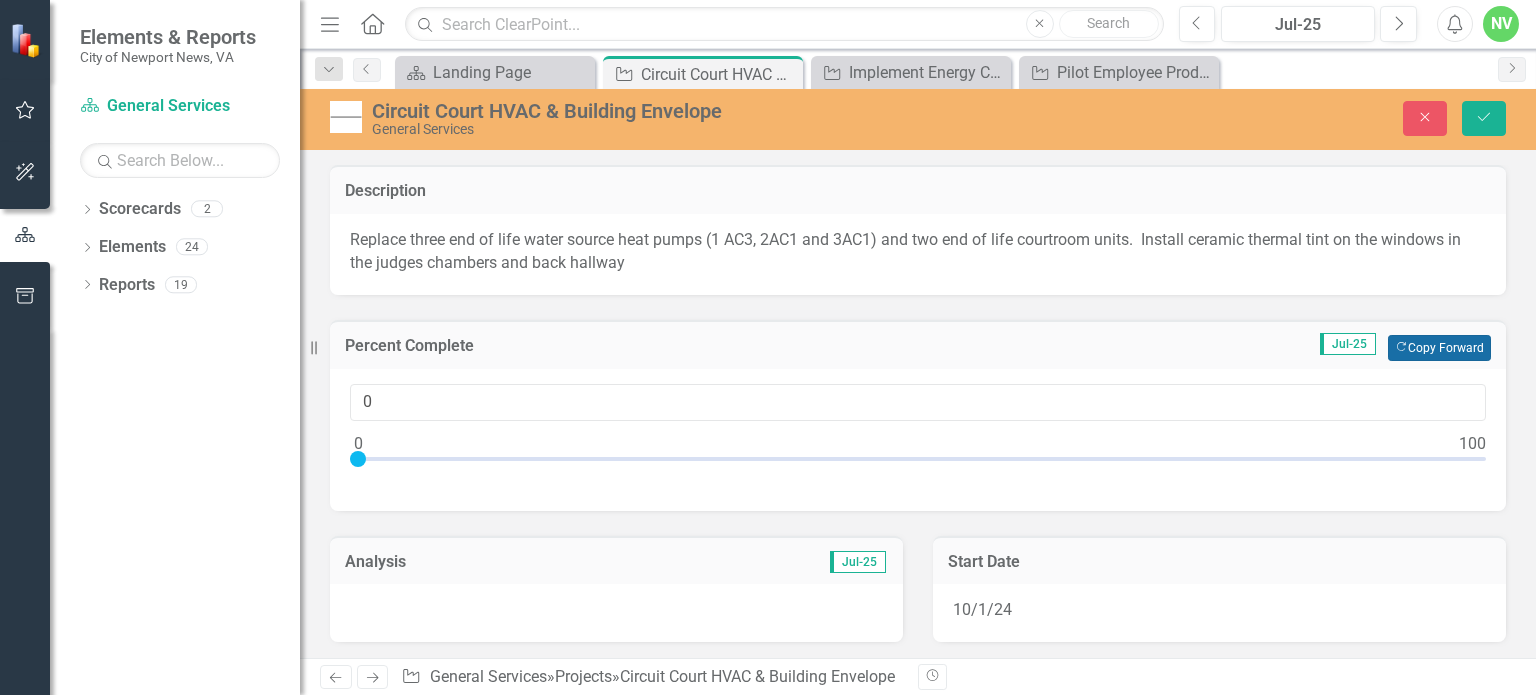 click on "Copy Forward  Copy Forward" at bounding box center (1439, 348) 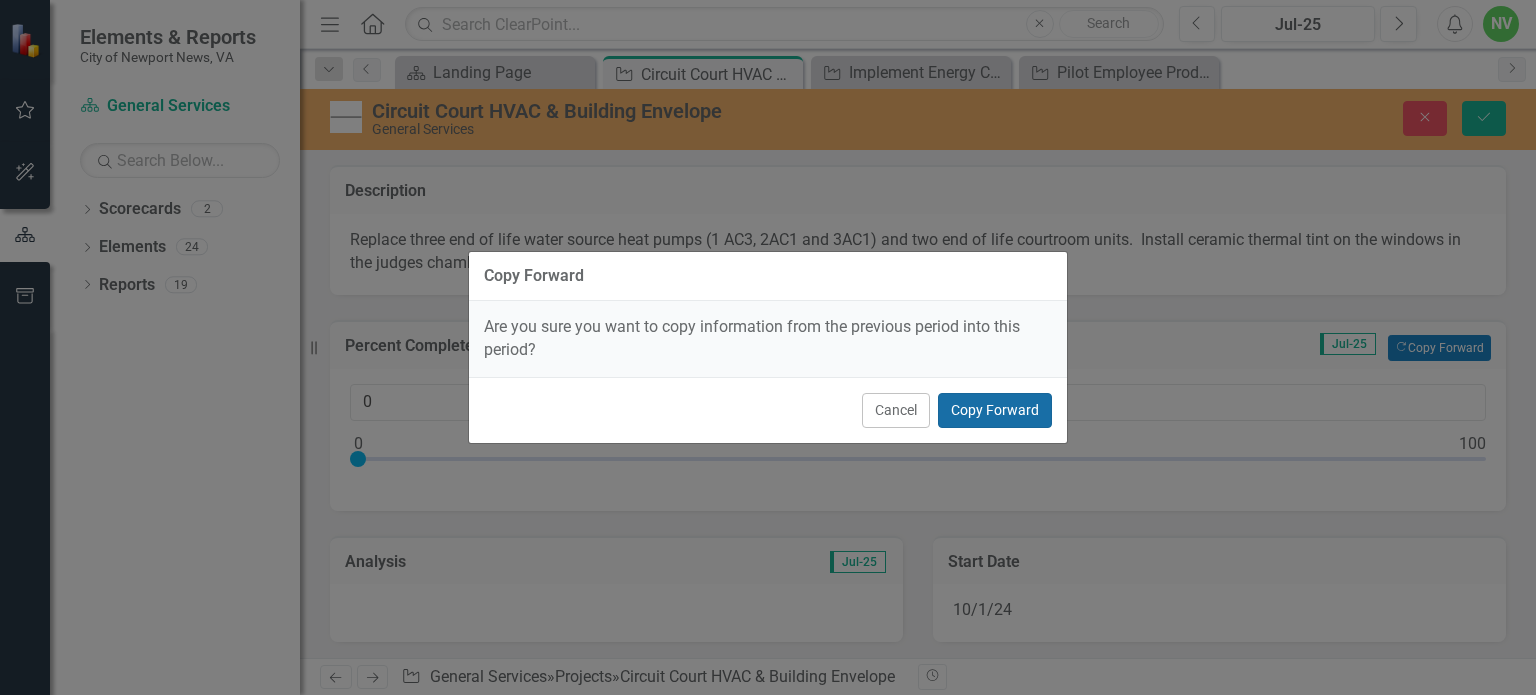 click on "Copy Forward" at bounding box center [995, 410] 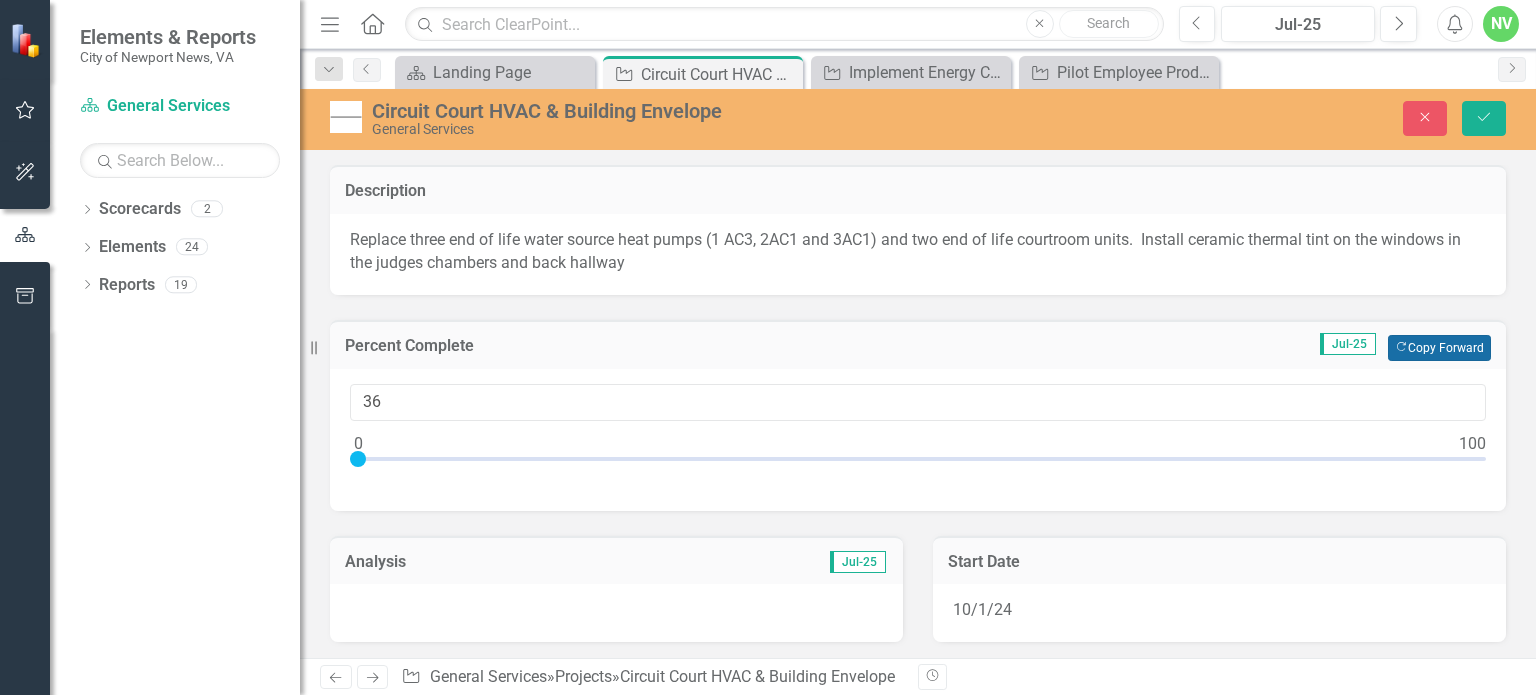 type on "36" 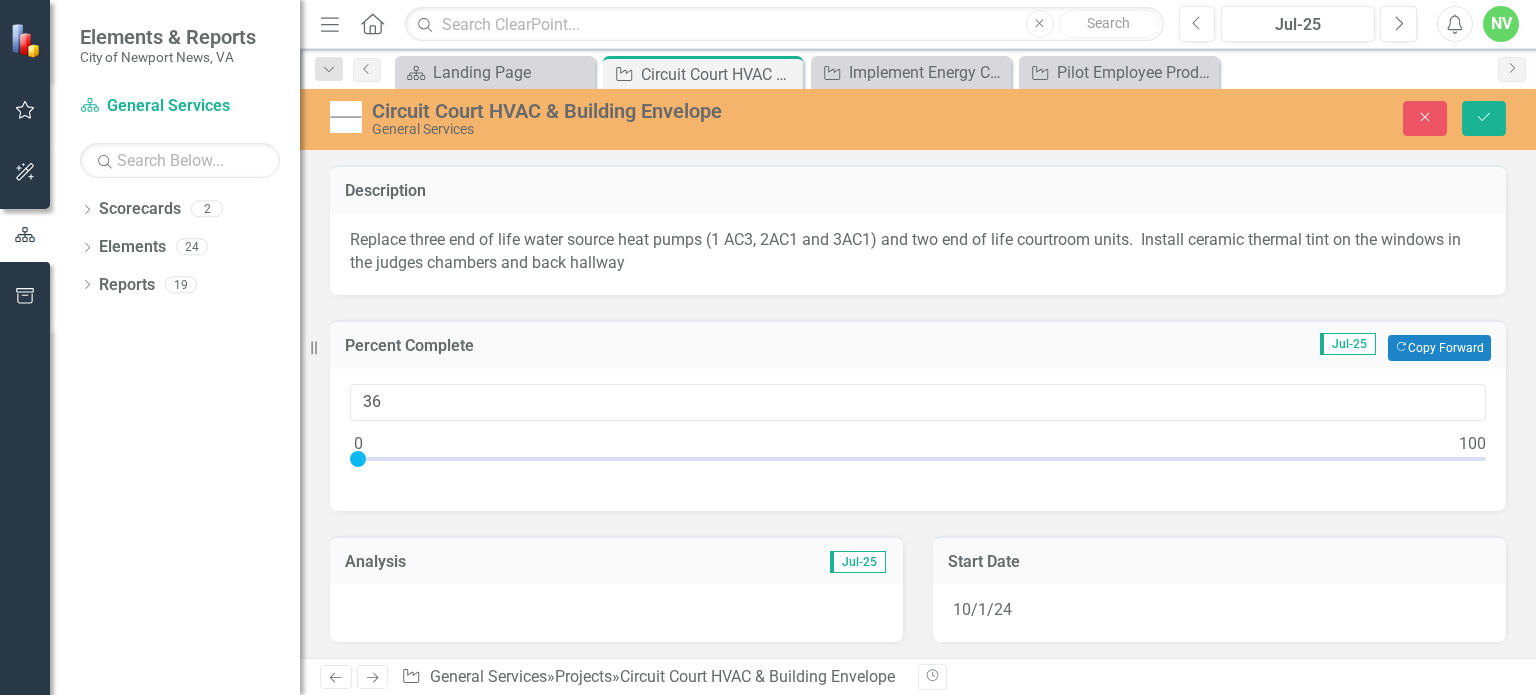 click at bounding box center (616, 613) 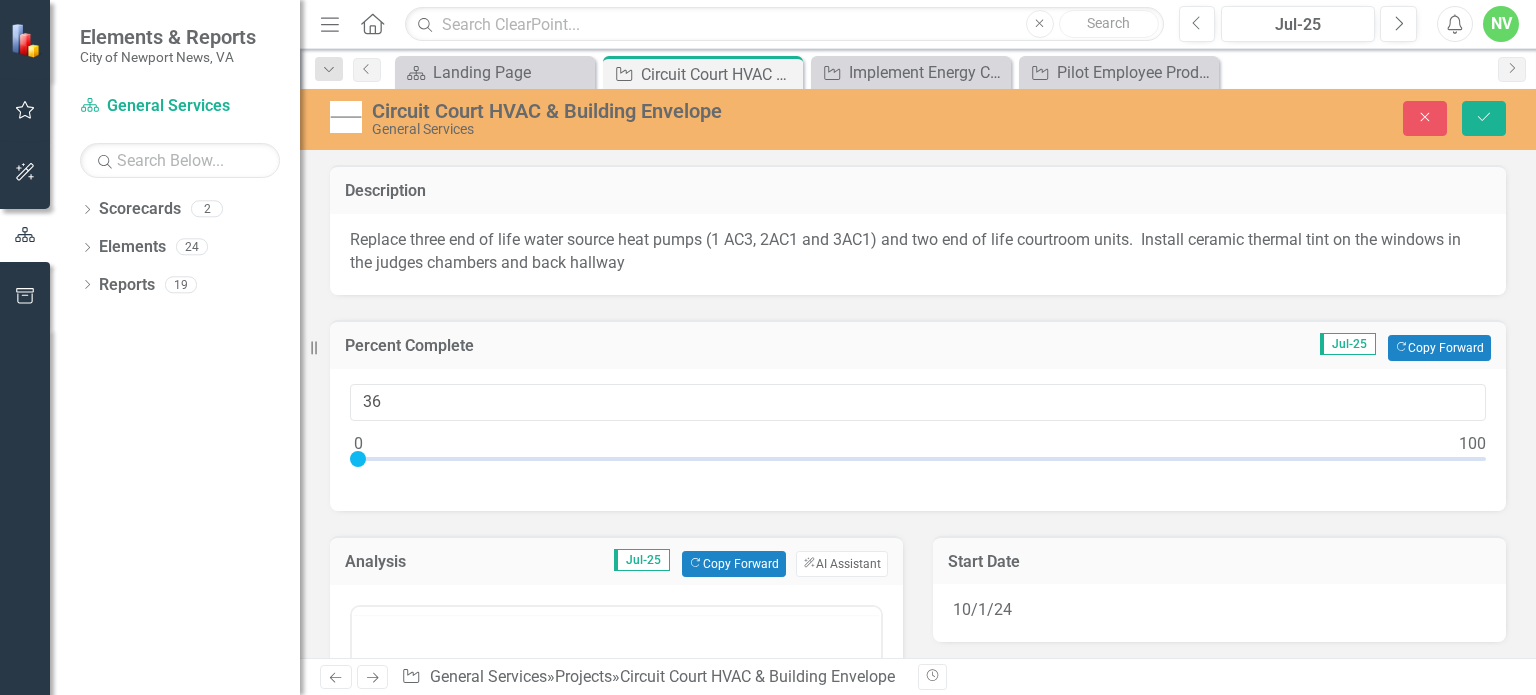 scroll, scrollTop: 0, scrollLeft: 0, axis: both 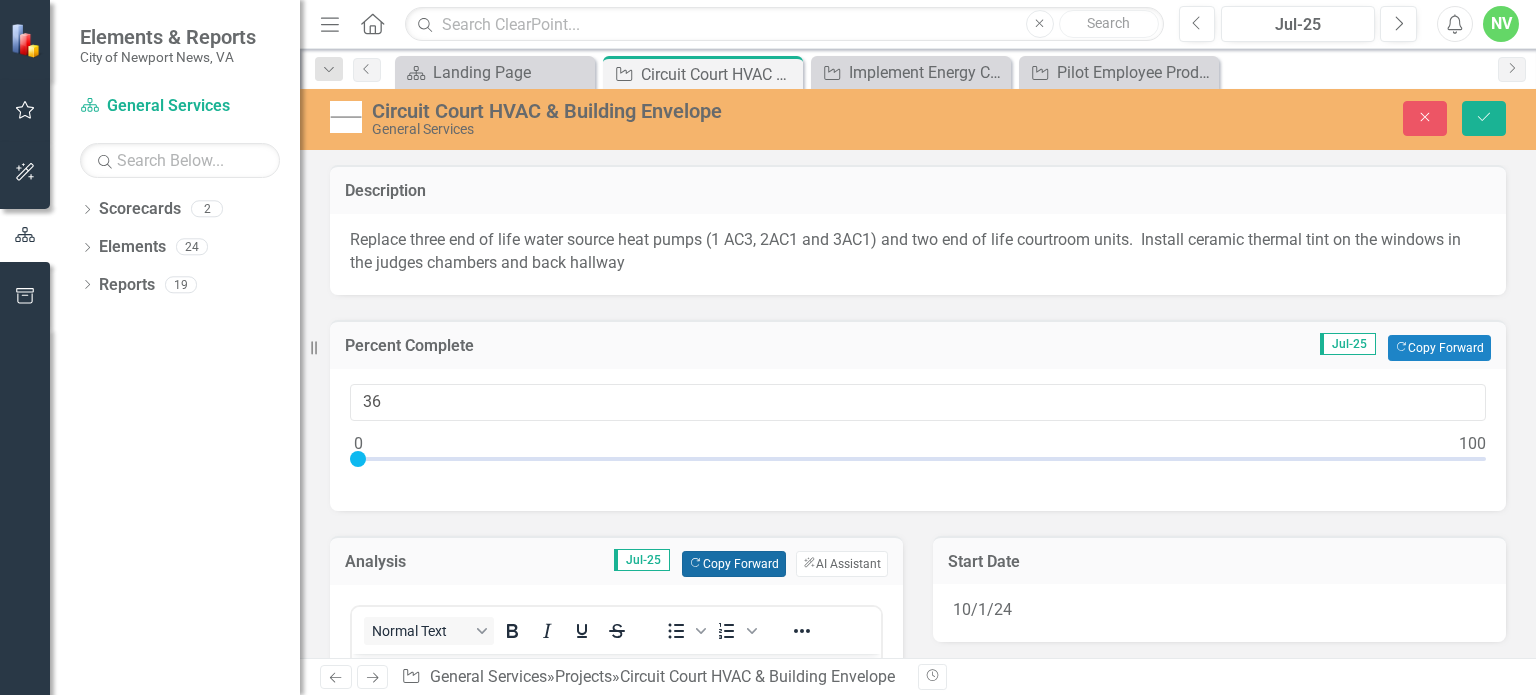 click on "Copy Forward  Copy Forward" at bounding box center [733, 564] 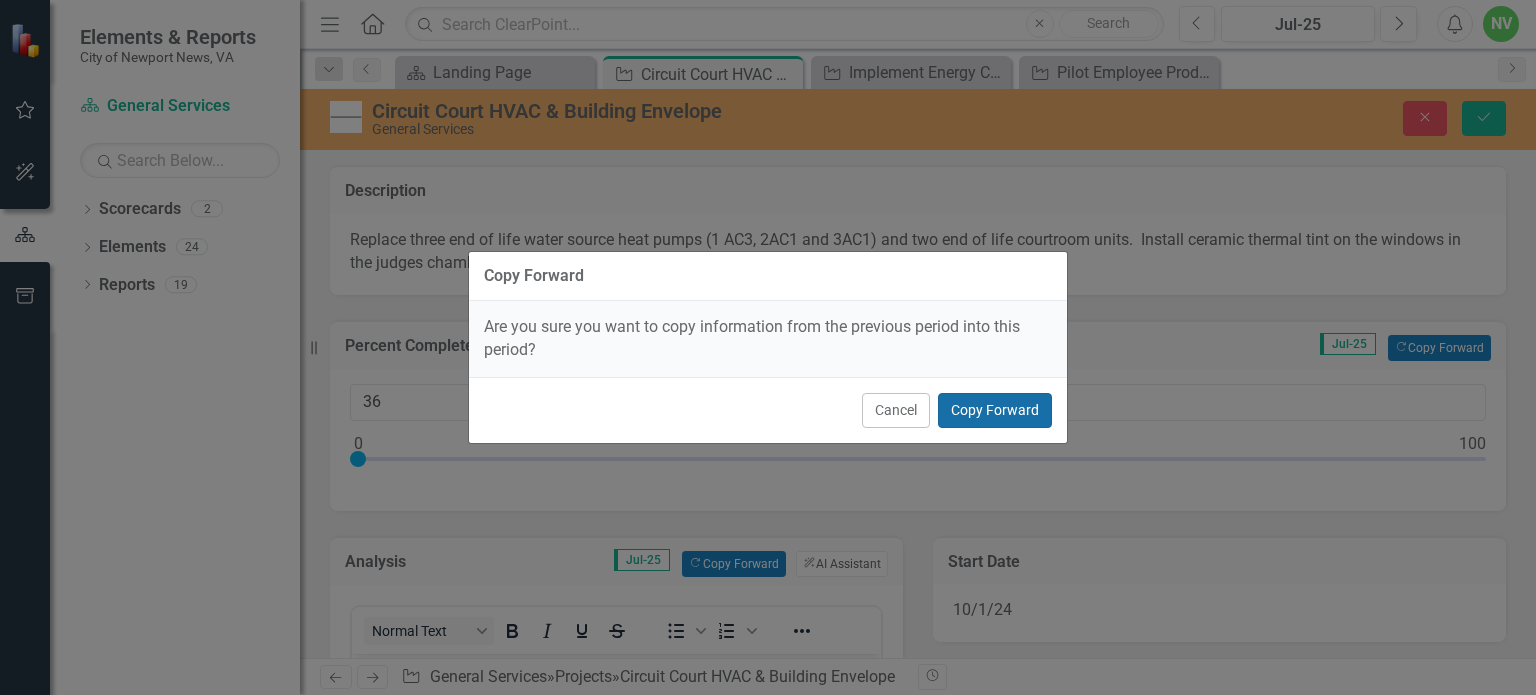 click on "Copy Forward" at bounding box center [995, 410] 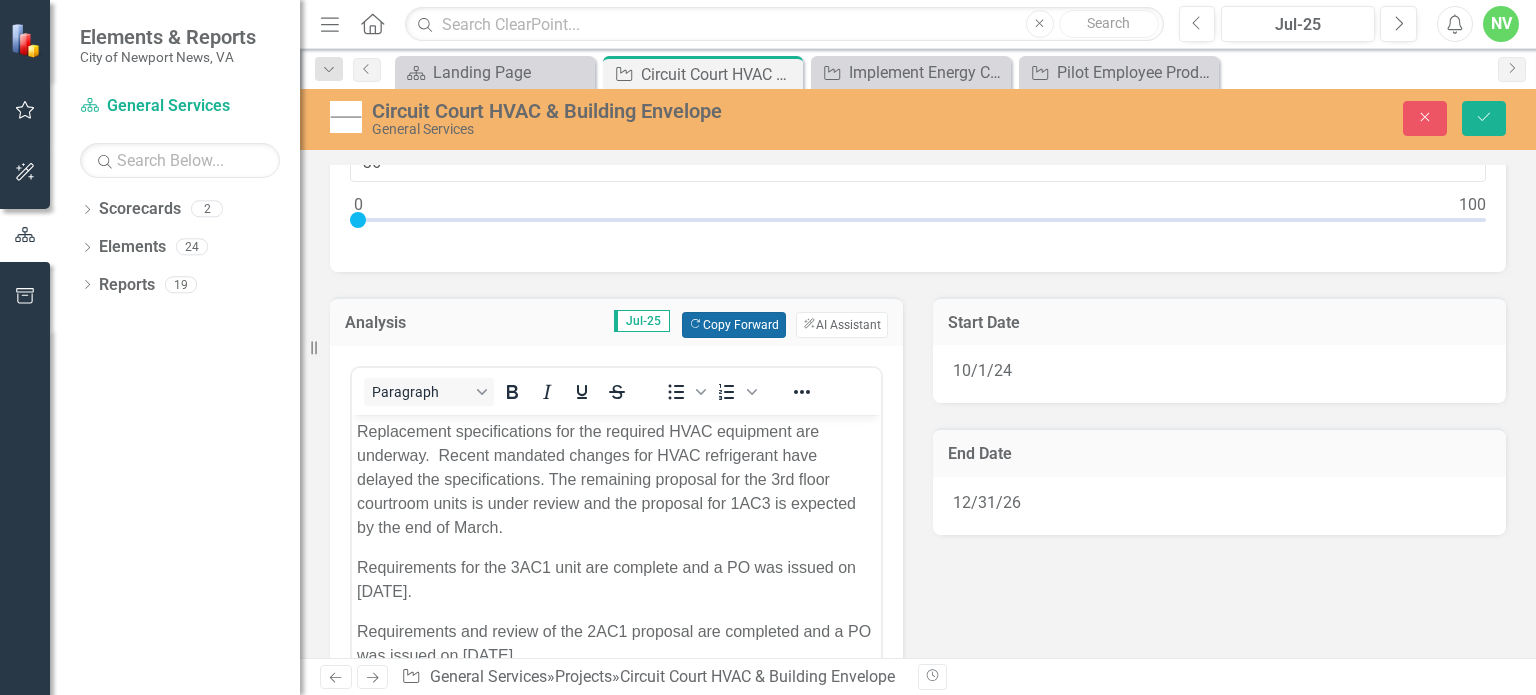 scroll, scrollTop: 340, scrollLeft: 0, axis: vertical 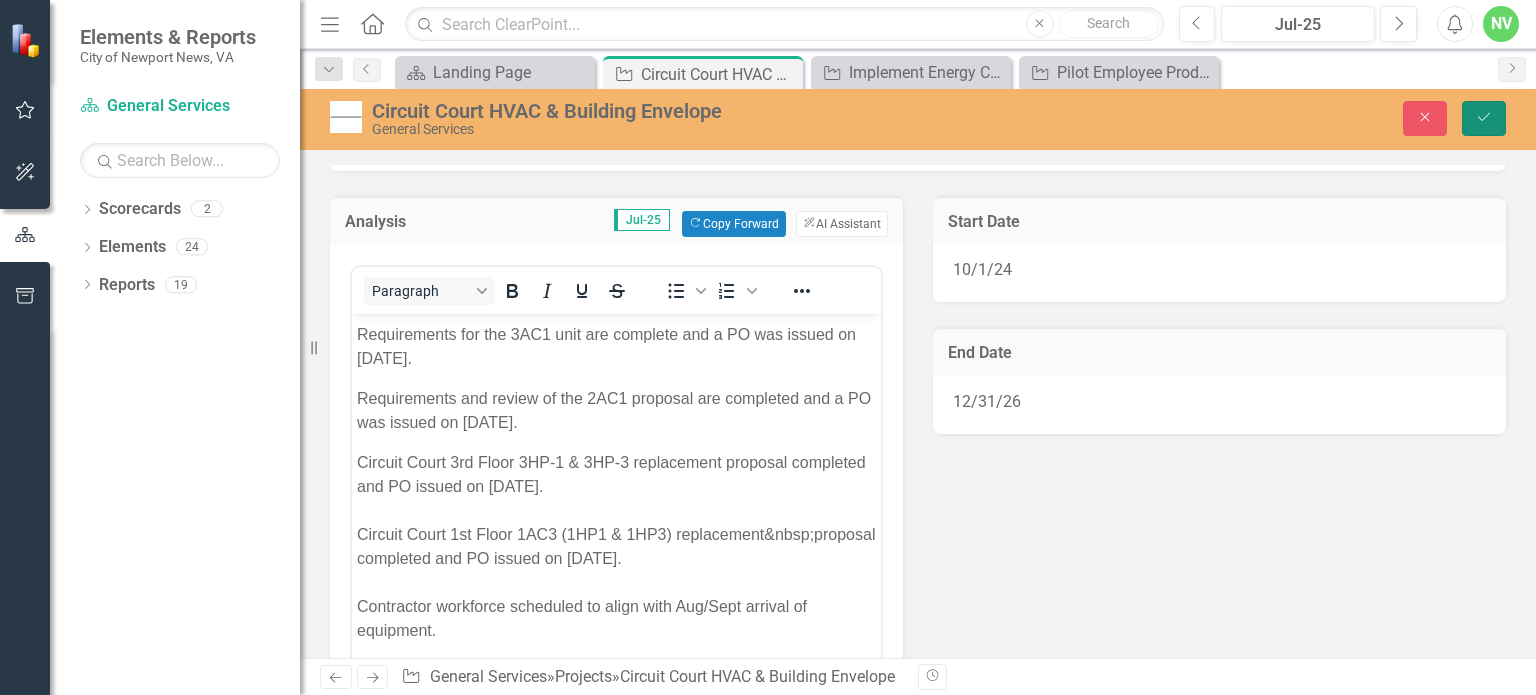 click on "Save" at bounding box center (1484, 118) 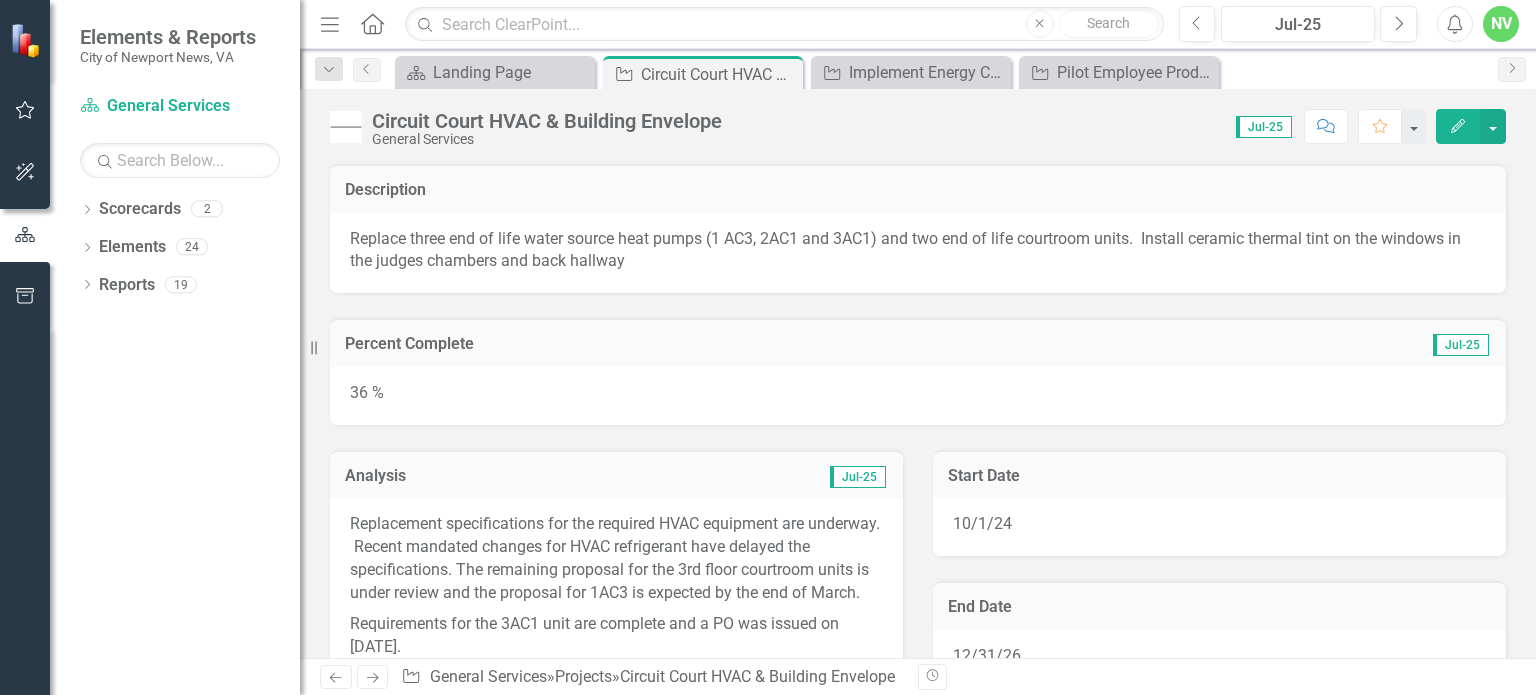 click on "Edit" 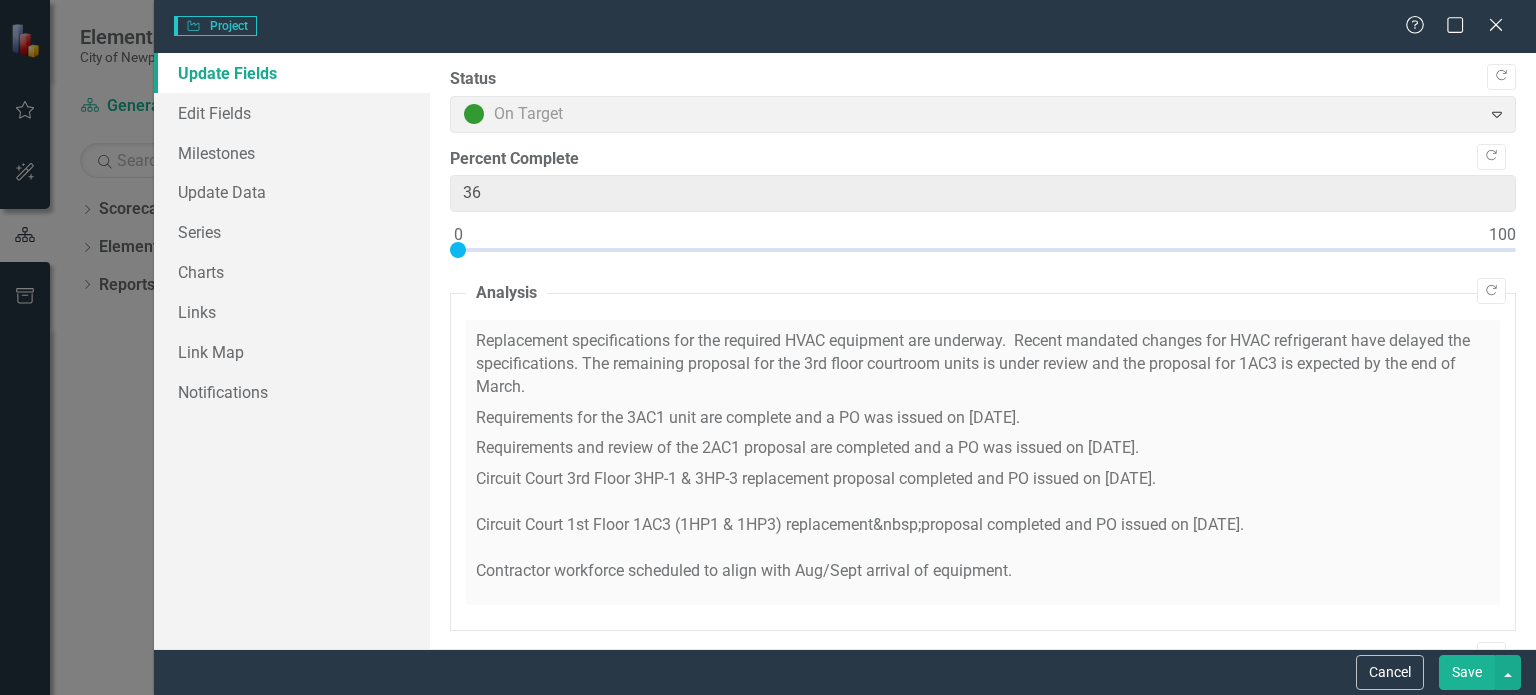 type on "36" 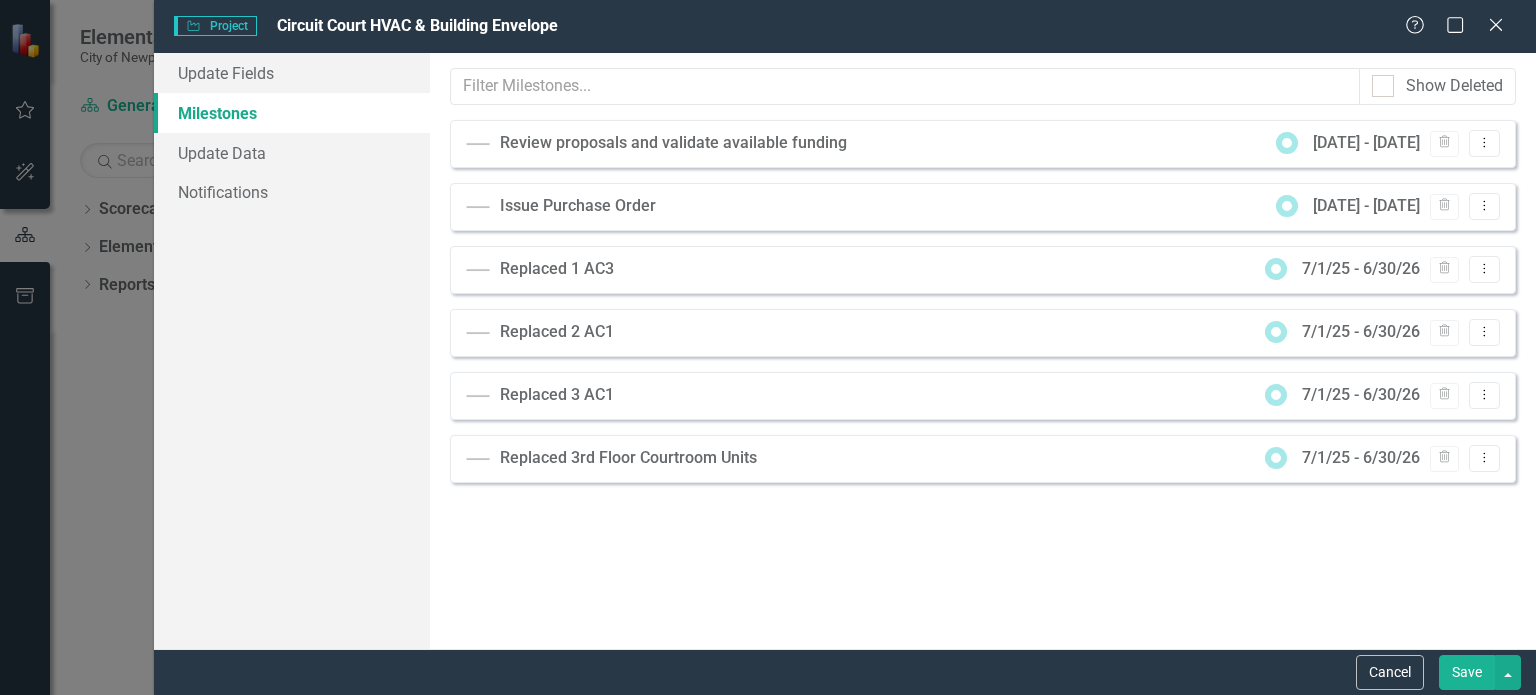 scroll, scrollTop: 0, scrollLeft: 0, axis: both 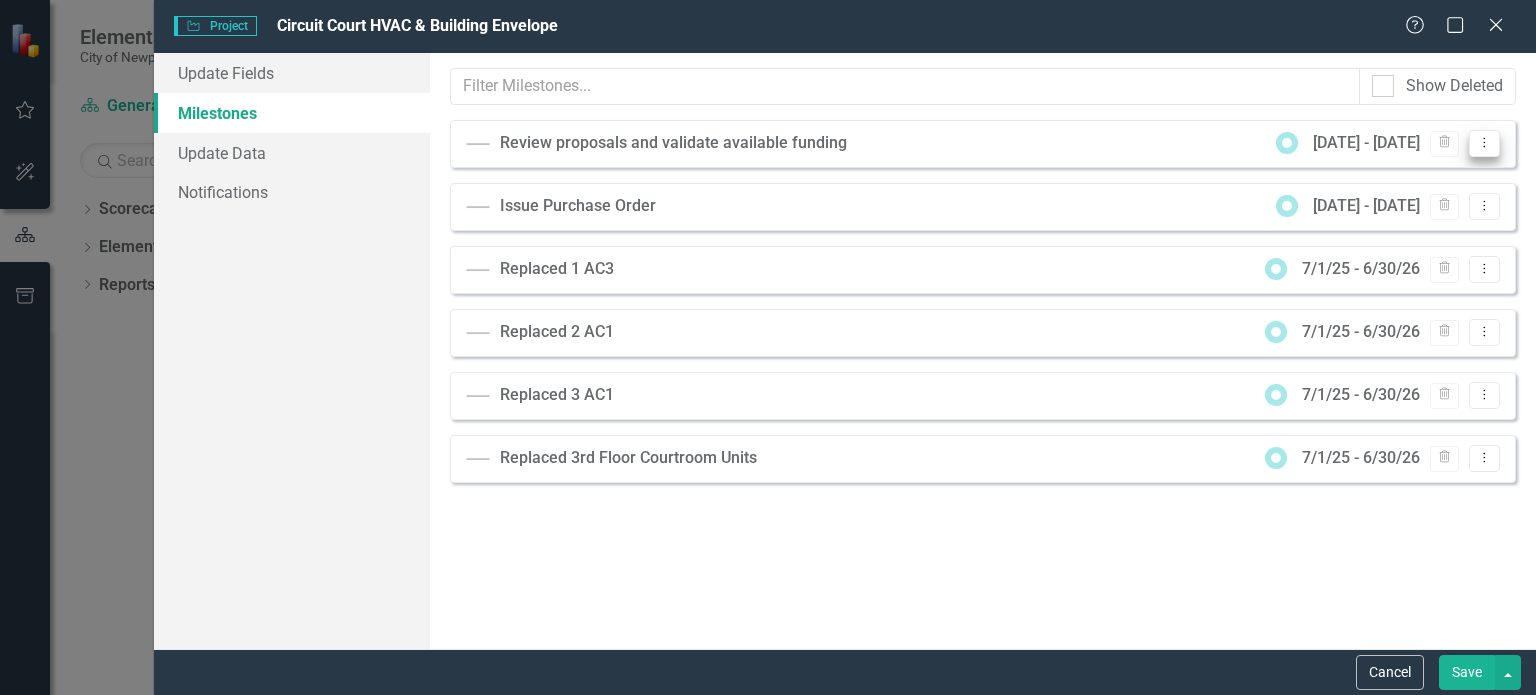 click on "Dropdown Menu" 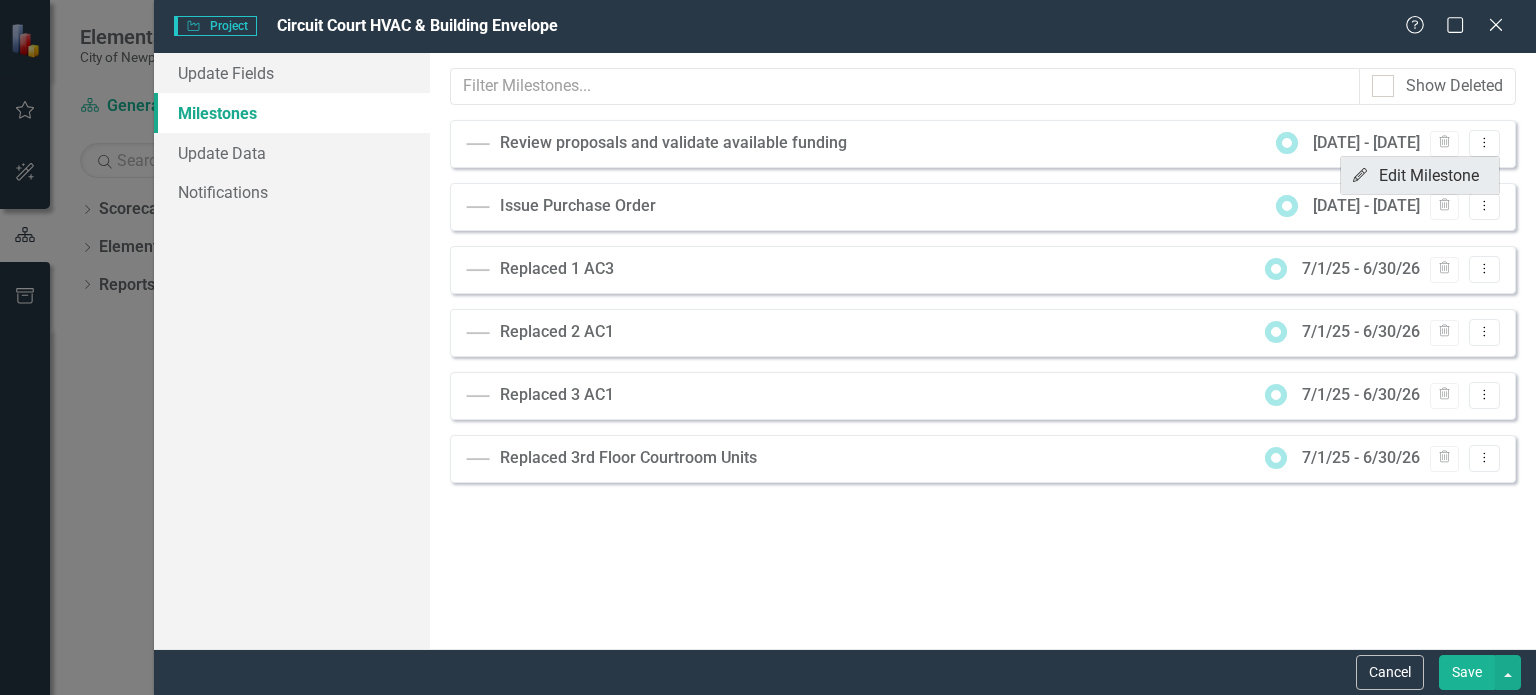 click on "Edit Edit Milestone" at bounding box center [1420, 175] 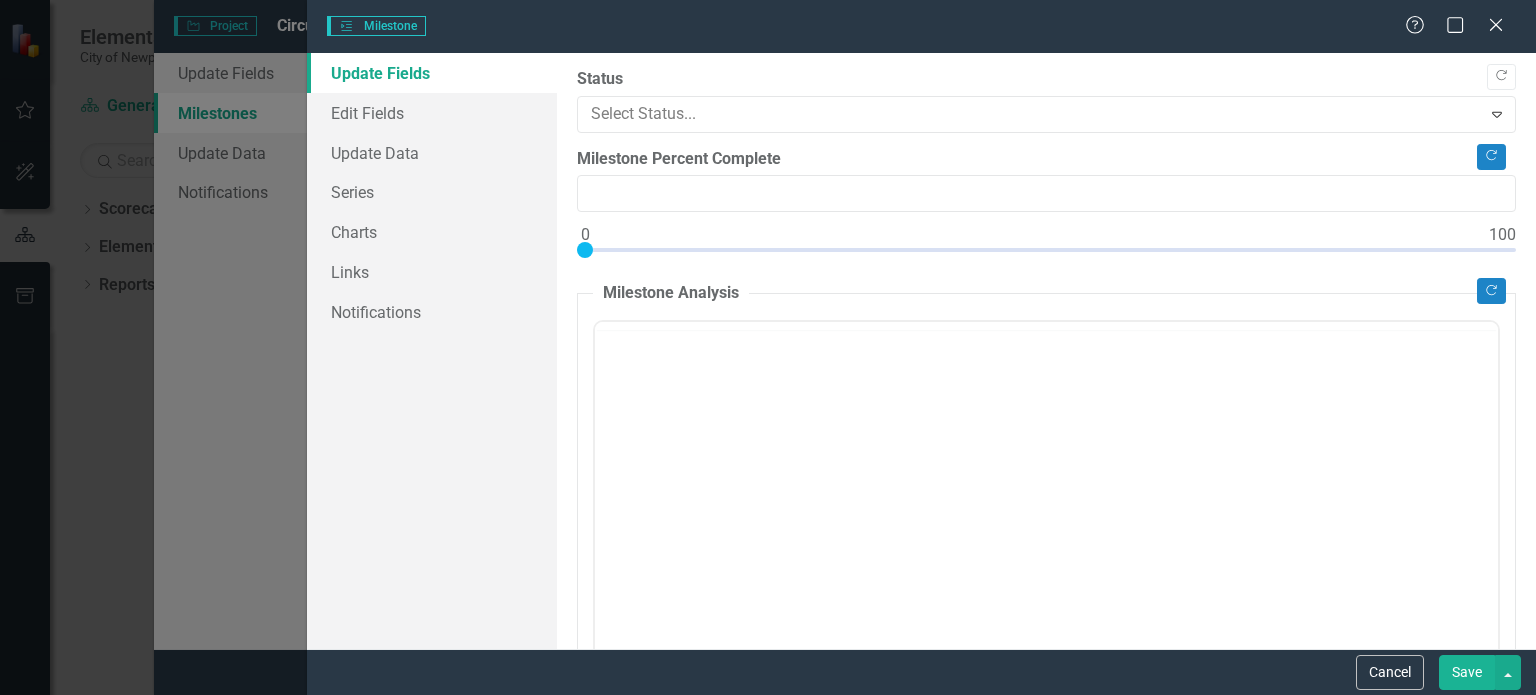 type on "0" 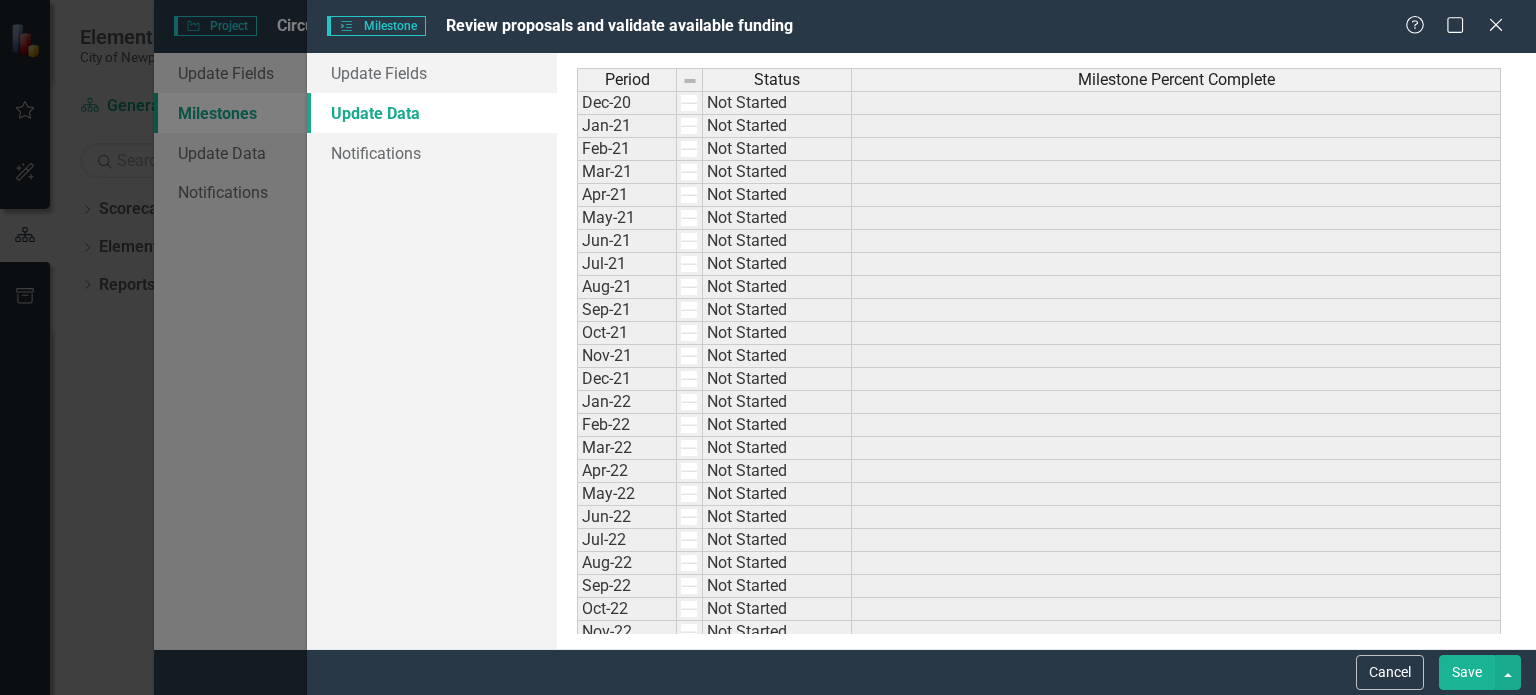 scroll, scrollTop: 0, scrollLeft: 0, axis: both 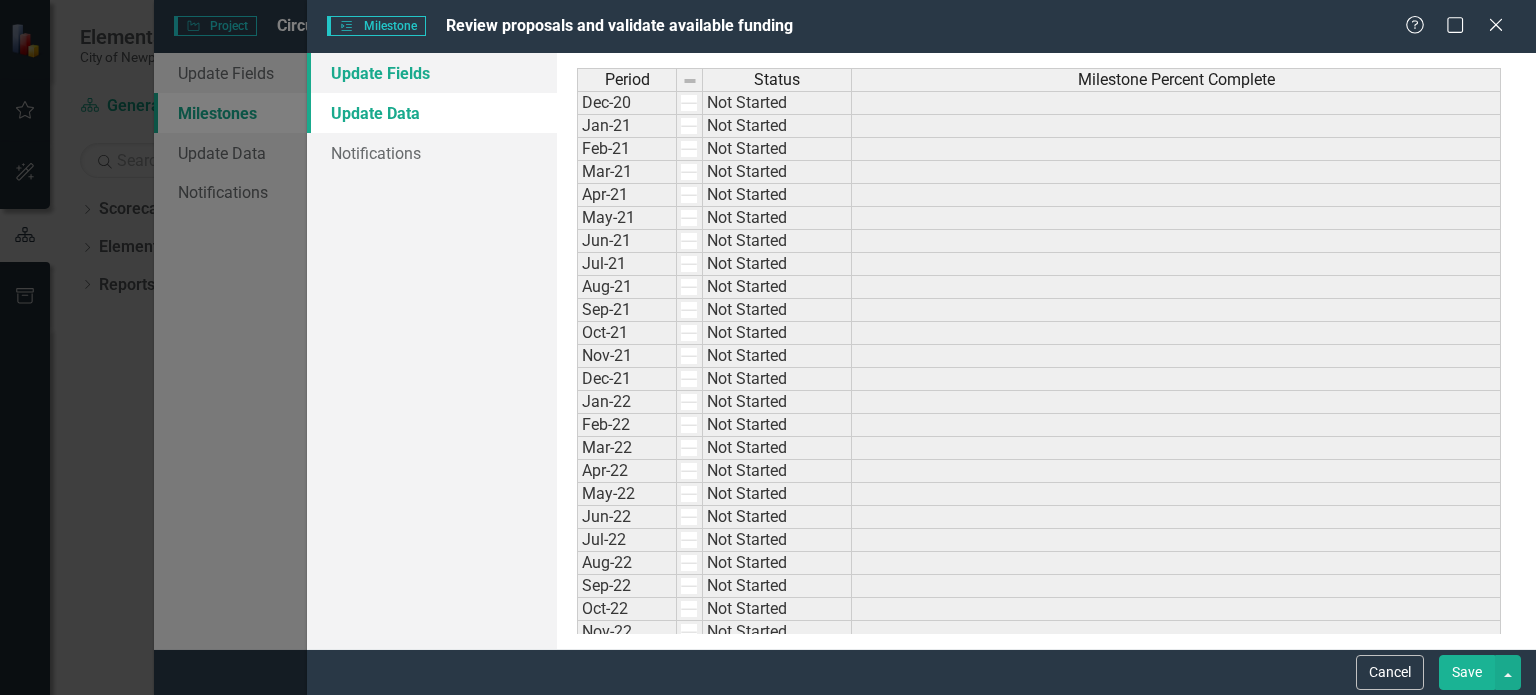 click on "Update Fields" at bounding box center (432, 73) 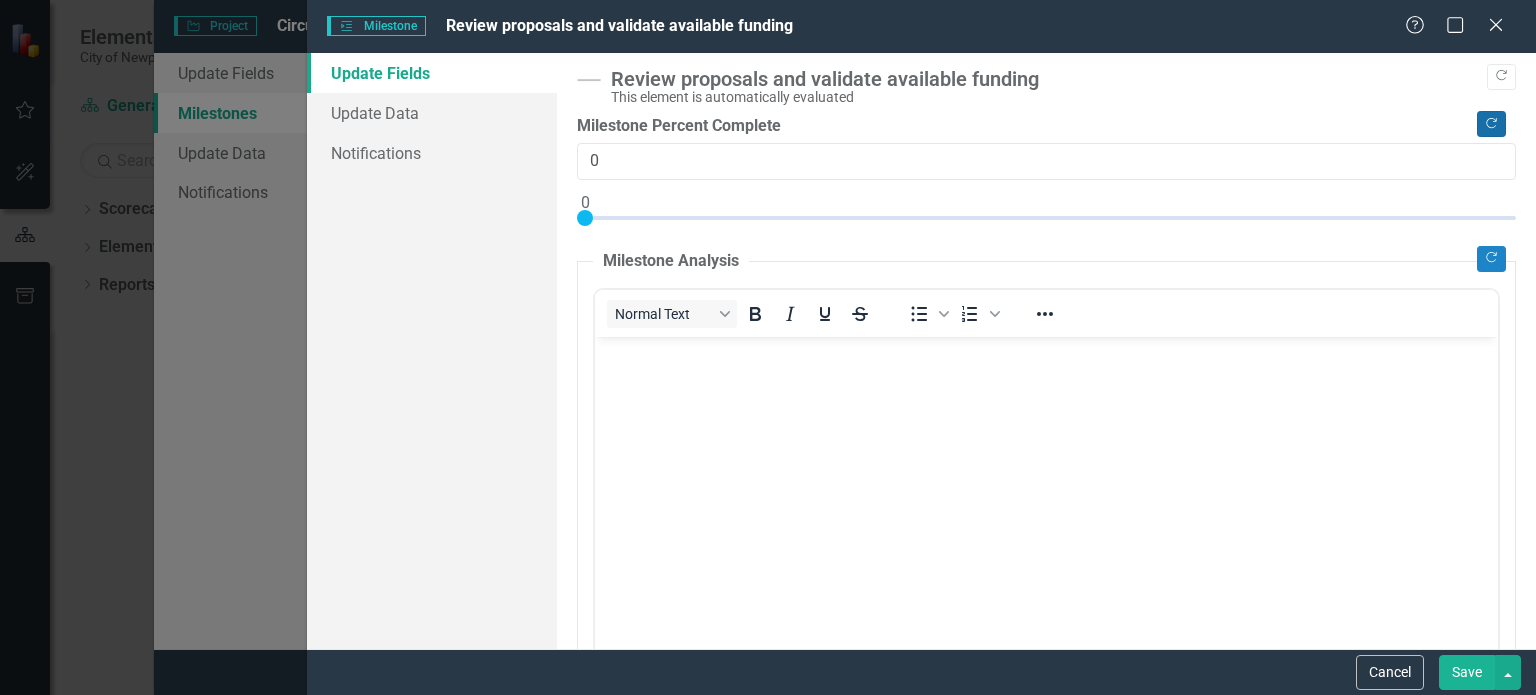 click on "Copy Forward" 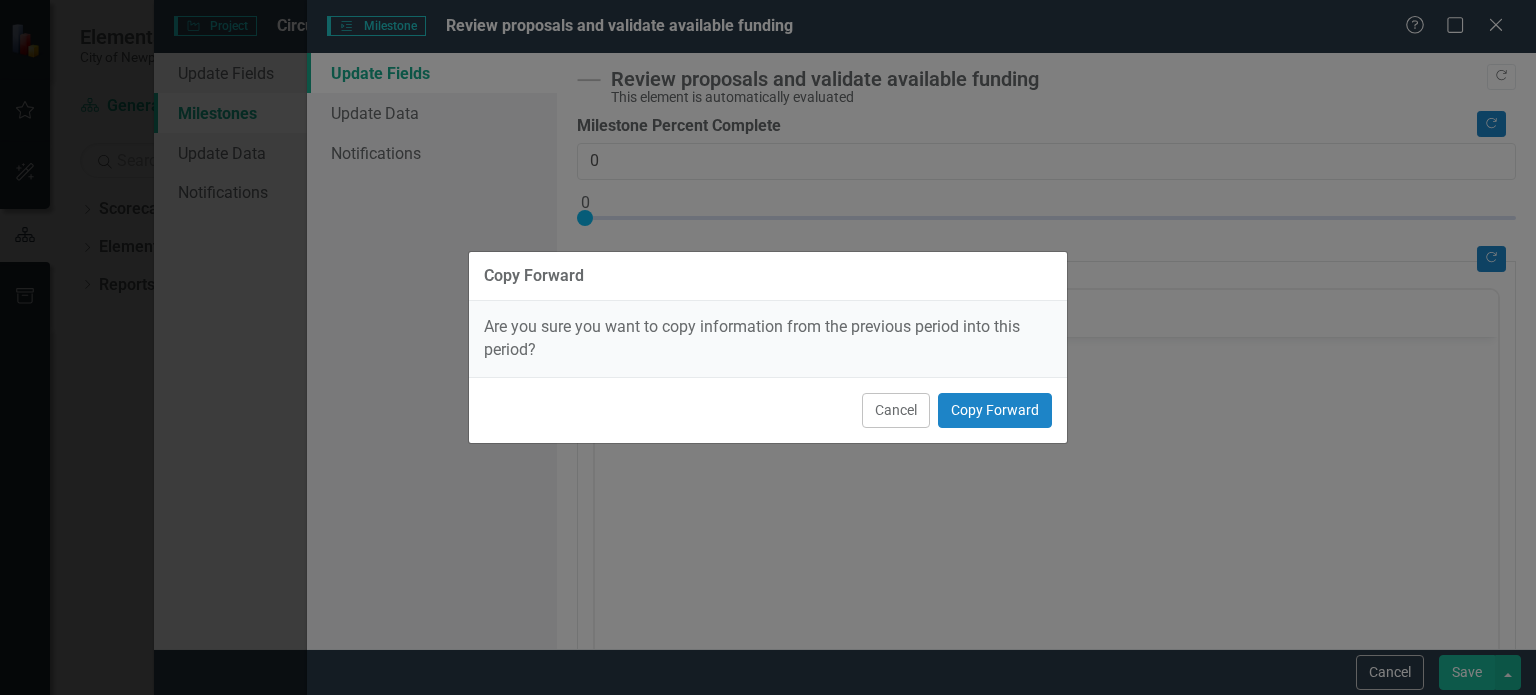 click on "Cancel Copy Forward" at bounding box center [768, 410] 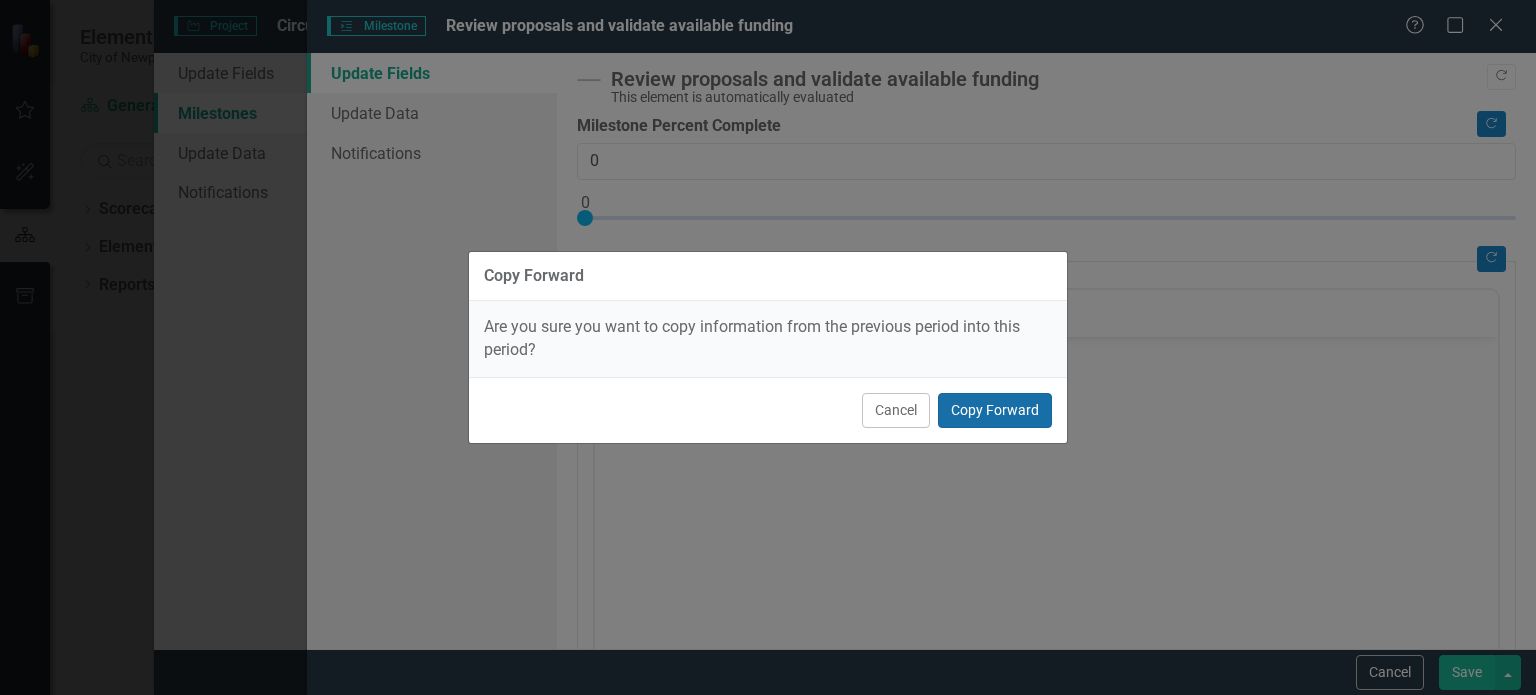 click on "Copy Forward" at bounding box center (995, 410) 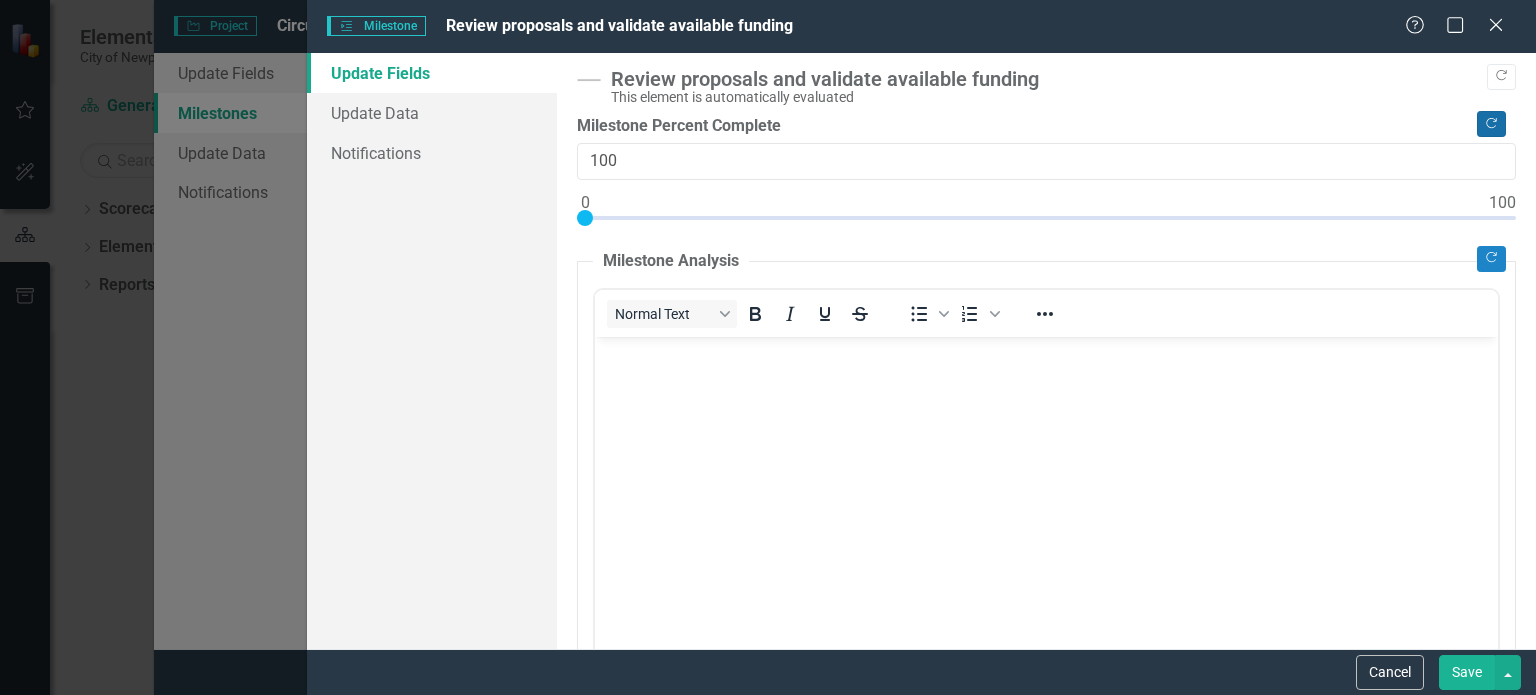 type on "100" 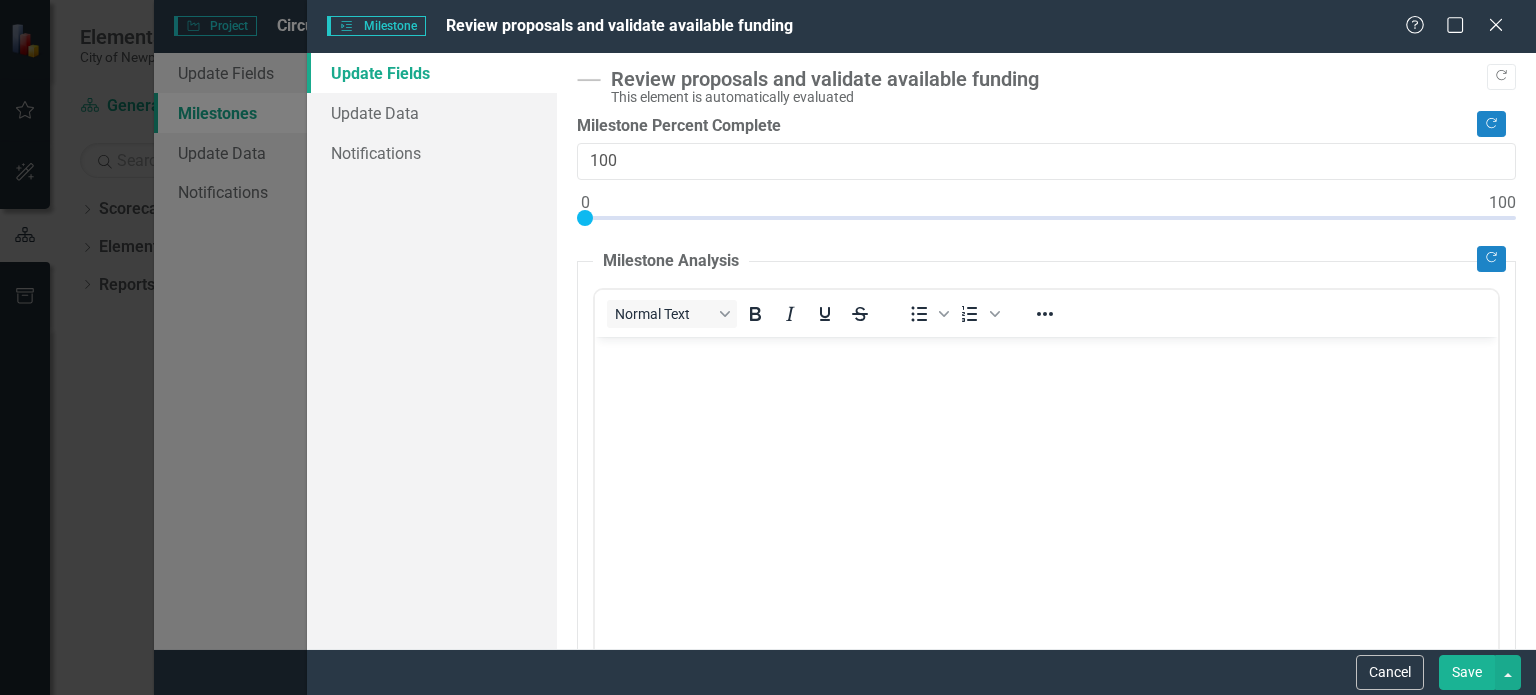 click on "Save" at bounding box center [1467, 672] 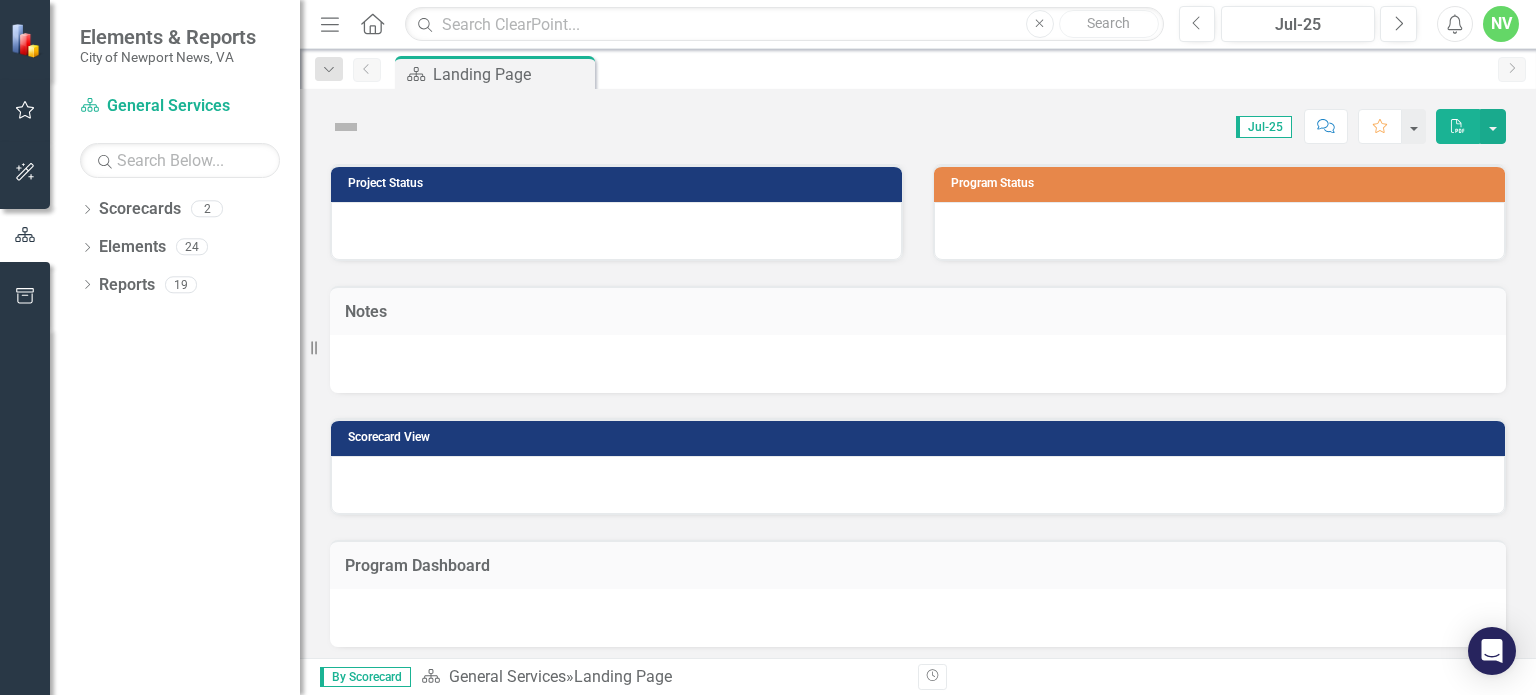 scroll, scrollTop: 0, scrollLeft: 0, axis: both 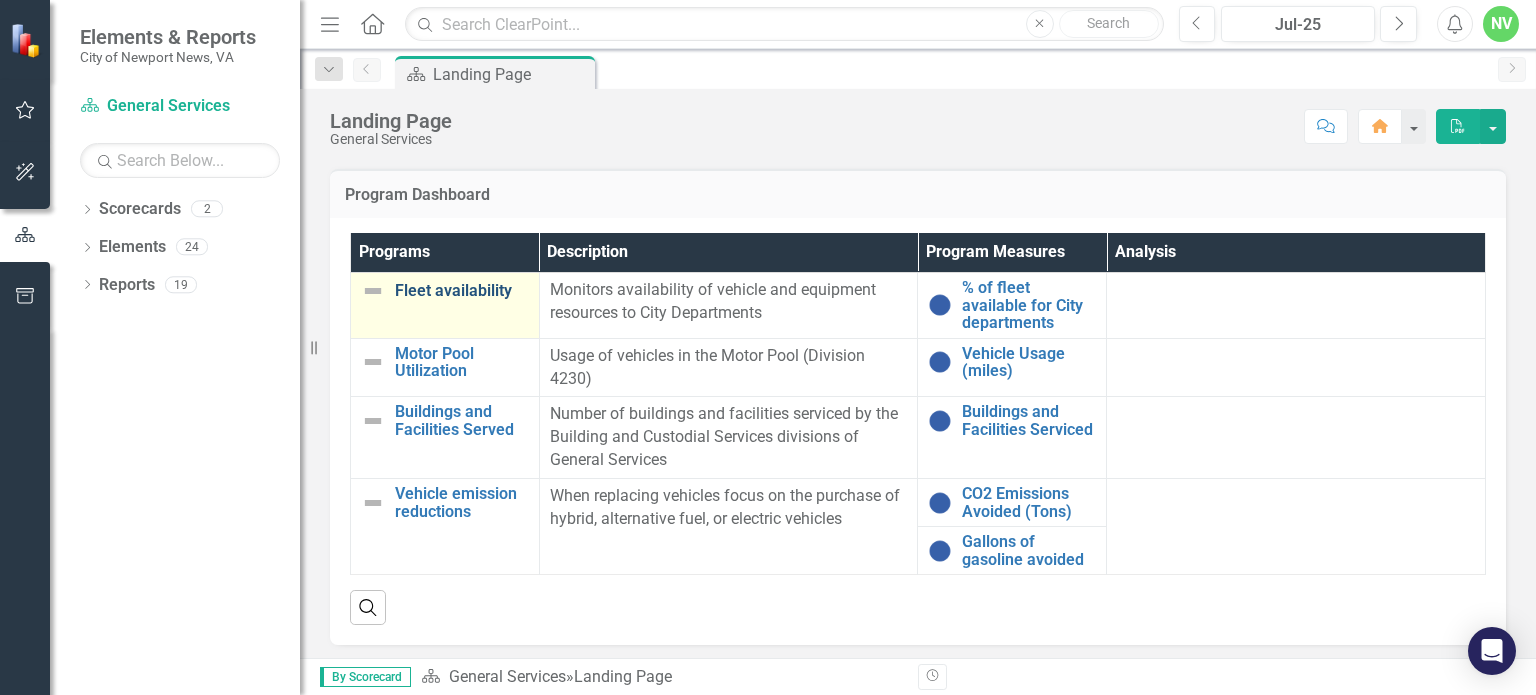 click on "Fleet availability" at bounding box center (462, 291) 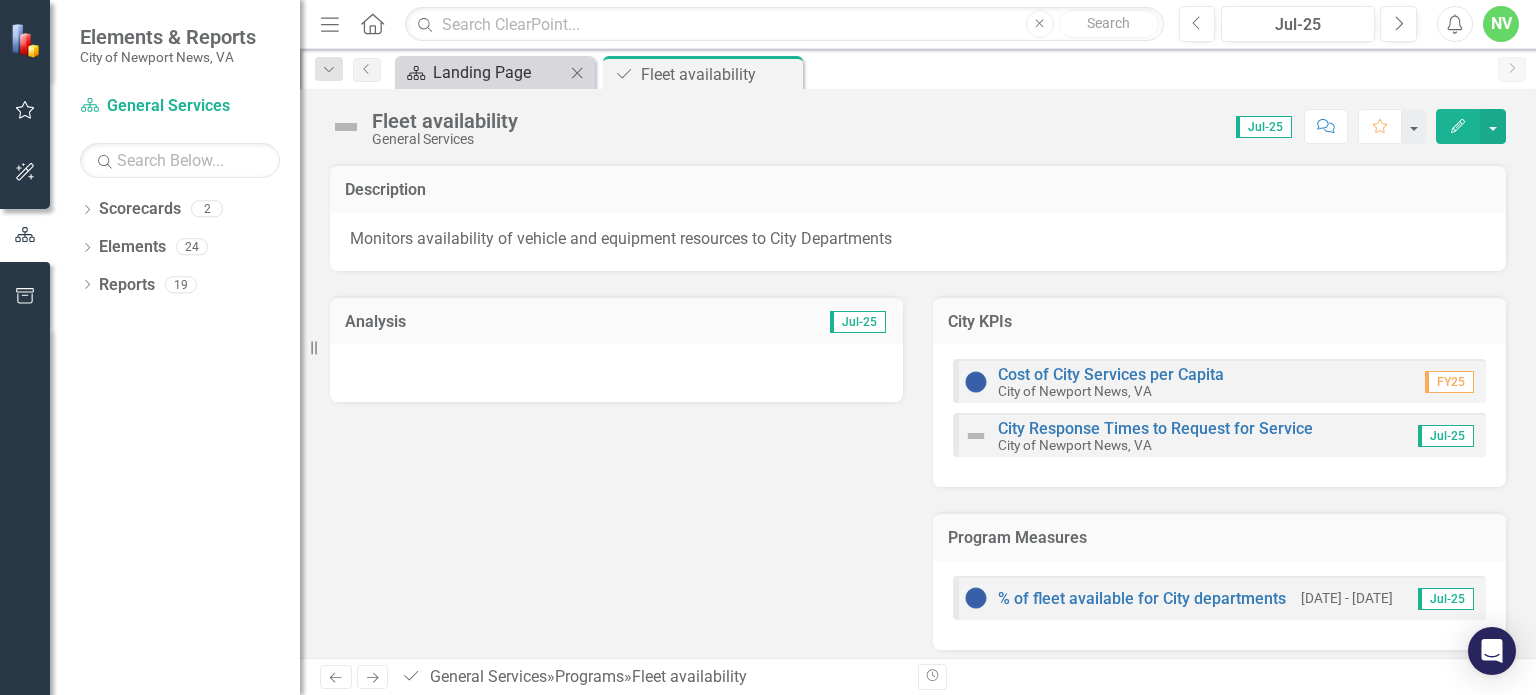 click on "Landing Page" at bounding box center (499, 72) 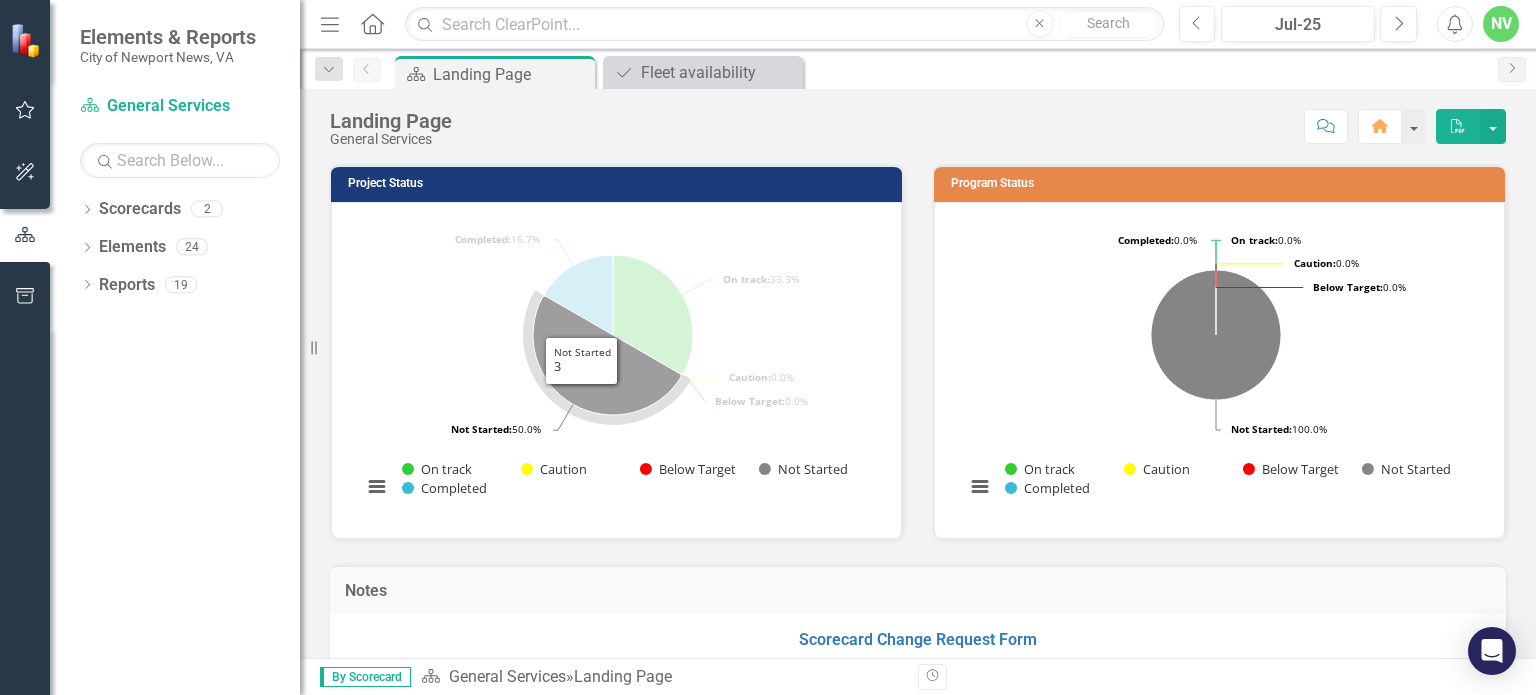scroll, scrollTop: 1199, scrollLeft: 0, axis: vertical 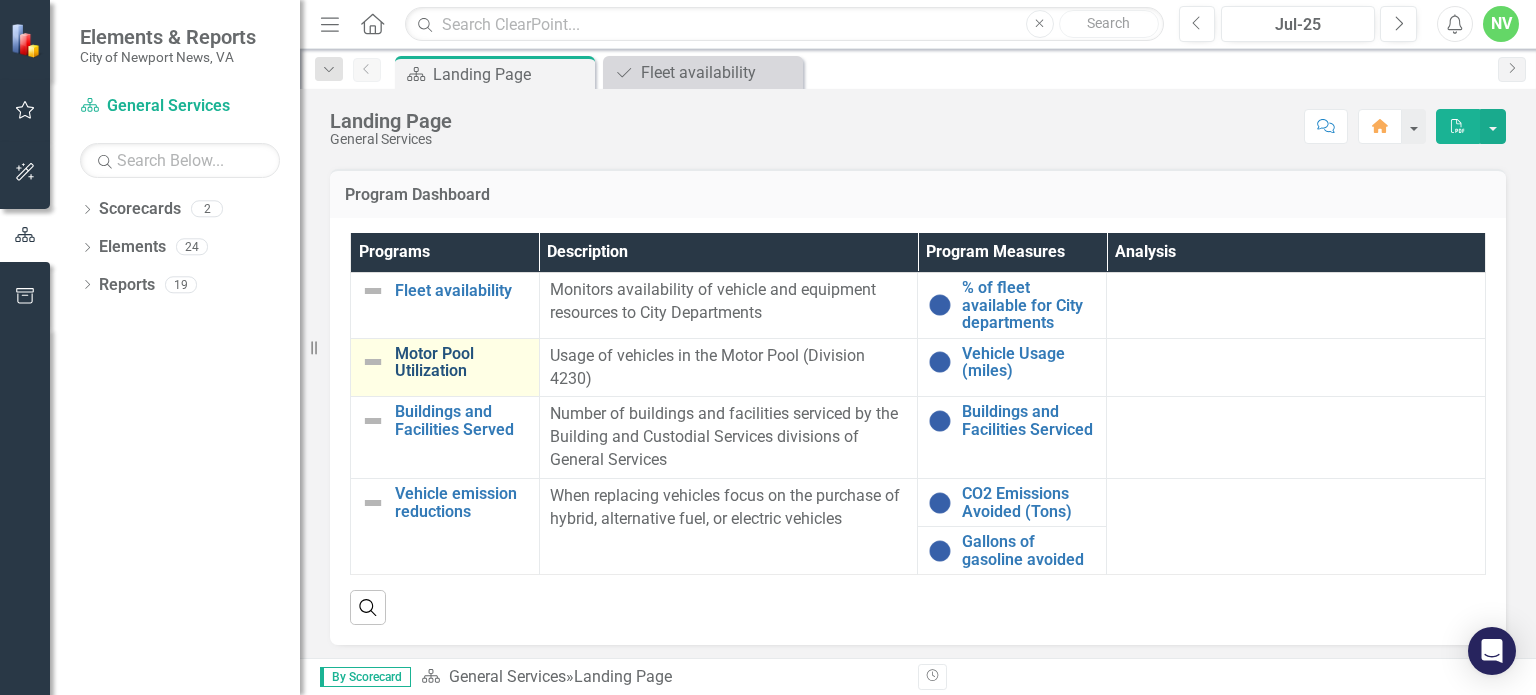 click on "Motor Pool Utilization" at bounding box center (462, 362) 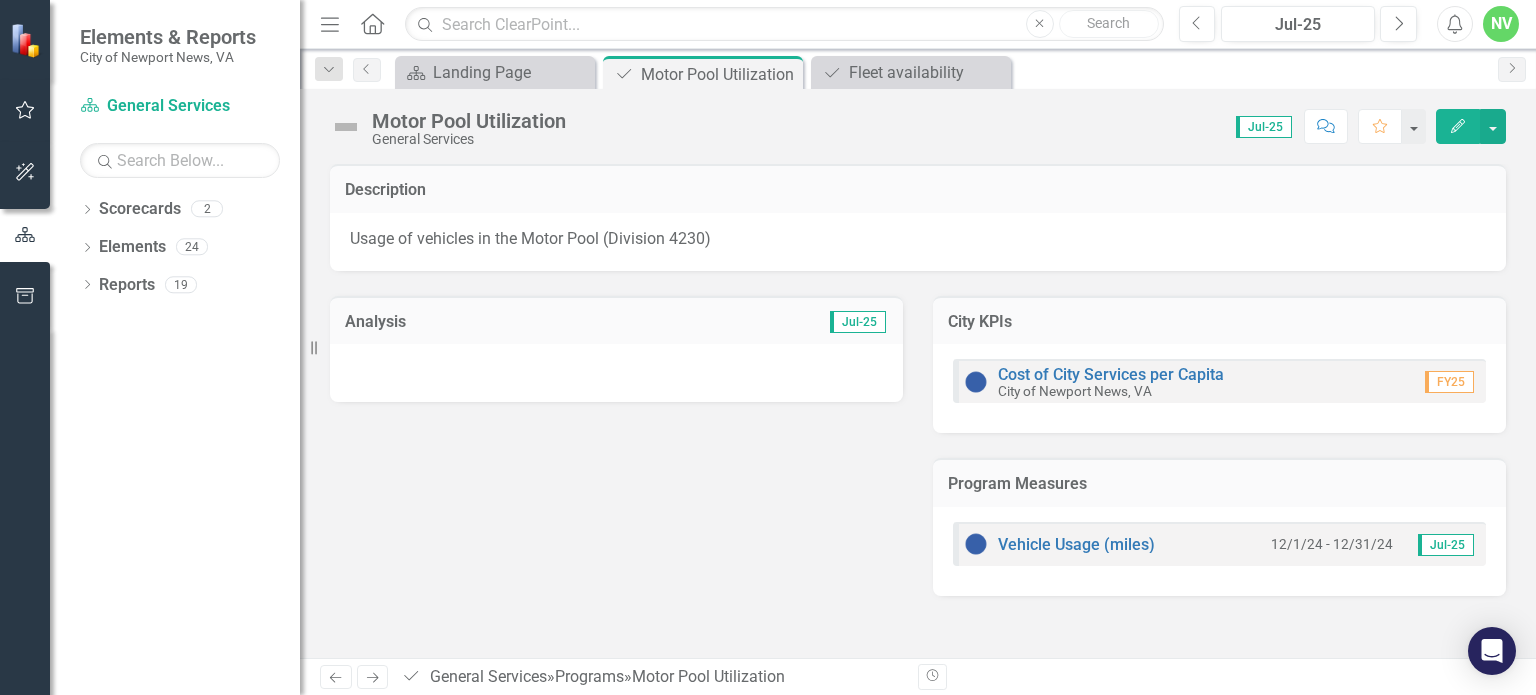 click at bounding box center [616, 373] 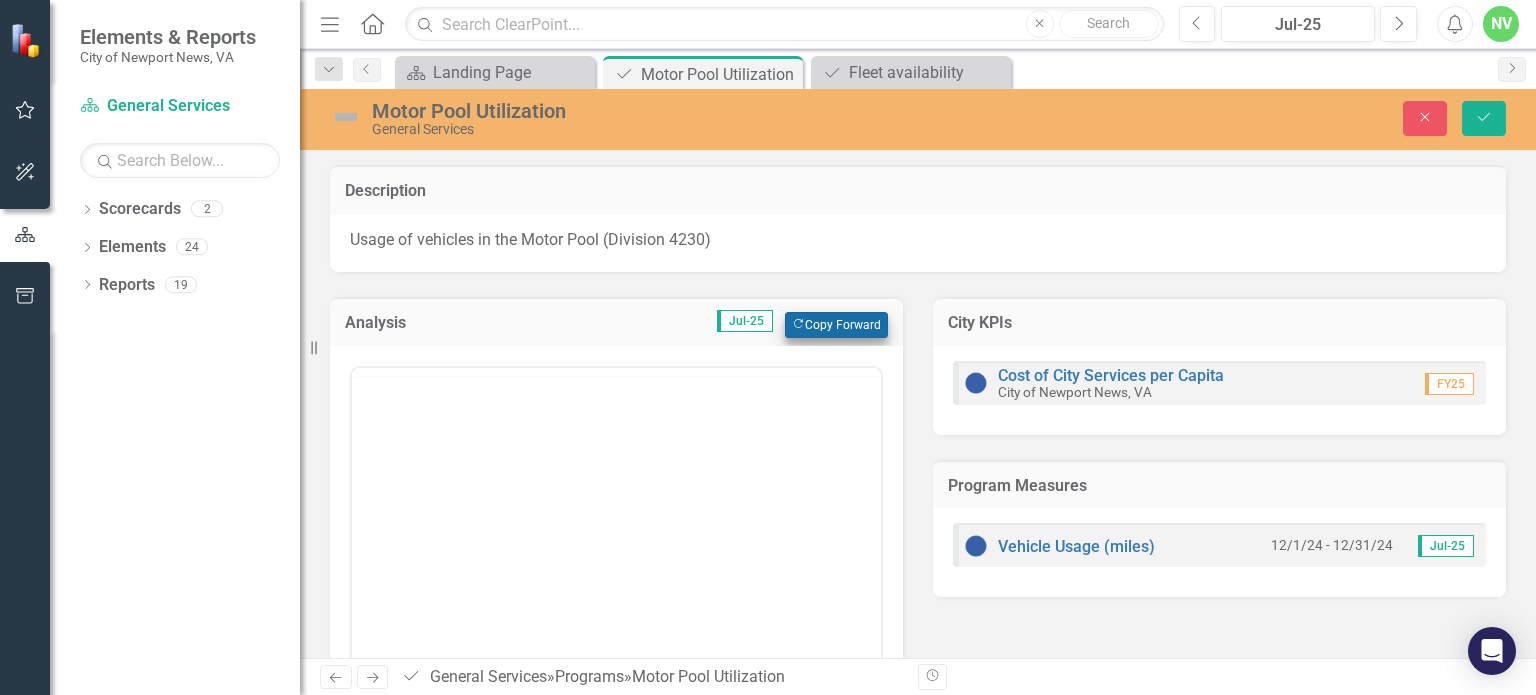 scroll, scrollTop: 0, scrollLeft: 0, axis: both 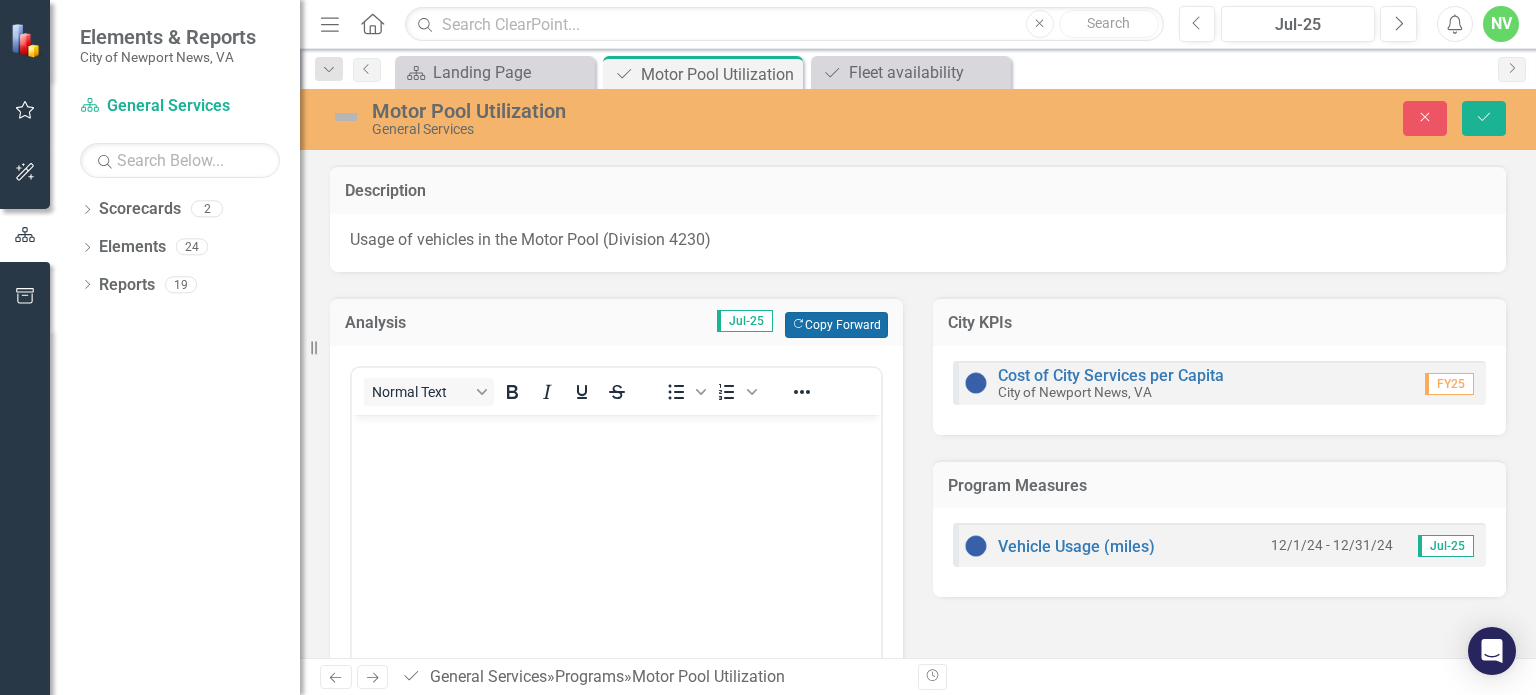 click on "Copy Forward  Copy Forward" at bounding box center [836, 325] 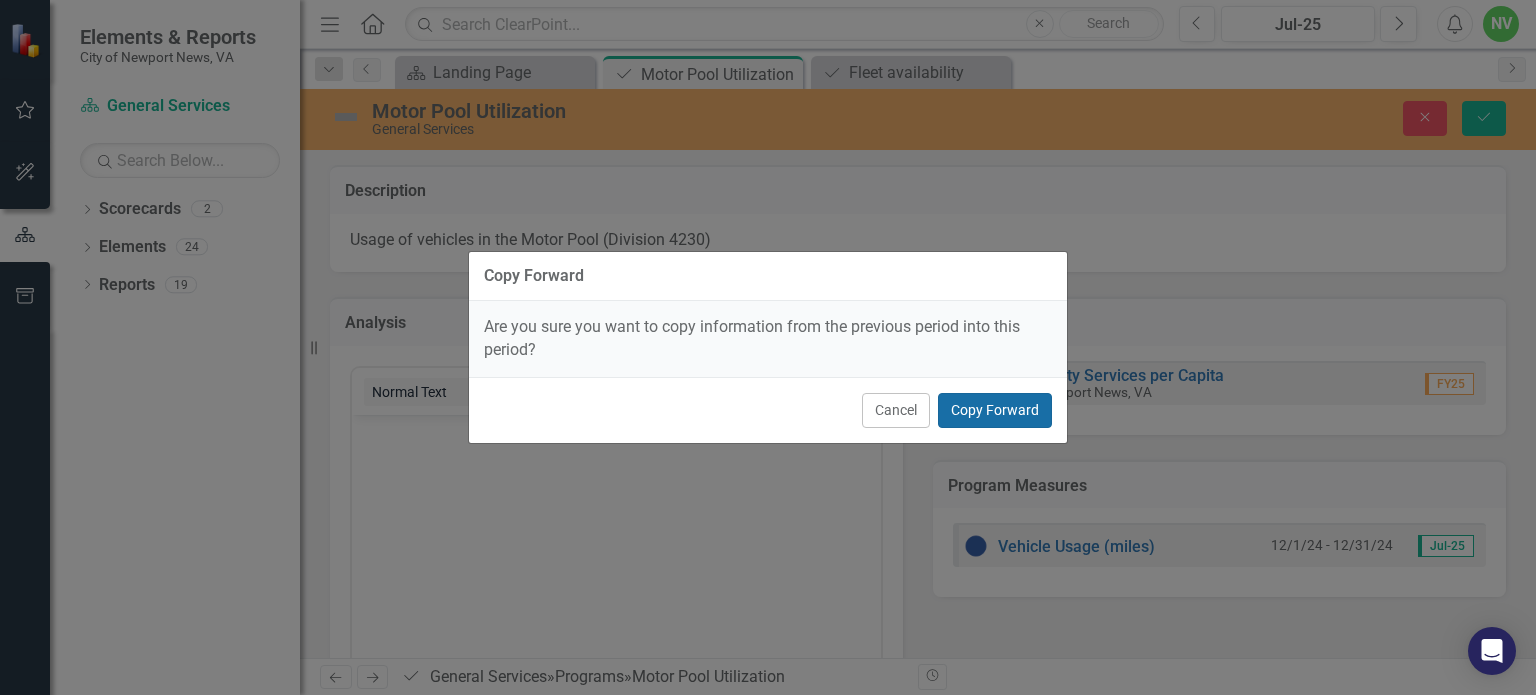 click on "Copy Forward" at bounding box center [995, 410] 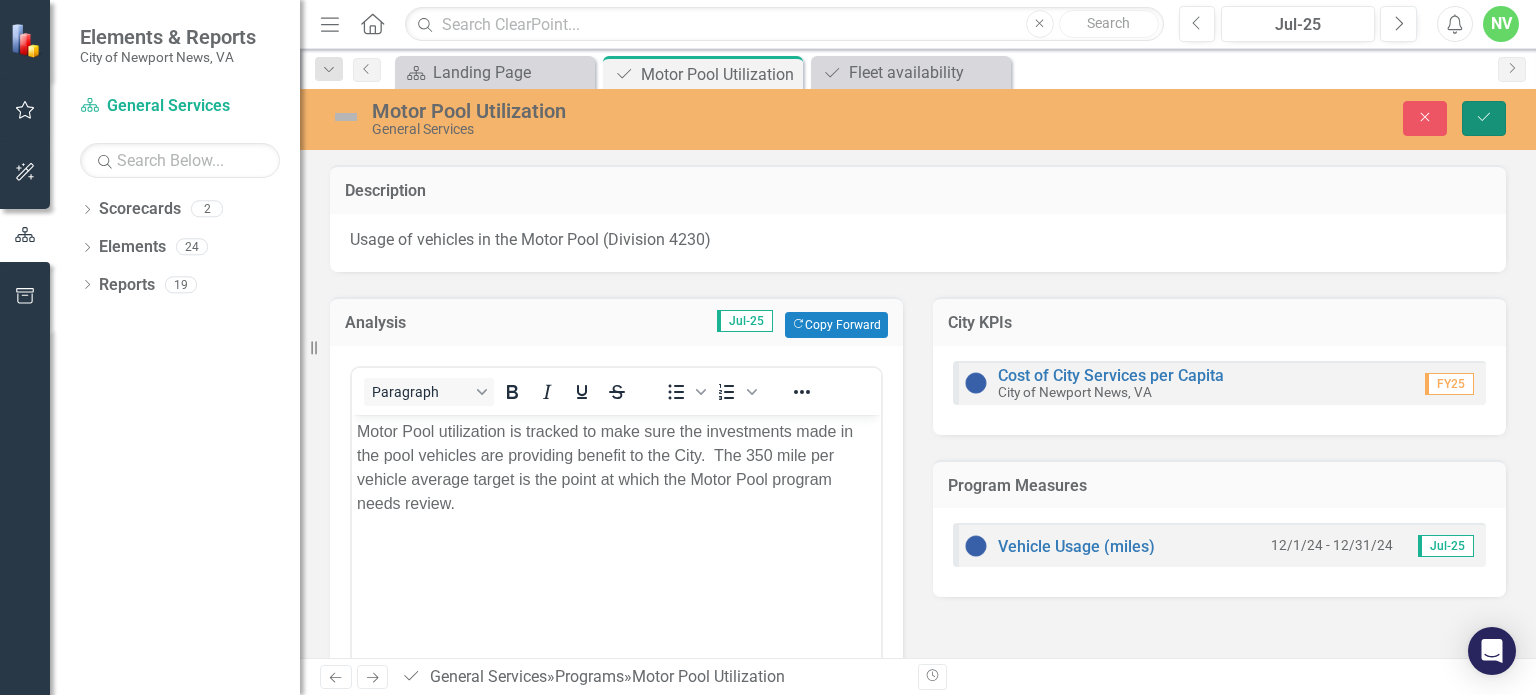 click on "Save" at bounding box center (1484, 118) 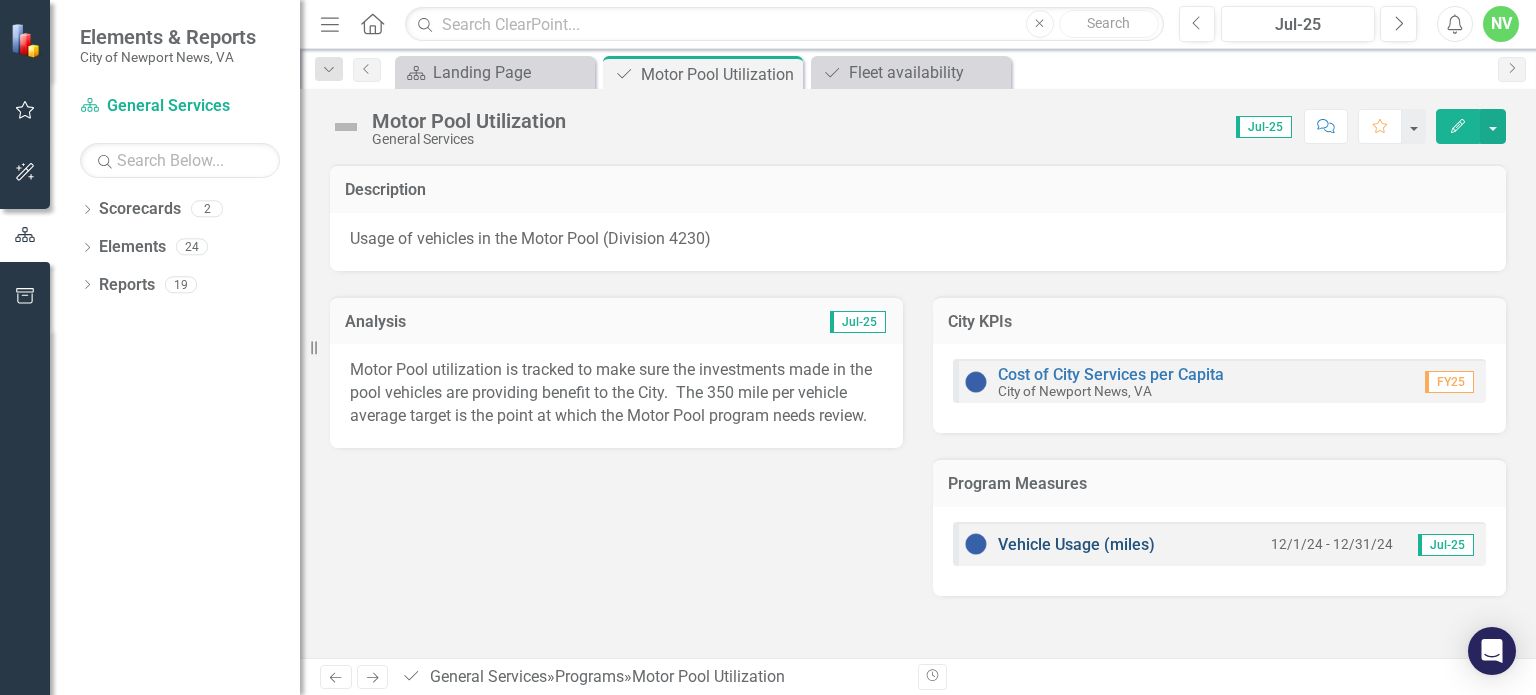 click on "Vehicle Usage (miles)" at bounding box center (1076, 544) 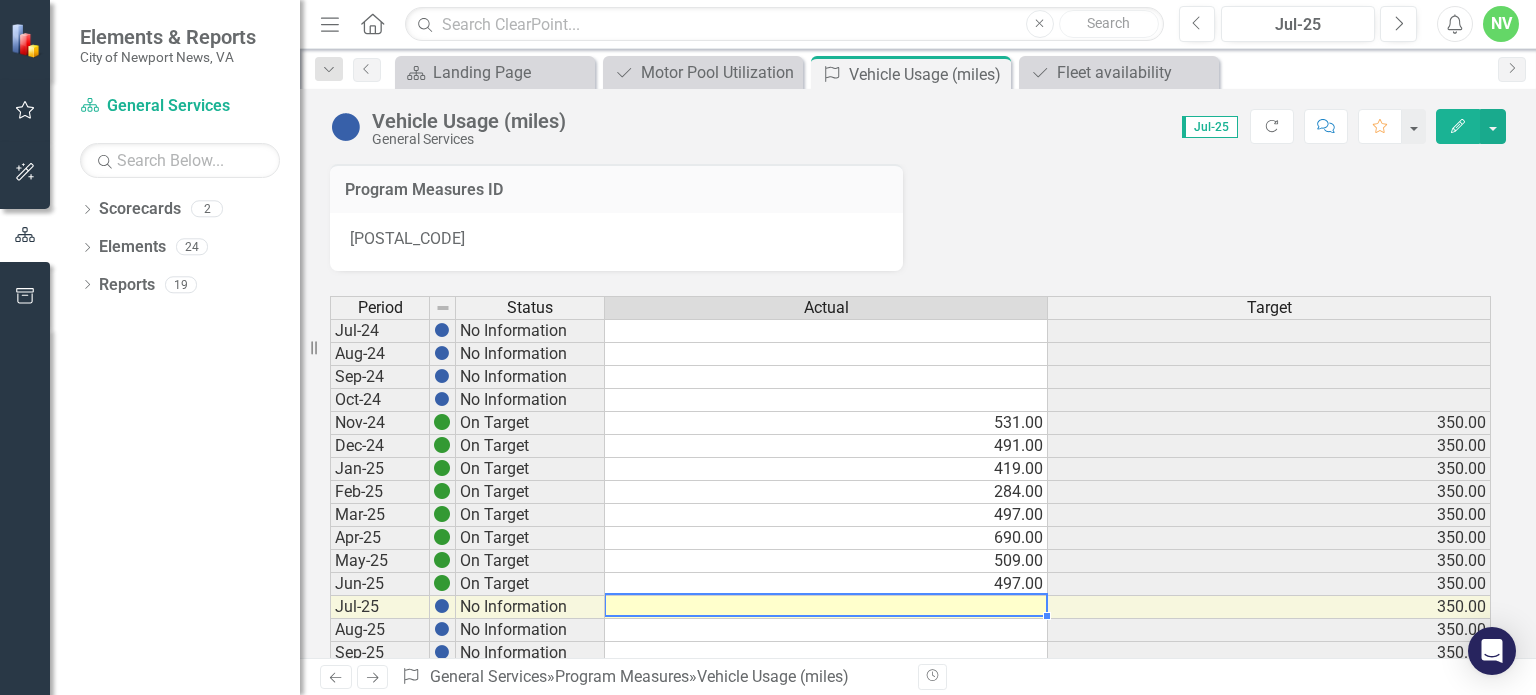 click at bounding box center (826, 607) 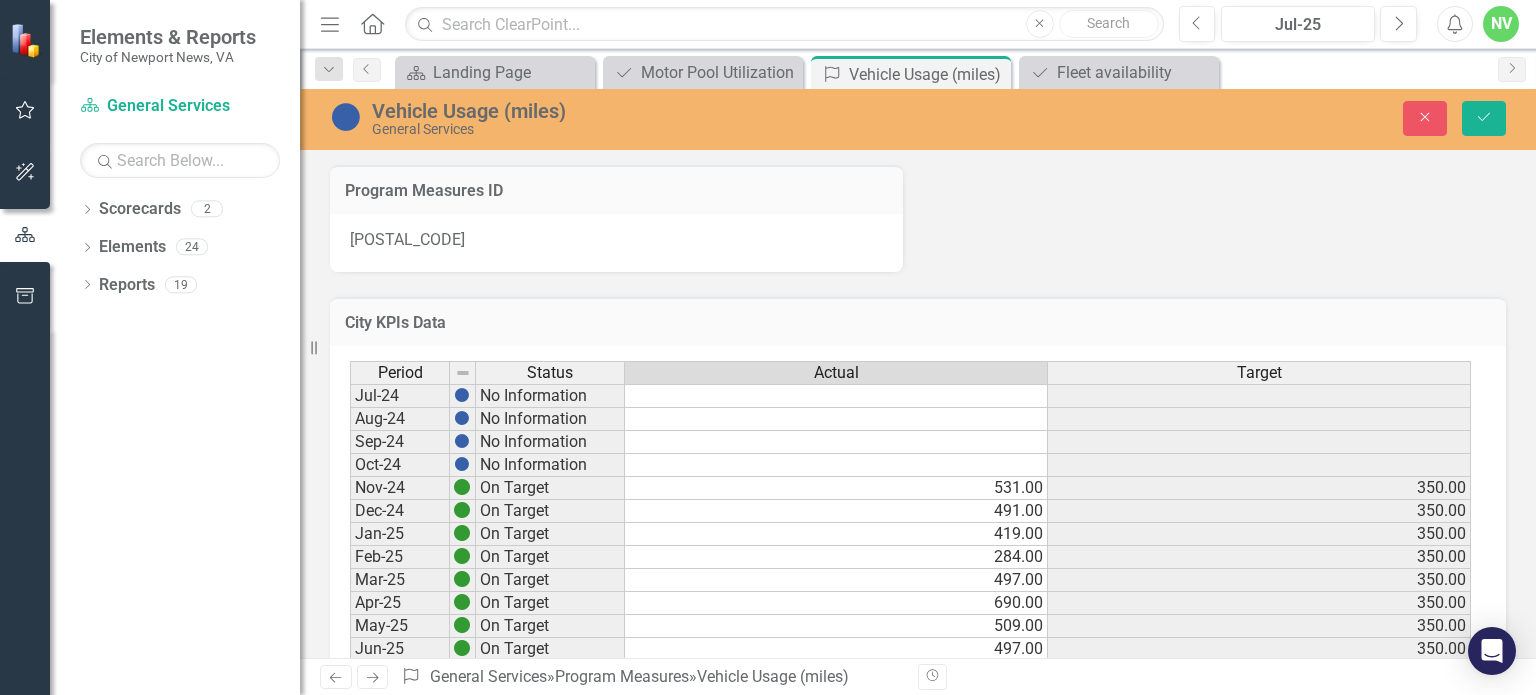 scroll, scrollTop: 123, scrollLeft: 0, axis: vertical 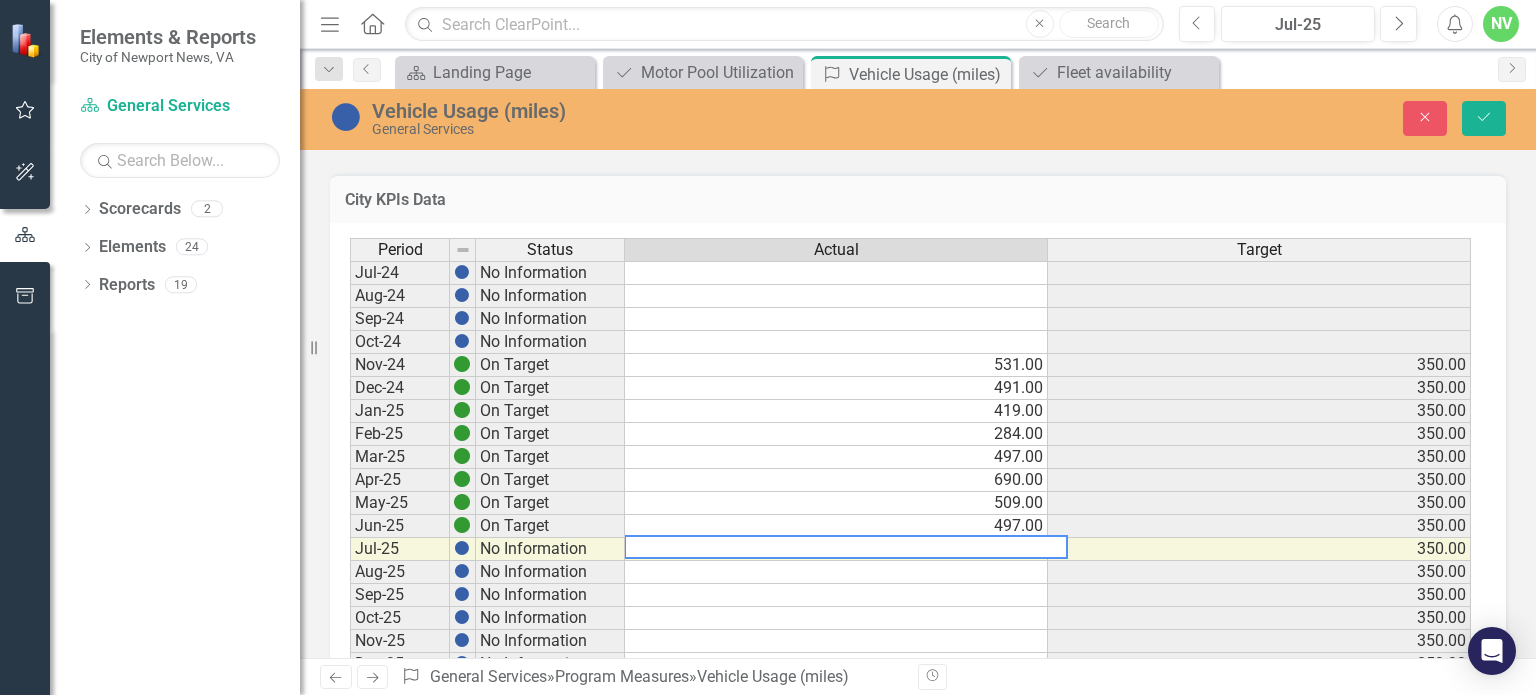 click at bounding box center [846, 547] 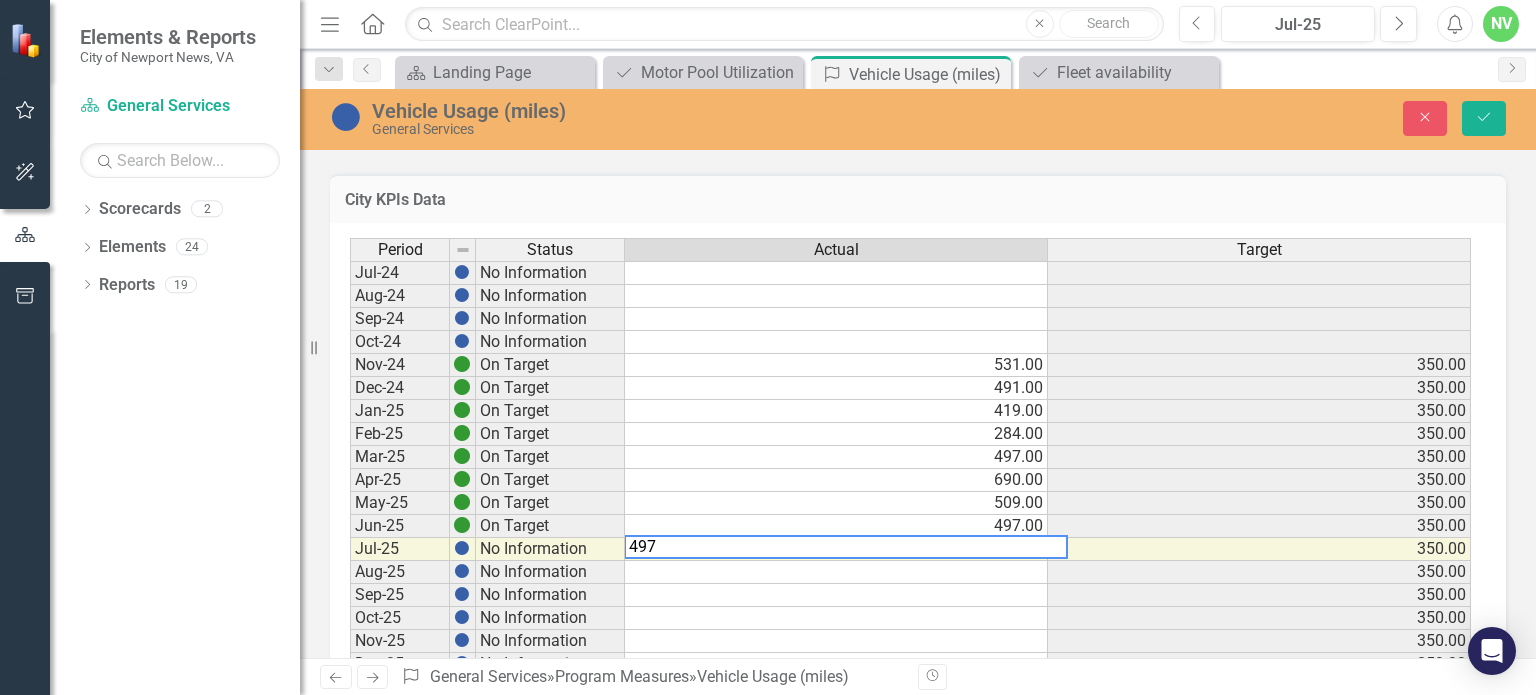 click on "509.00" at bounding box center (836, 503) 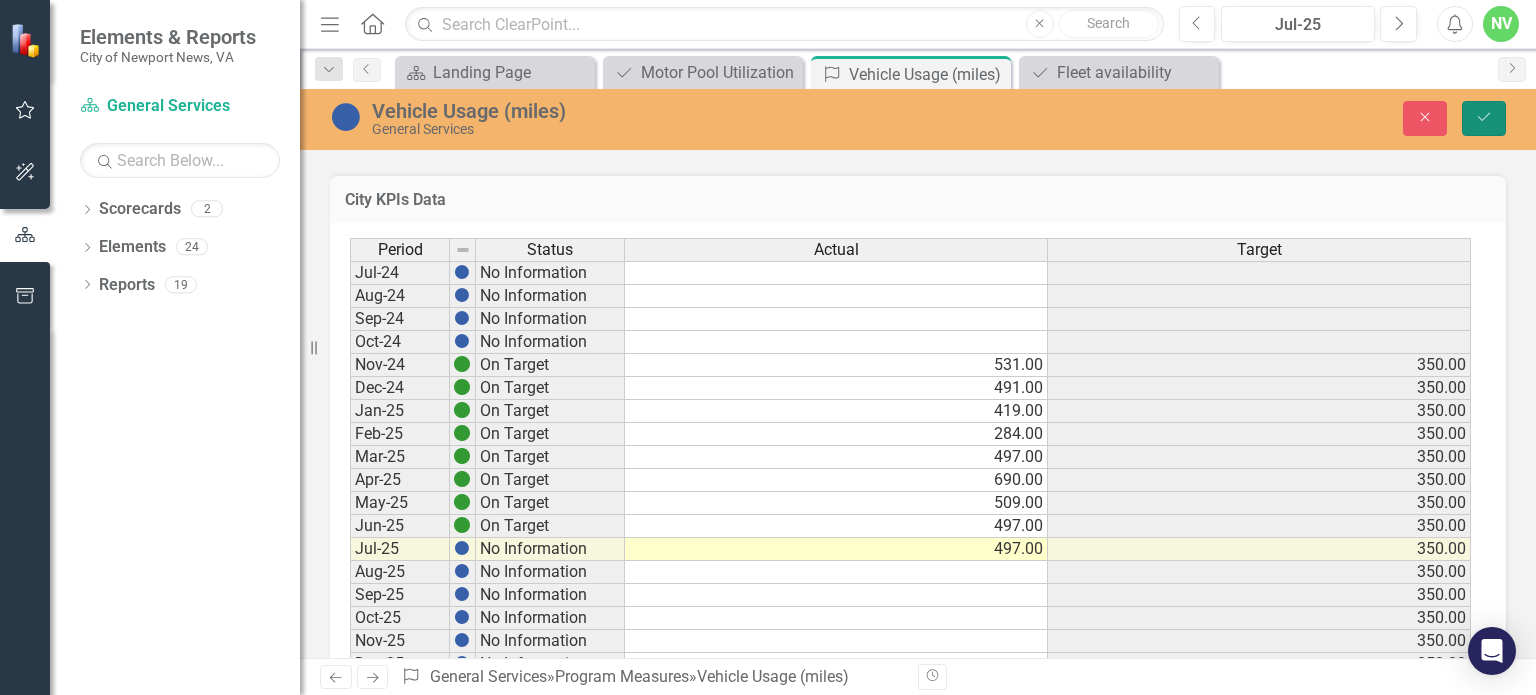click on "Save" at bounding box center (1484, 118) 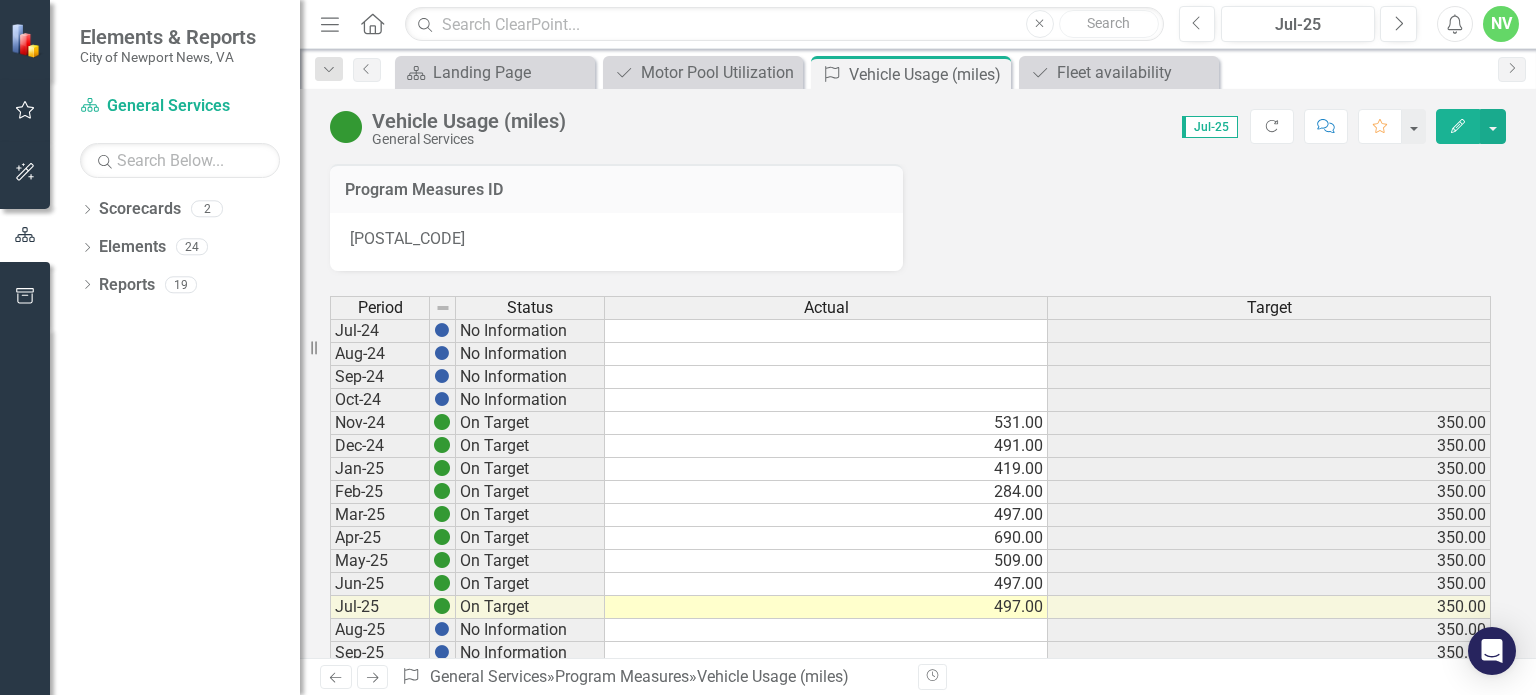 click on "497.00" at bounding box center [826, 607] 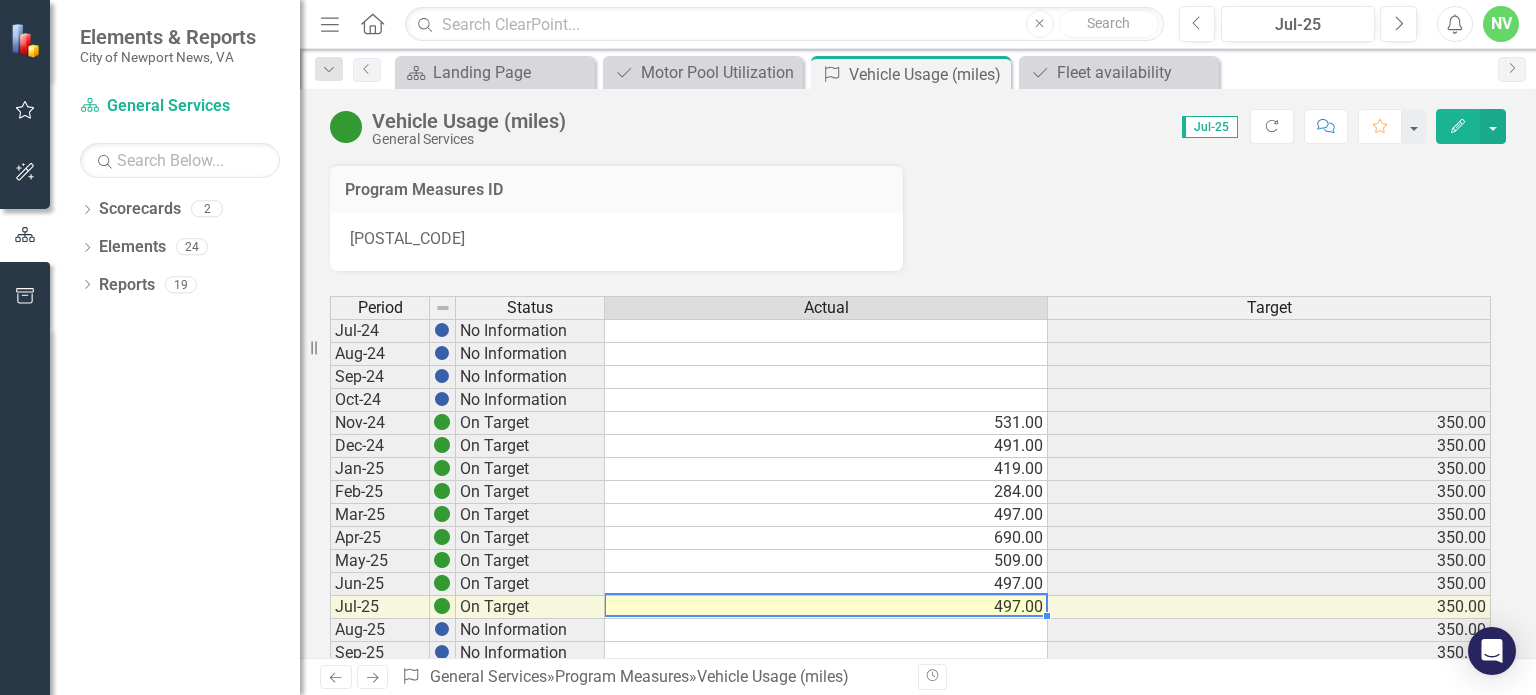 click on "497.00" at bounding box center (826, 607) 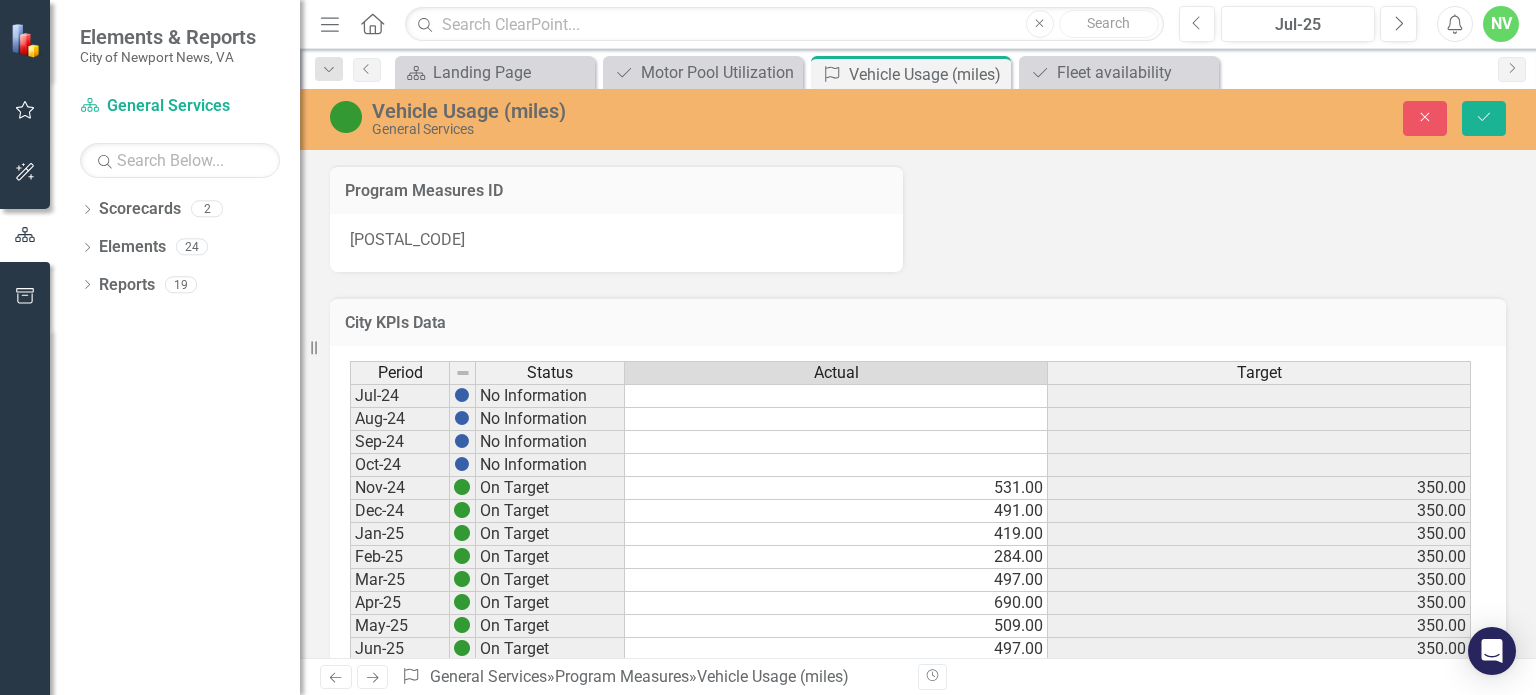 scroll, scrollTop: 133, scrollLeft: 0, axis: vertical 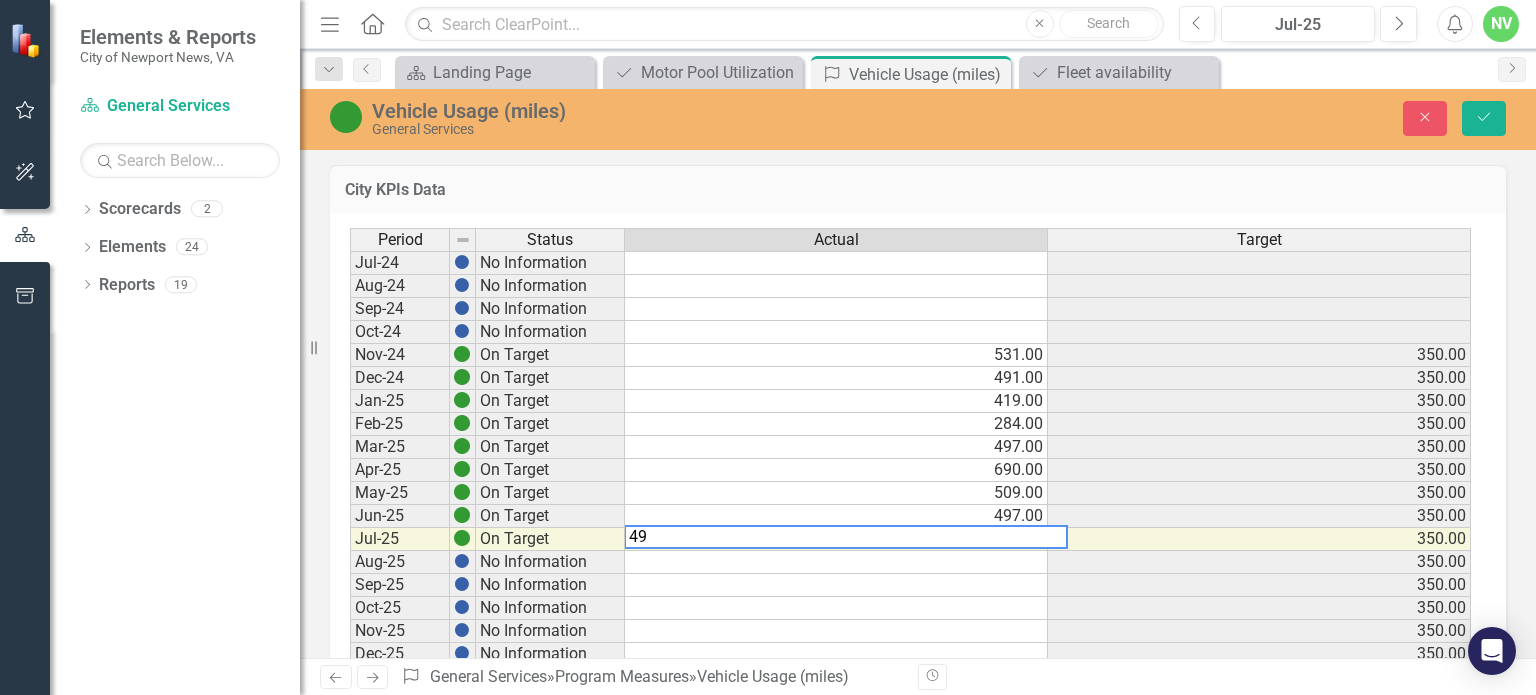type on "4" 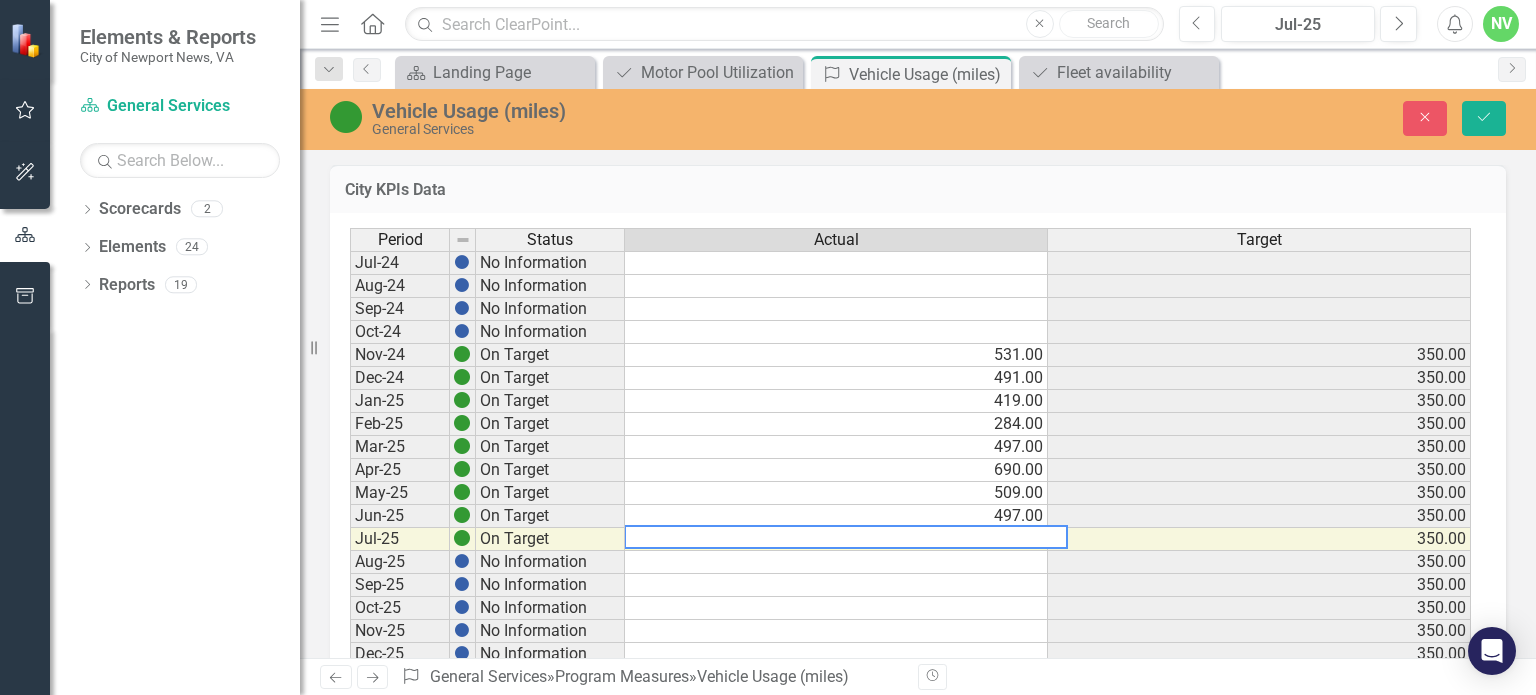 paste on "516" 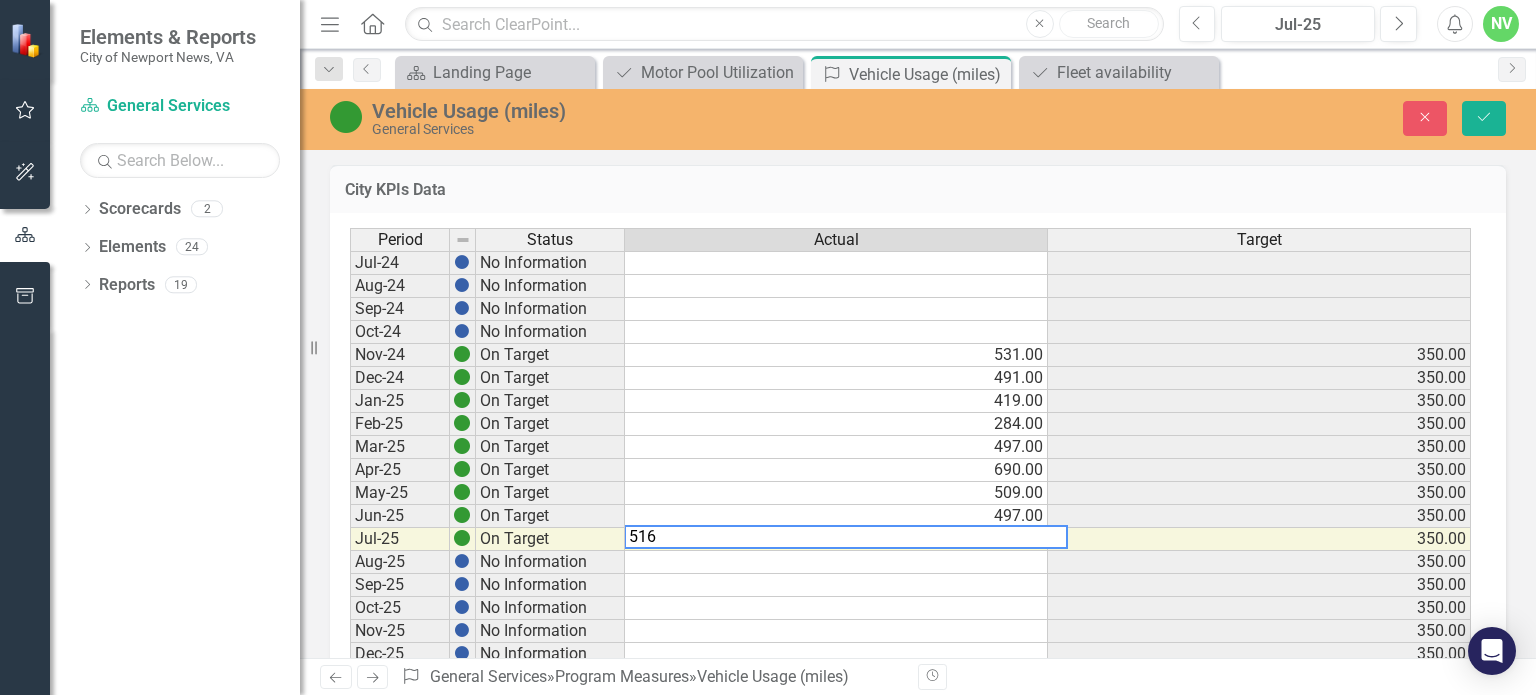type on "516" 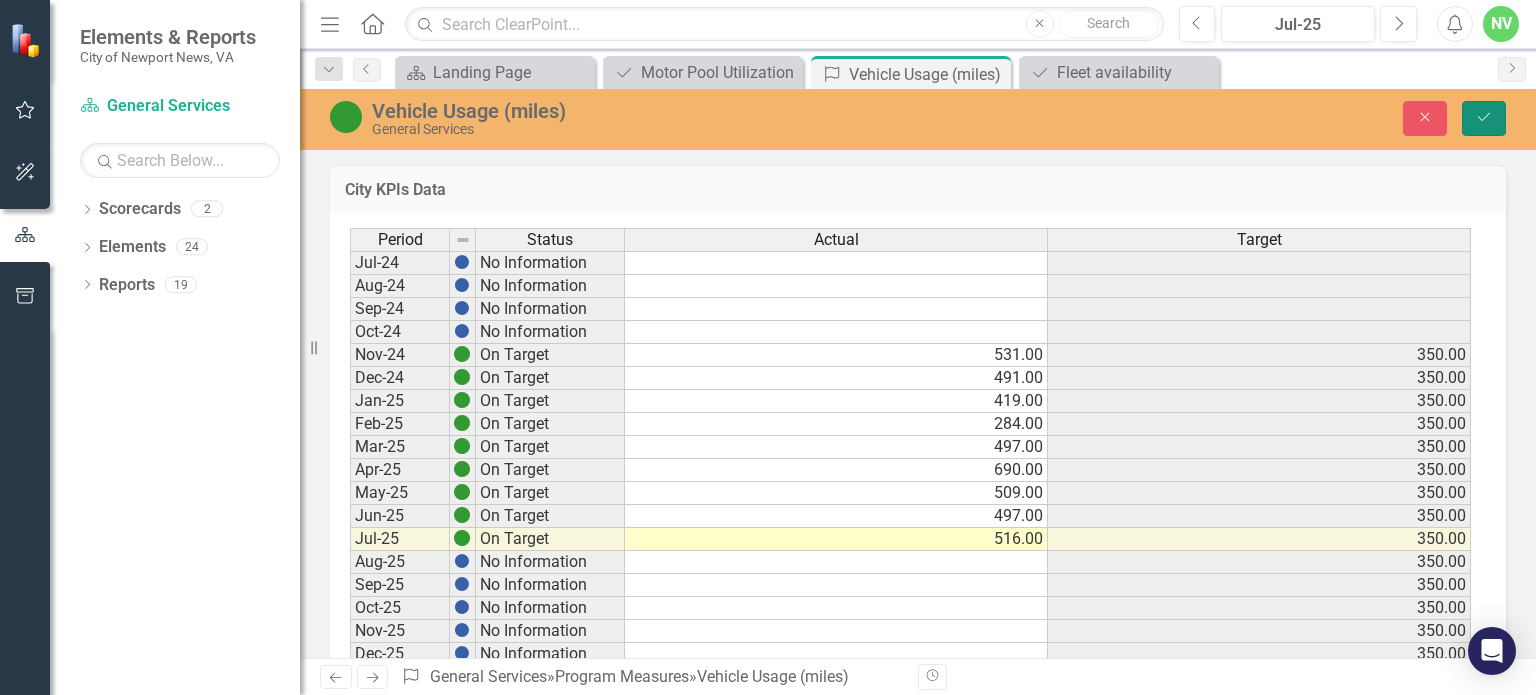 click on "Save" at bounding box center [1484, 118] 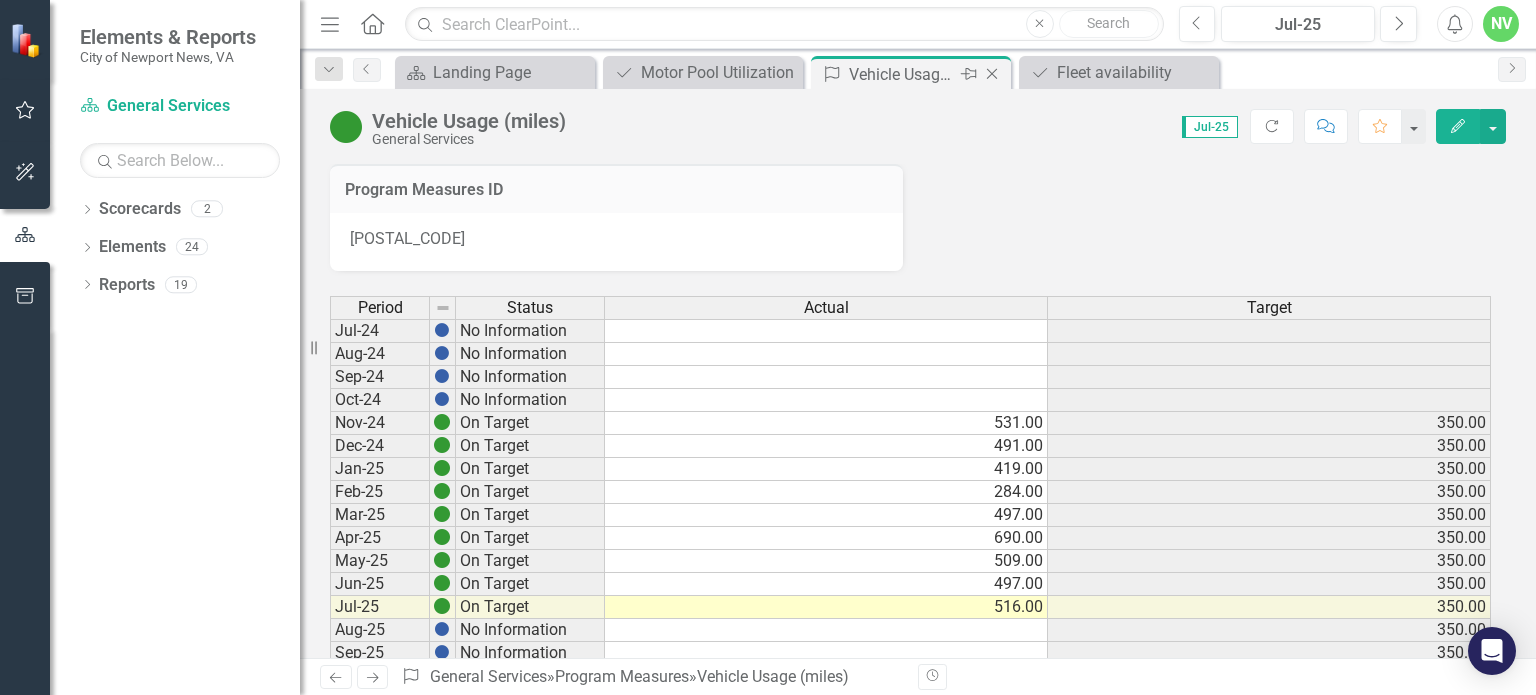 click on "Close" 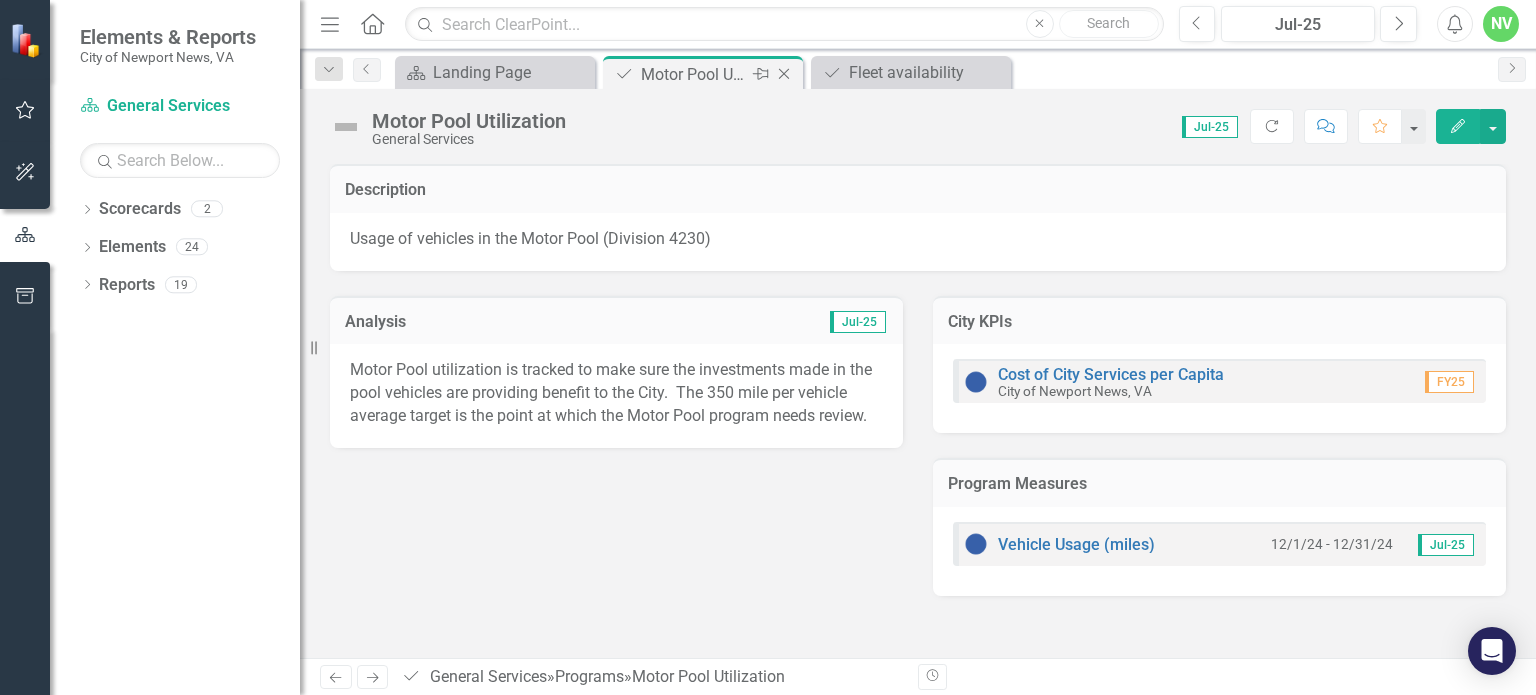 click on "Close" 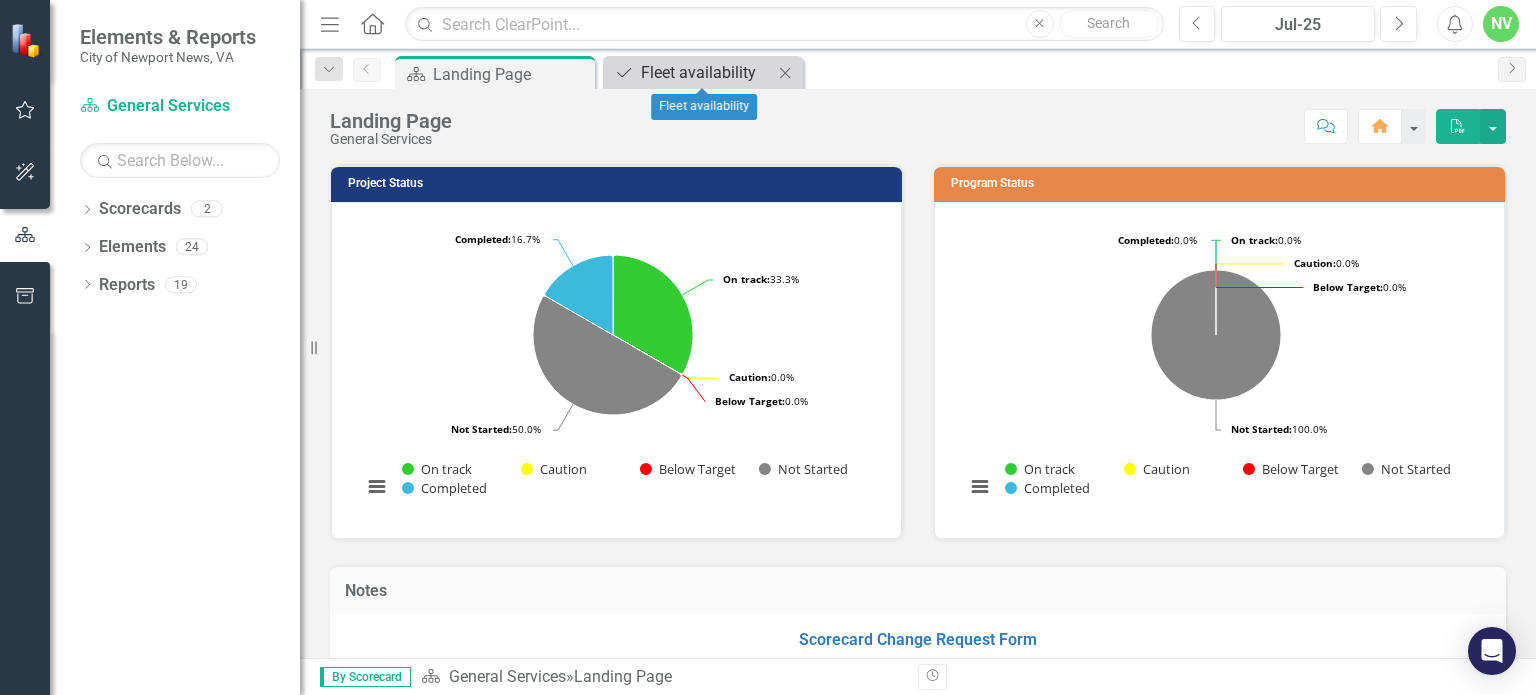 click on "Fleet availability" at bounding box center (707, 72) 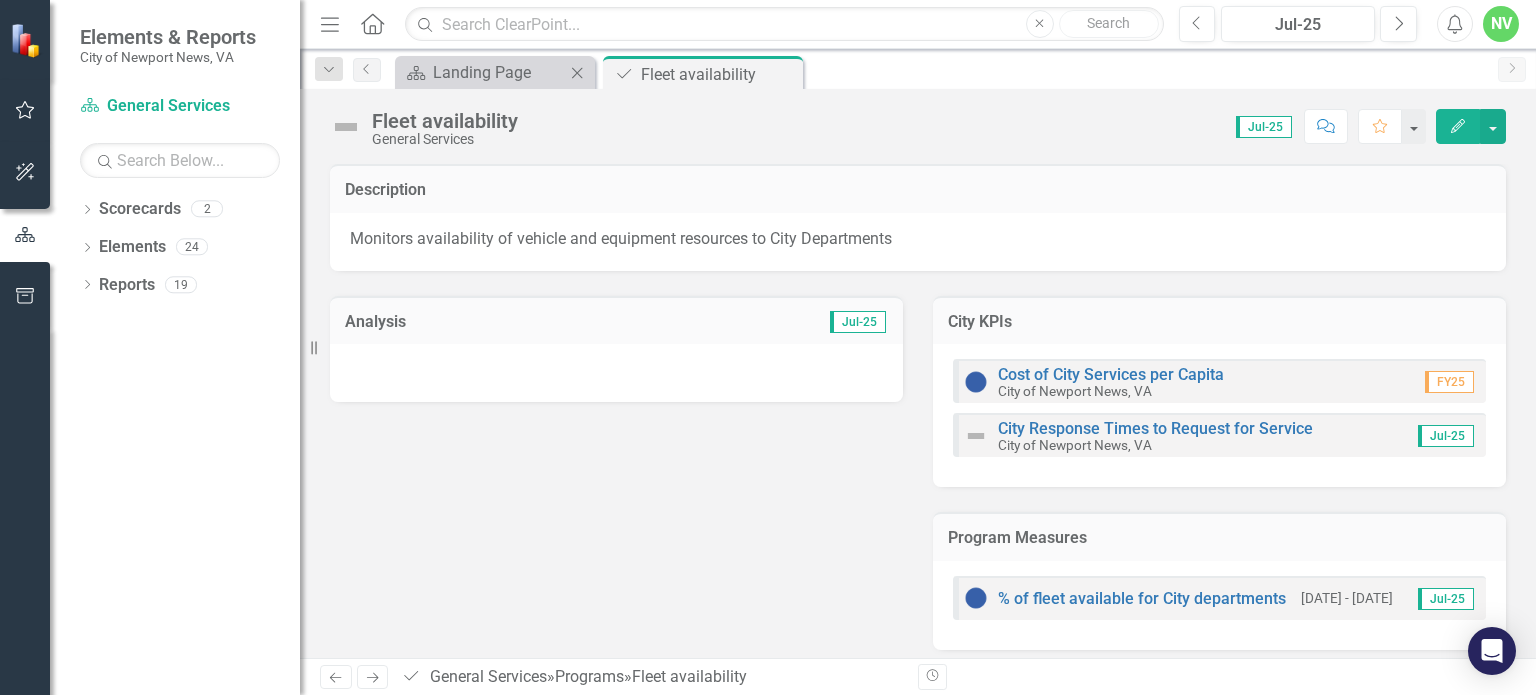 click on "Scorecard Landing Page Close" at bounding box center [495, 72] 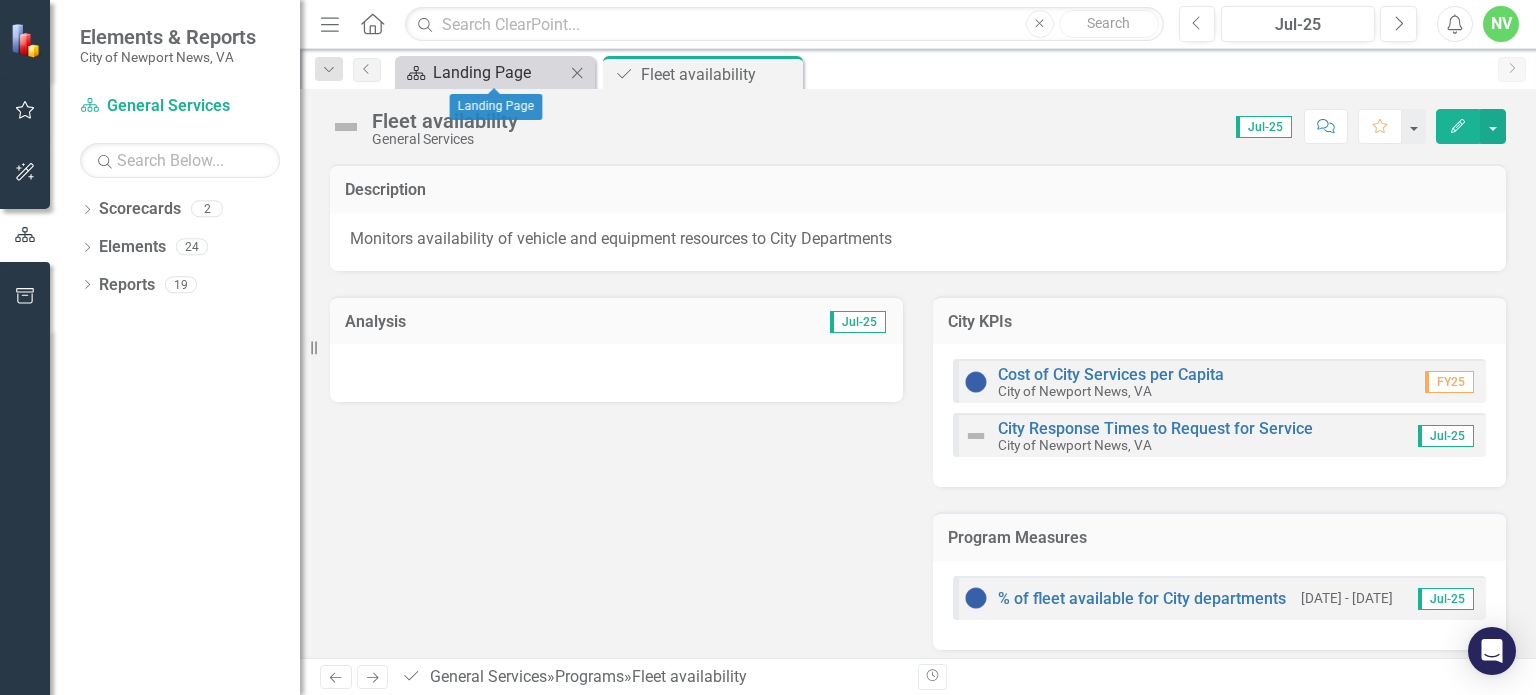 click on "Landing Page" at bounding box center [499, 72] 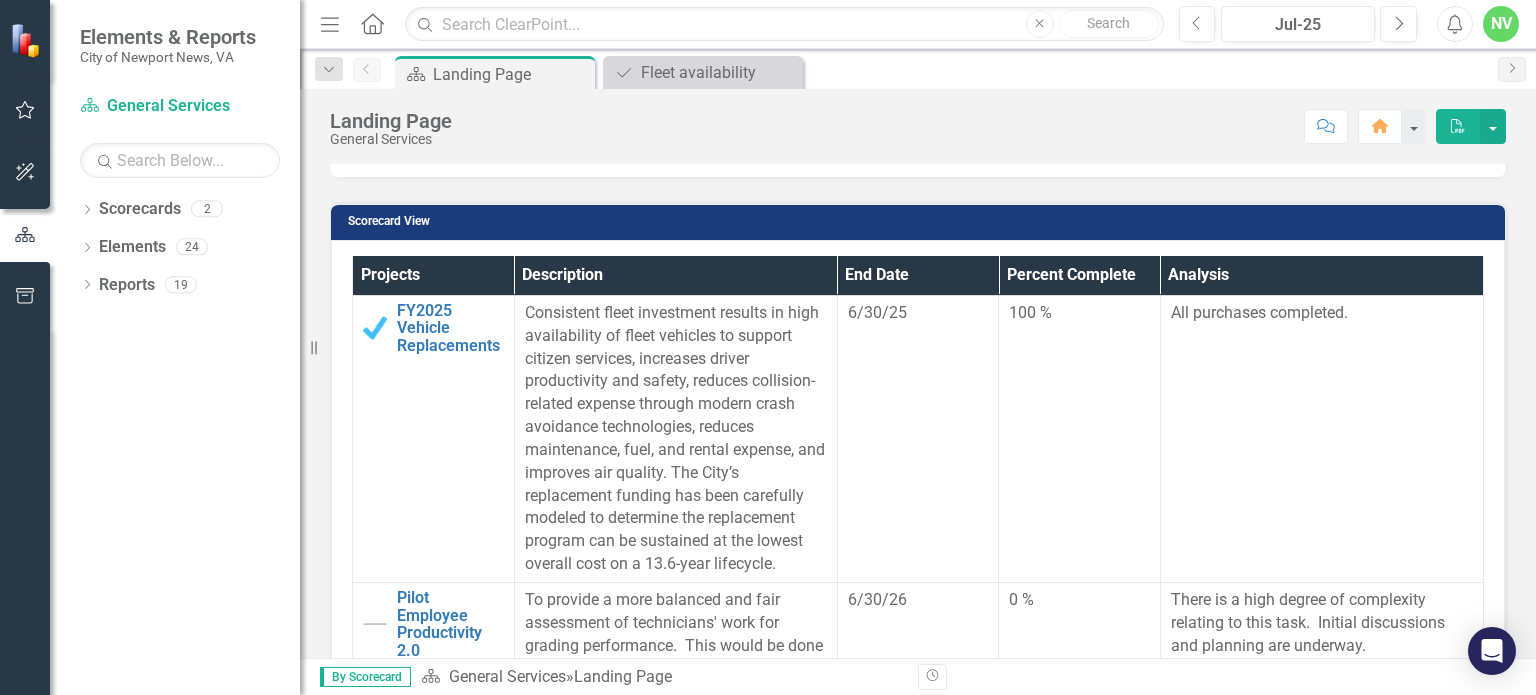 scroll, scrollTop: 578, scrollLeft: 0, axis: vertical 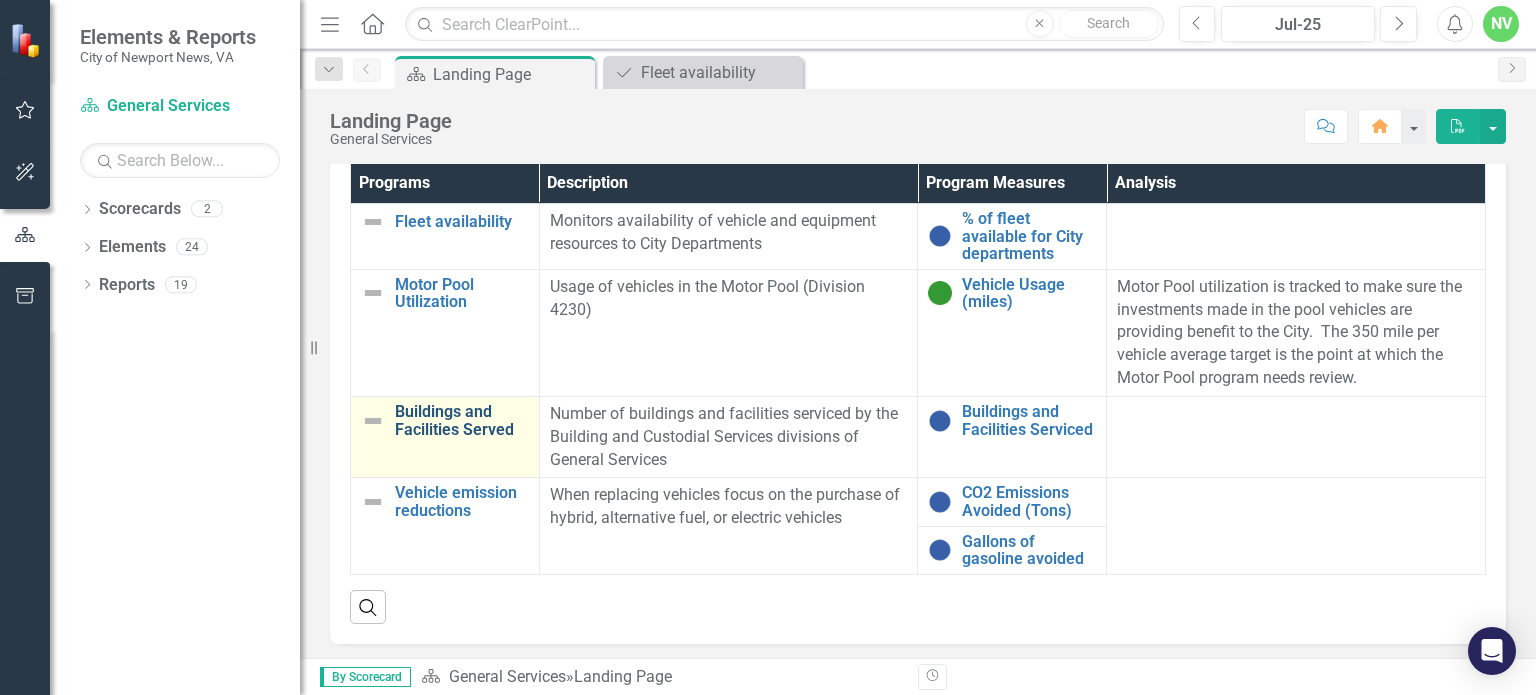 click on "Buildings and Facilities Served" at bounding box center (462, 420) 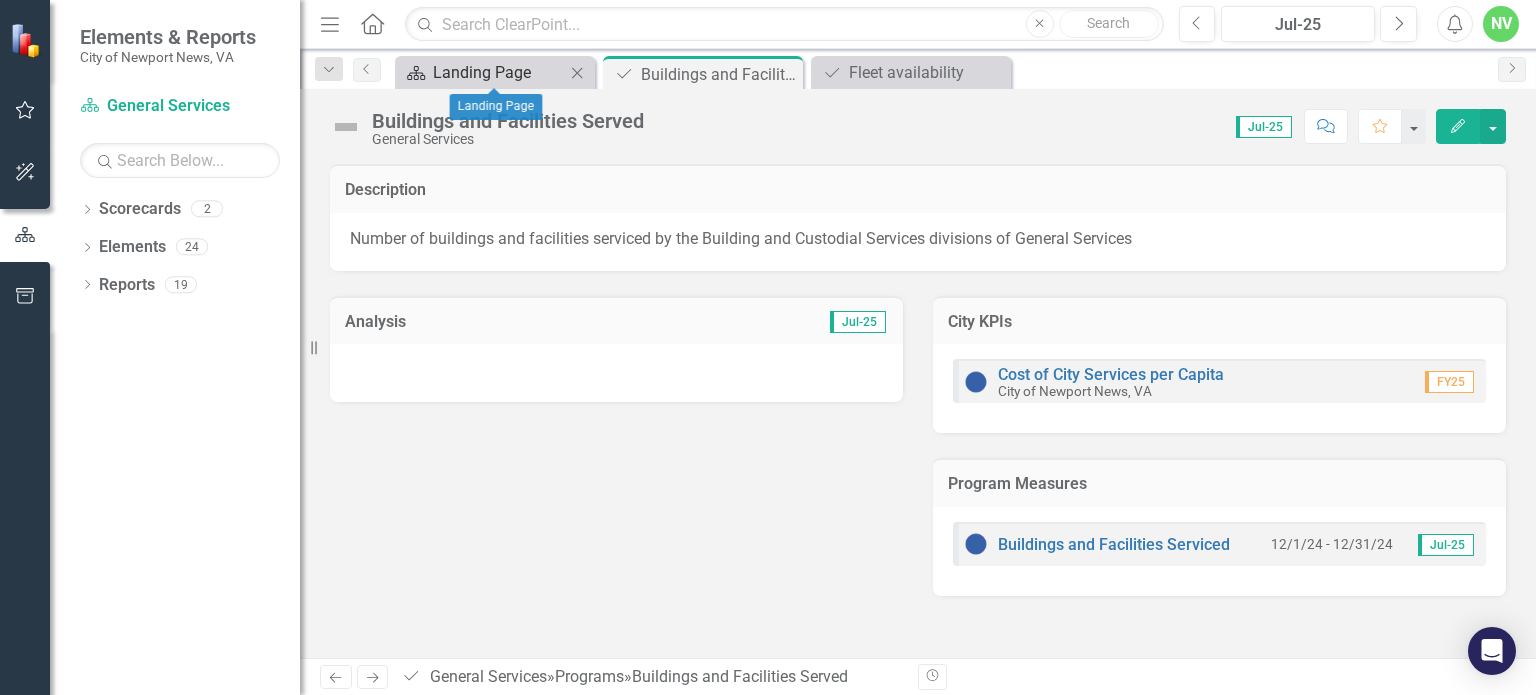 click on "Landing Page" at bounding box center [499, 72] 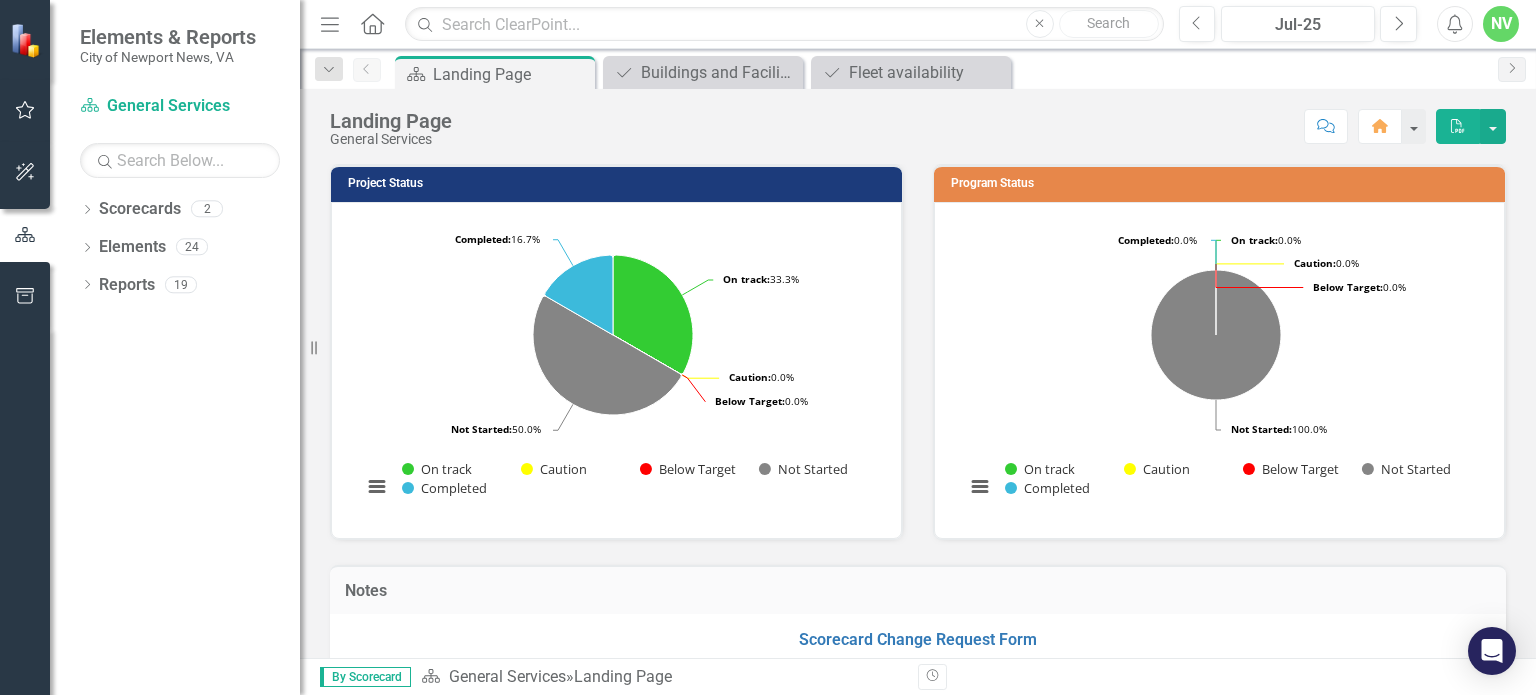 scroll, scrollTop: 1268, scrollLeft: 0, axis: vertical 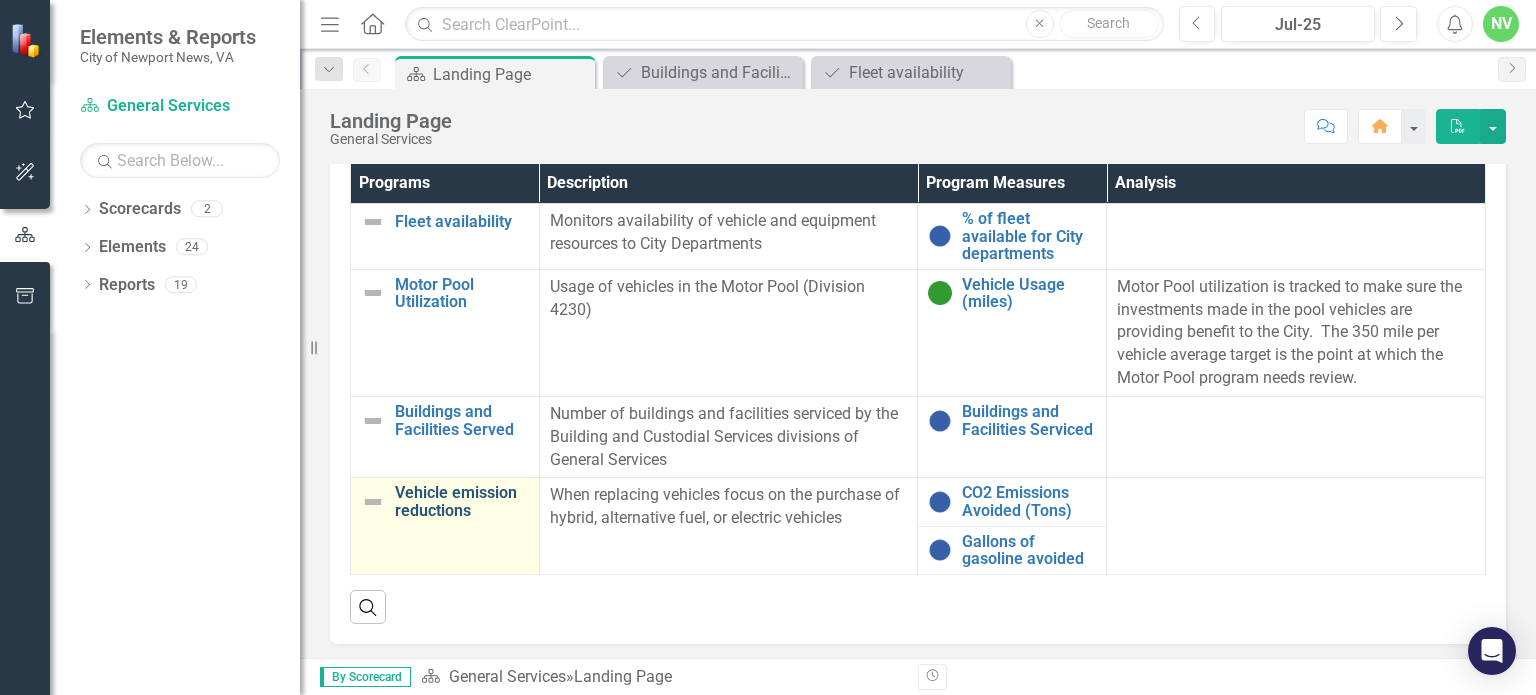 click on "Vehicle emission reductions" at bounding box center [462, 501] 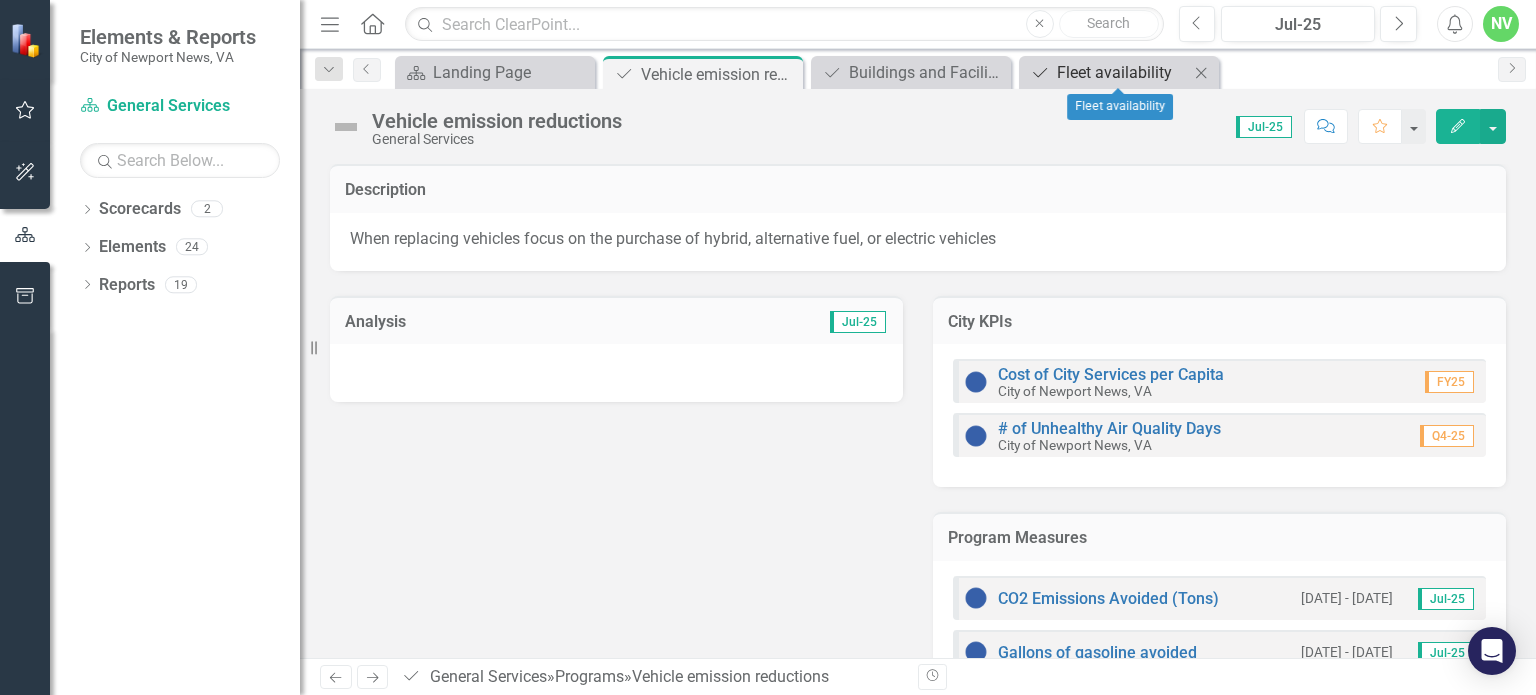 click on "Fleet availability" at bounding box center (1123, 72) 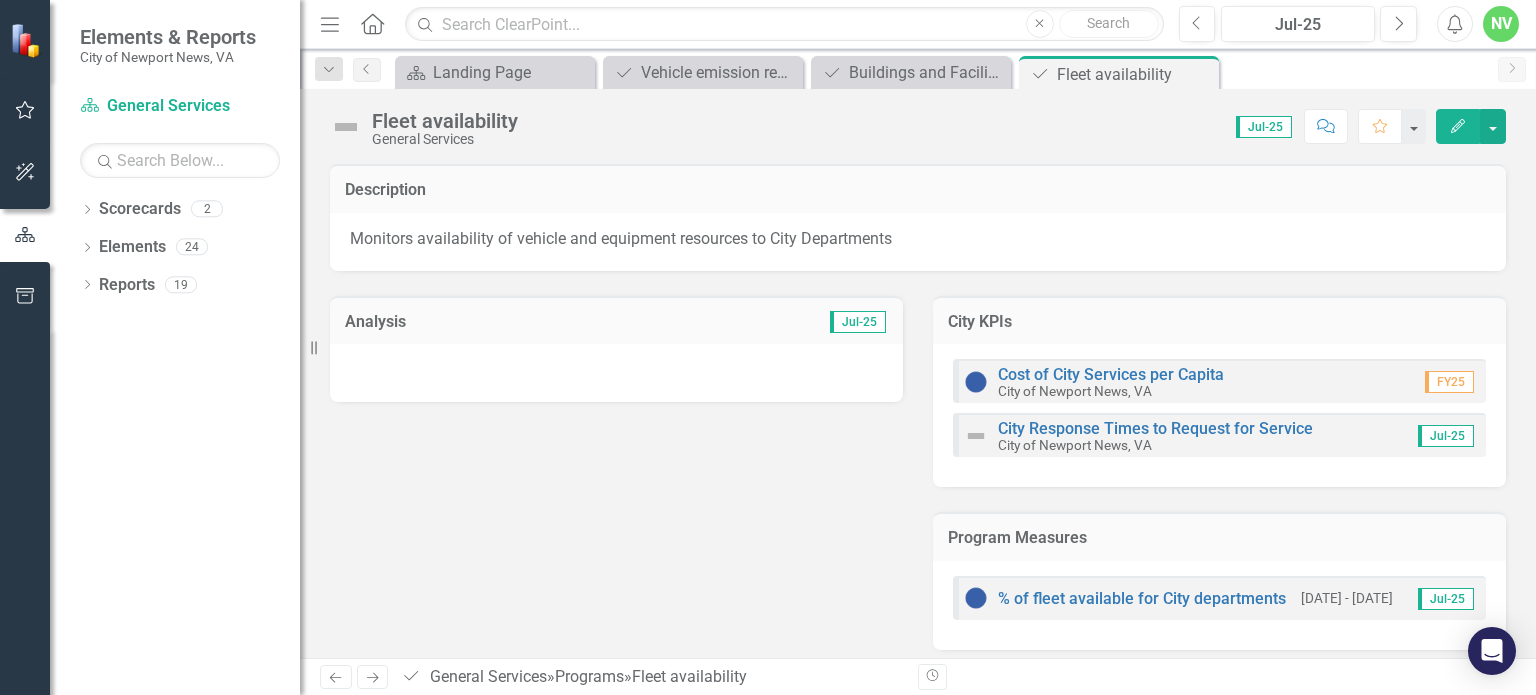 click at bounding box center [616, 373] 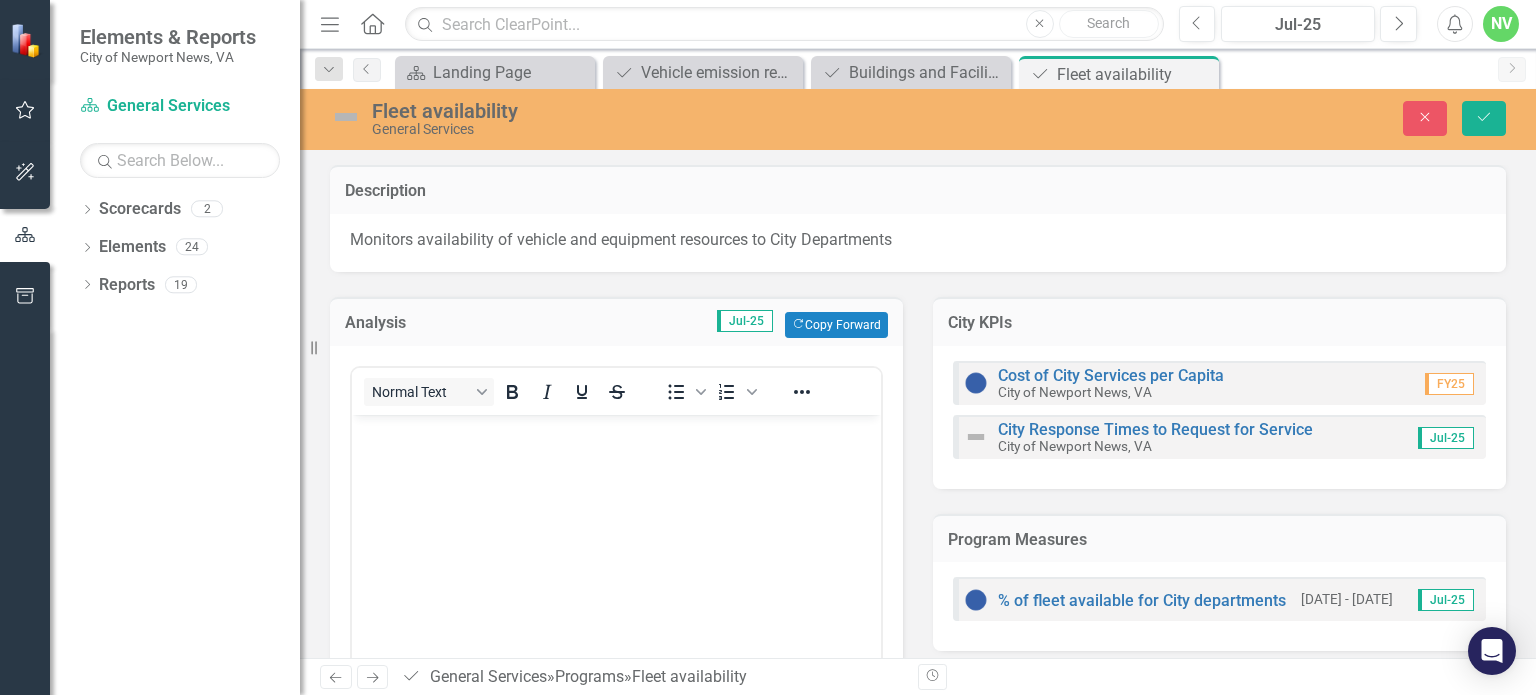 scroll, scrollTop: 0, scrollLeft: 0, axis: both 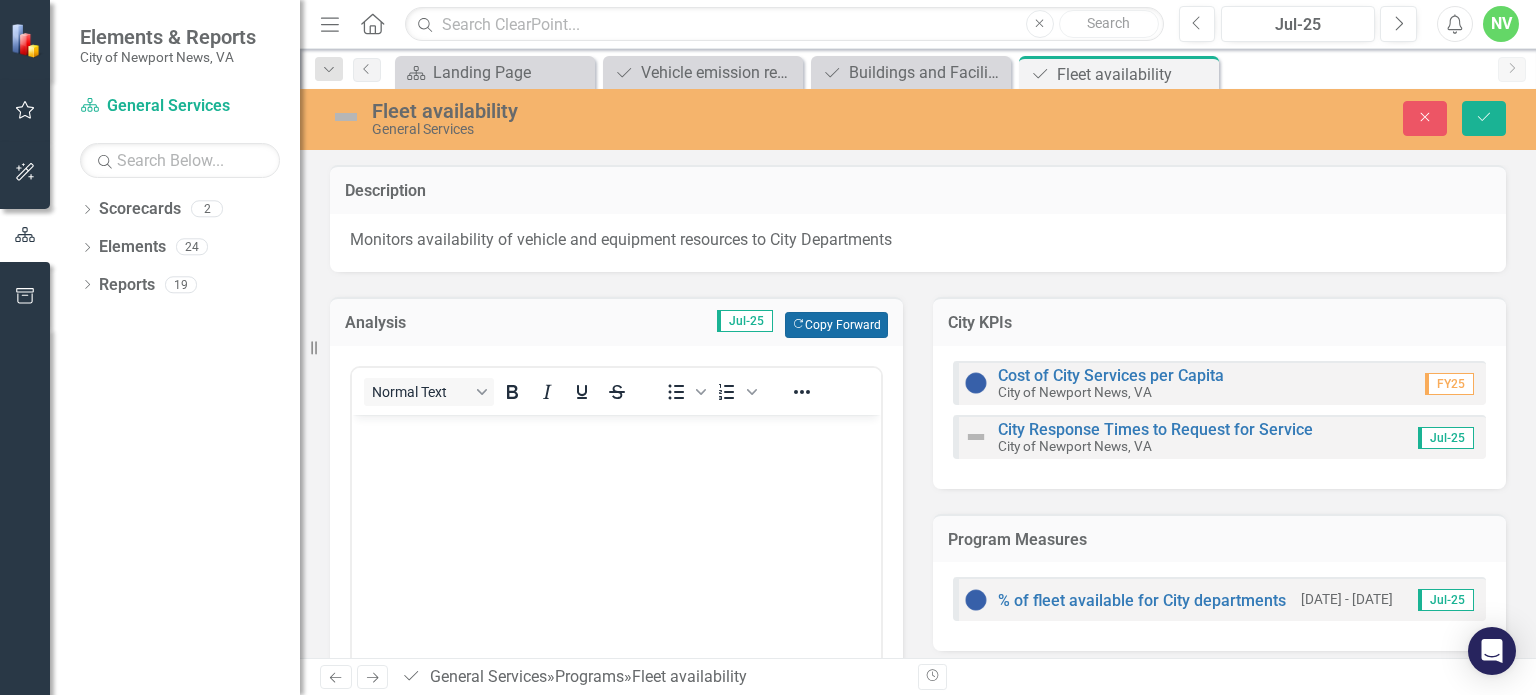 click on "Copy Forward  Copy Forward" at bounding box center (836, 325) 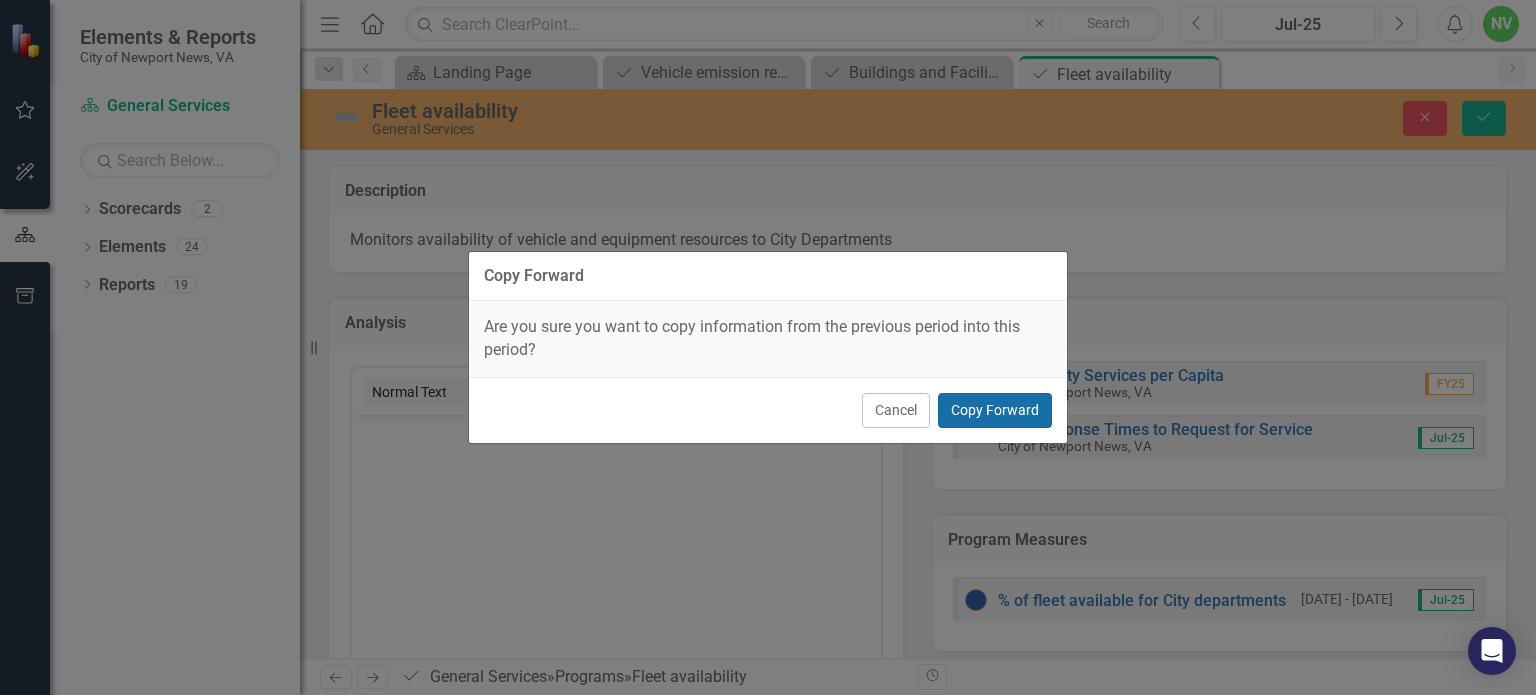click on "Copy Forward" at bounding box center [995, 410] 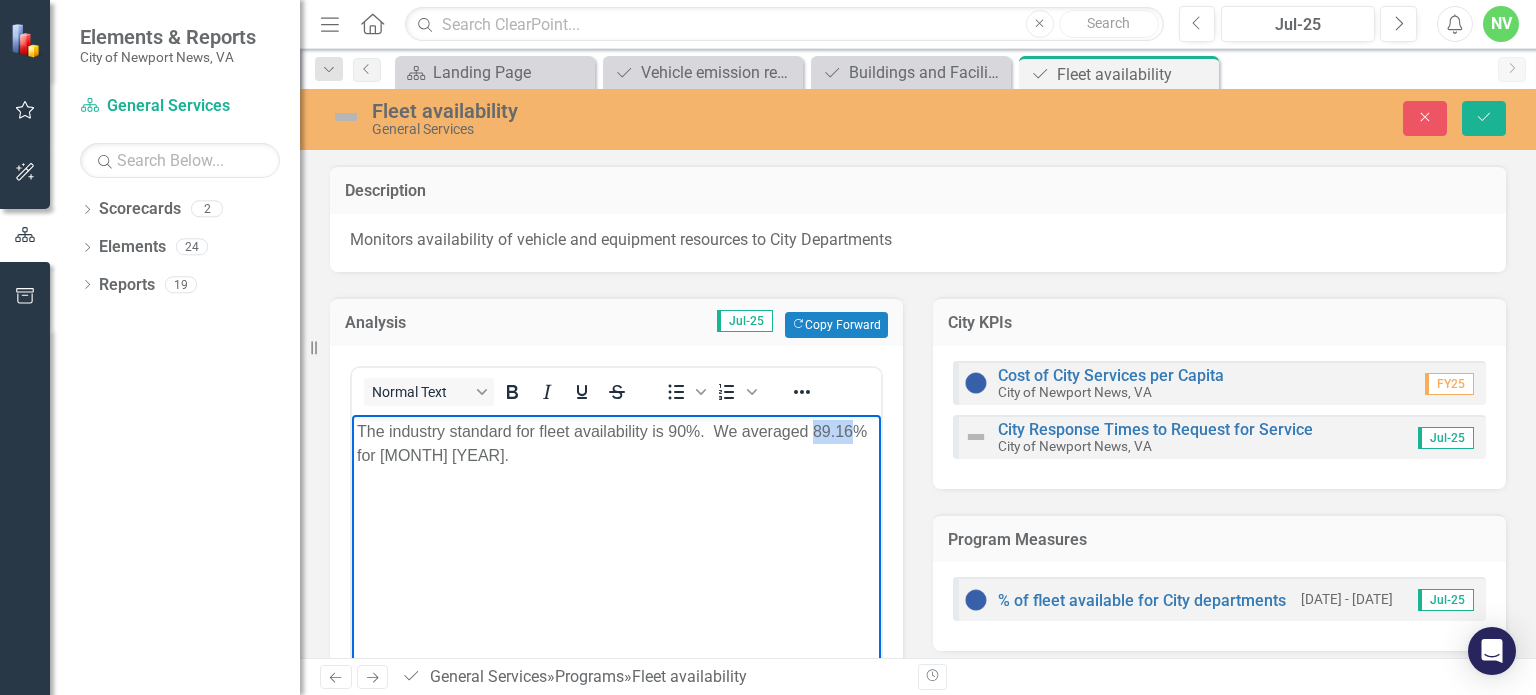 drag, startPoint x: 815, startPoint y: 432, endPoint x: 852, endPoint y: 432, distance: 37 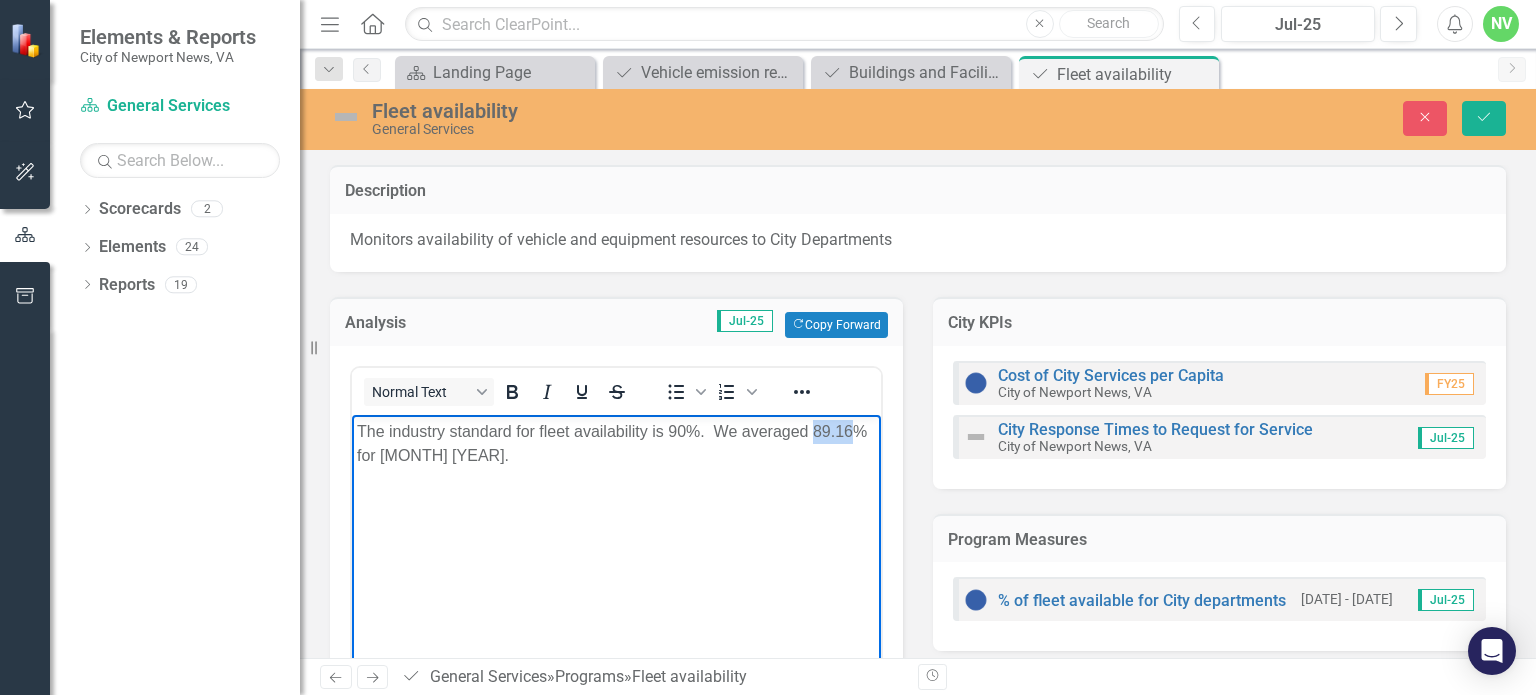 click on "The industry standard for fleet availability is 90%.  We averaged 89.16% for June 2025." at bounding box center (616, 444) 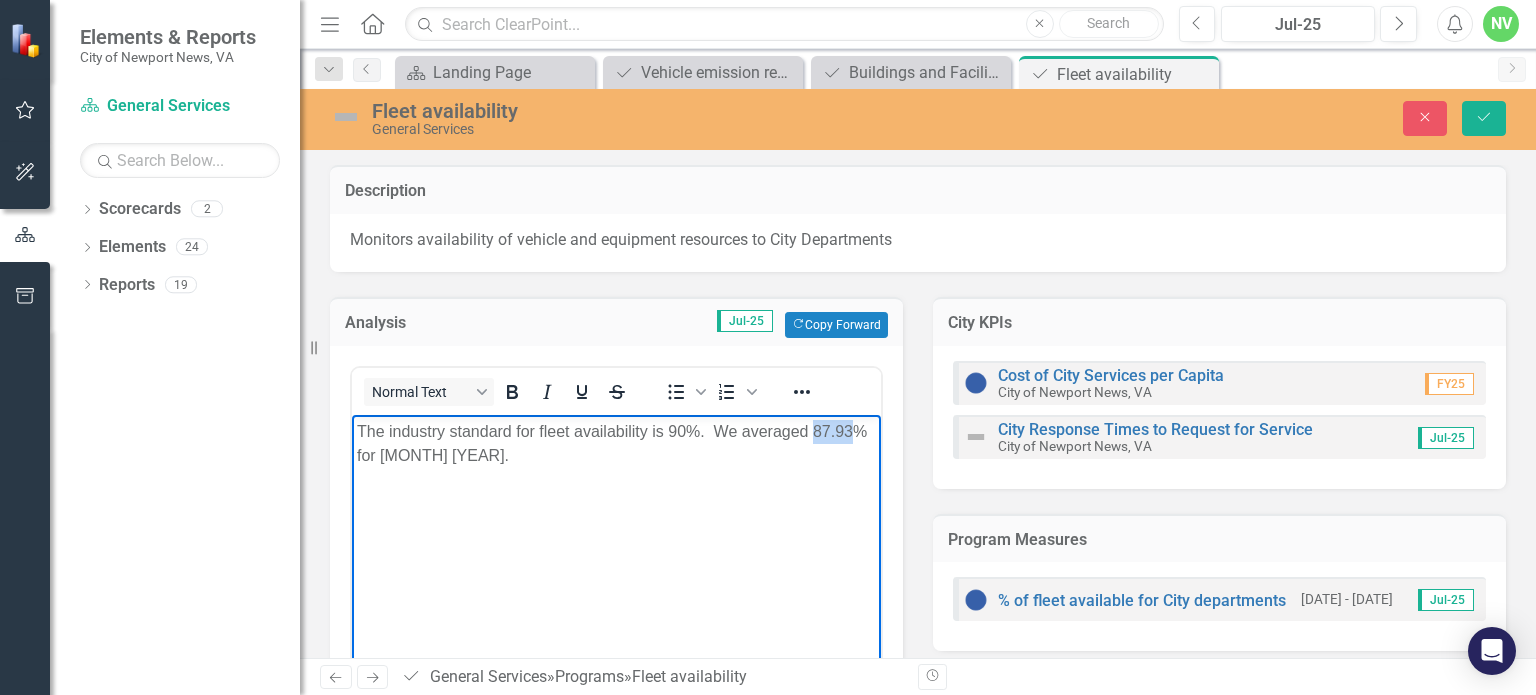 copy on "87.93" 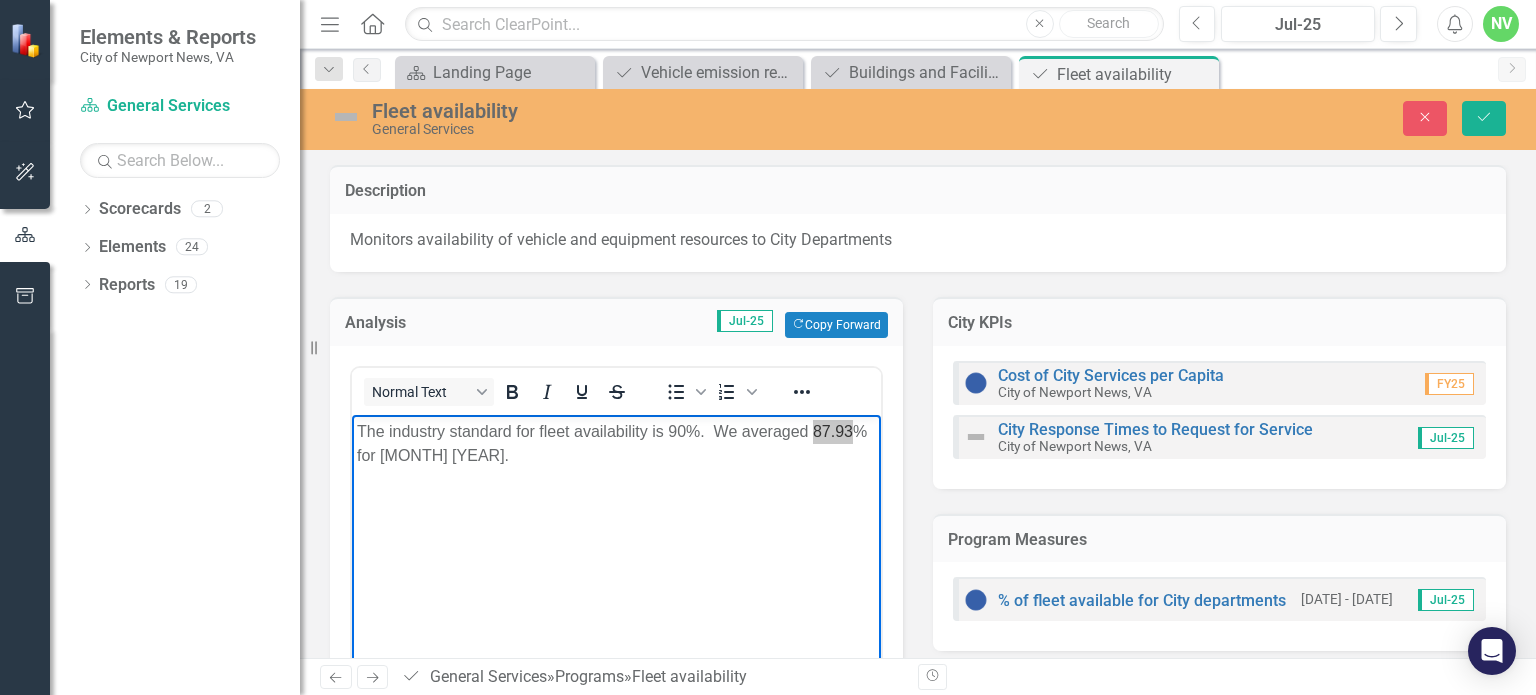 click on "Analysis Jul-25 Copy Forward  Copy Forward  Normal Text To open the popup, press Shift+Enter To open the popup, press Shift+Enter Insert Data HTML Token Dropdown Switch to old editor" at bounding box center (616, 596) 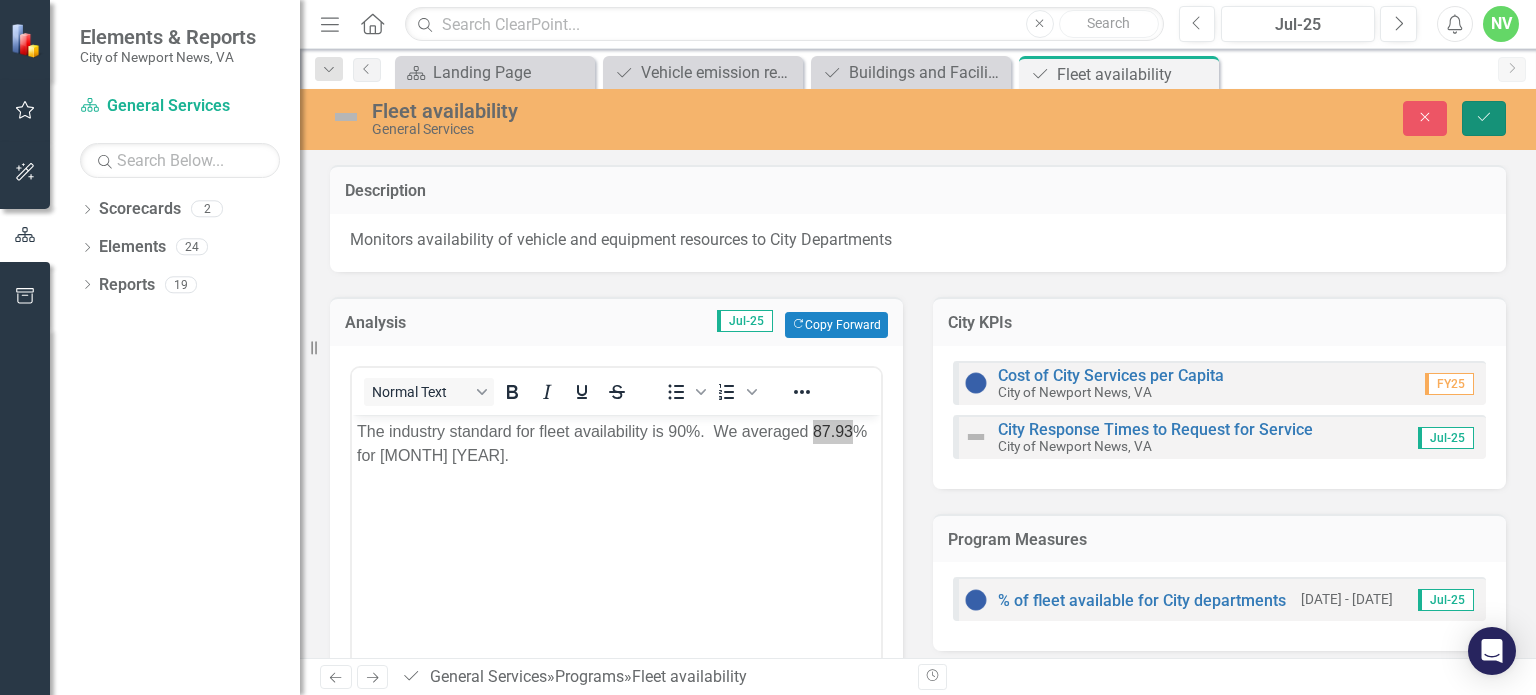 click on "Save" at bounding box center [1484, 118] 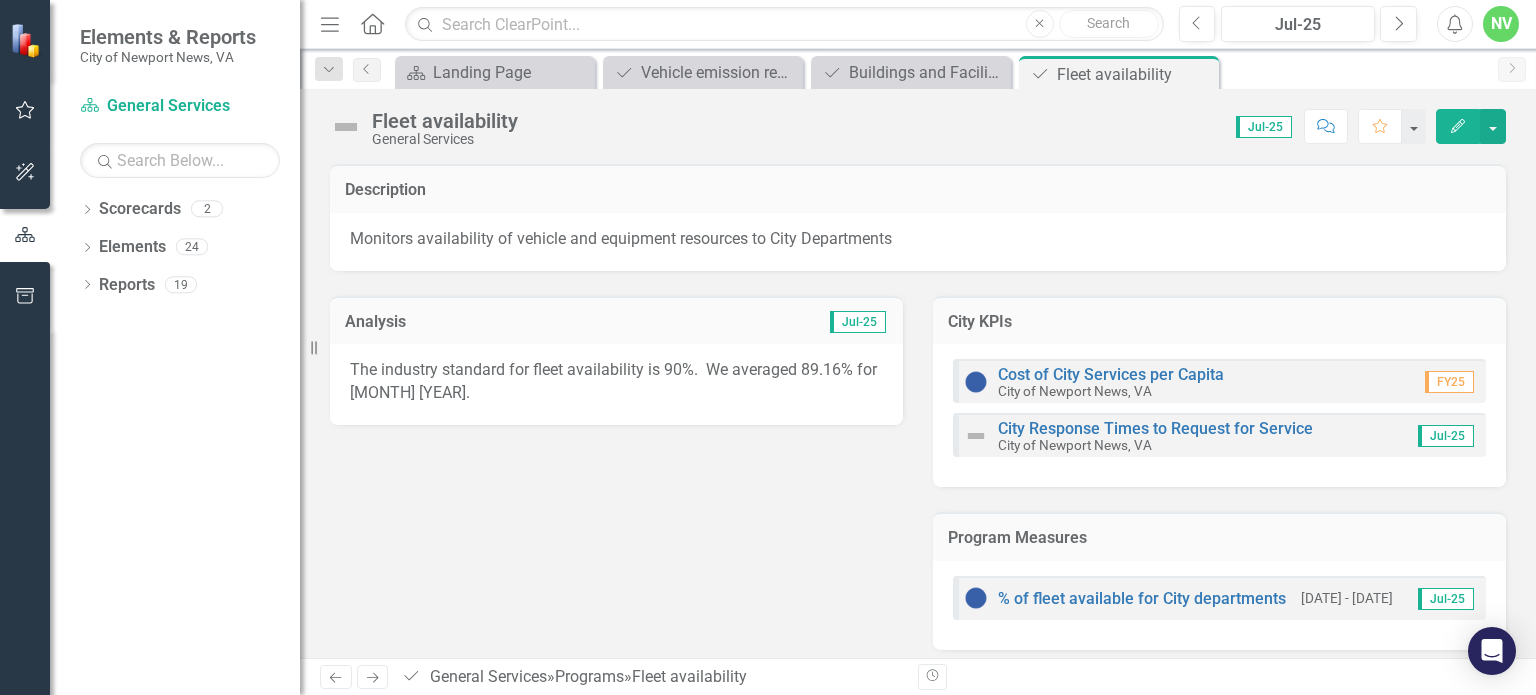 click on "Edit" 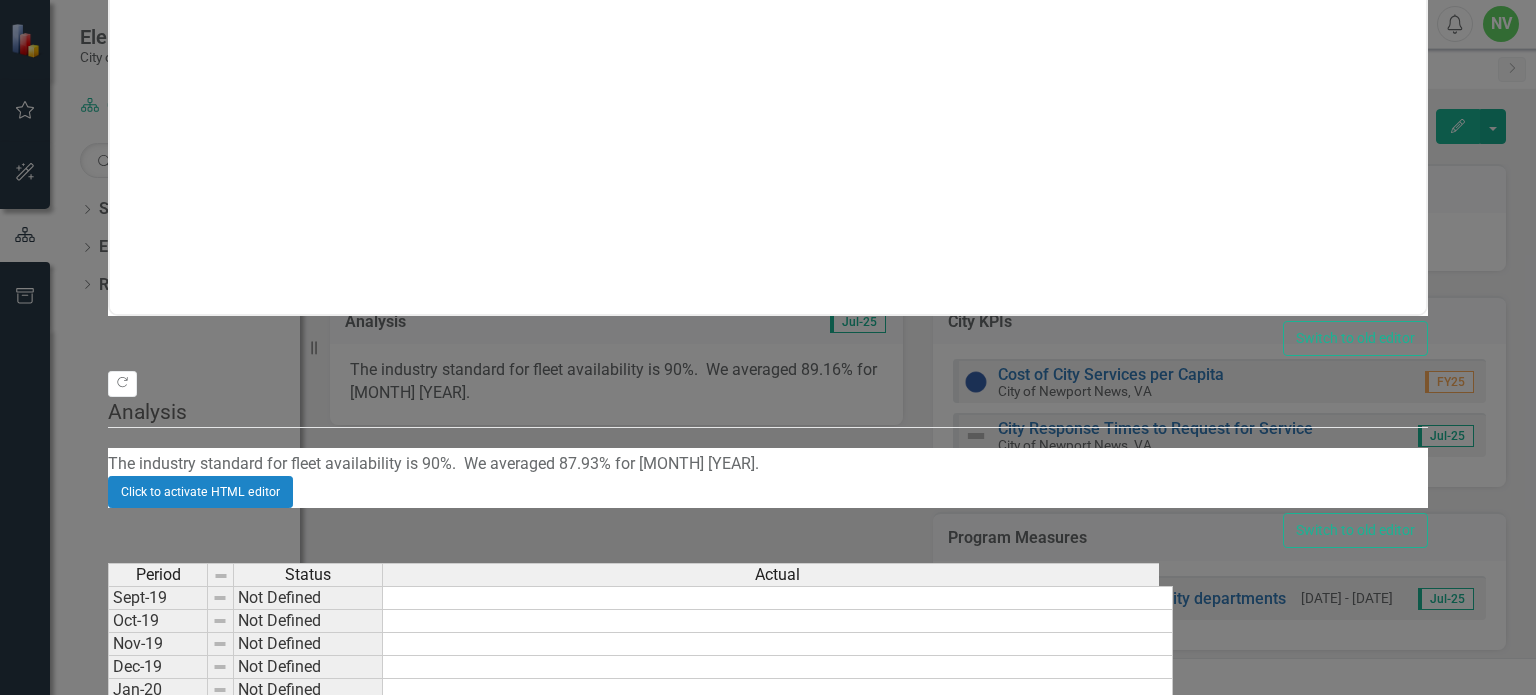 scroll, scrollTop: 0, scrollLeft: 0, axis: both 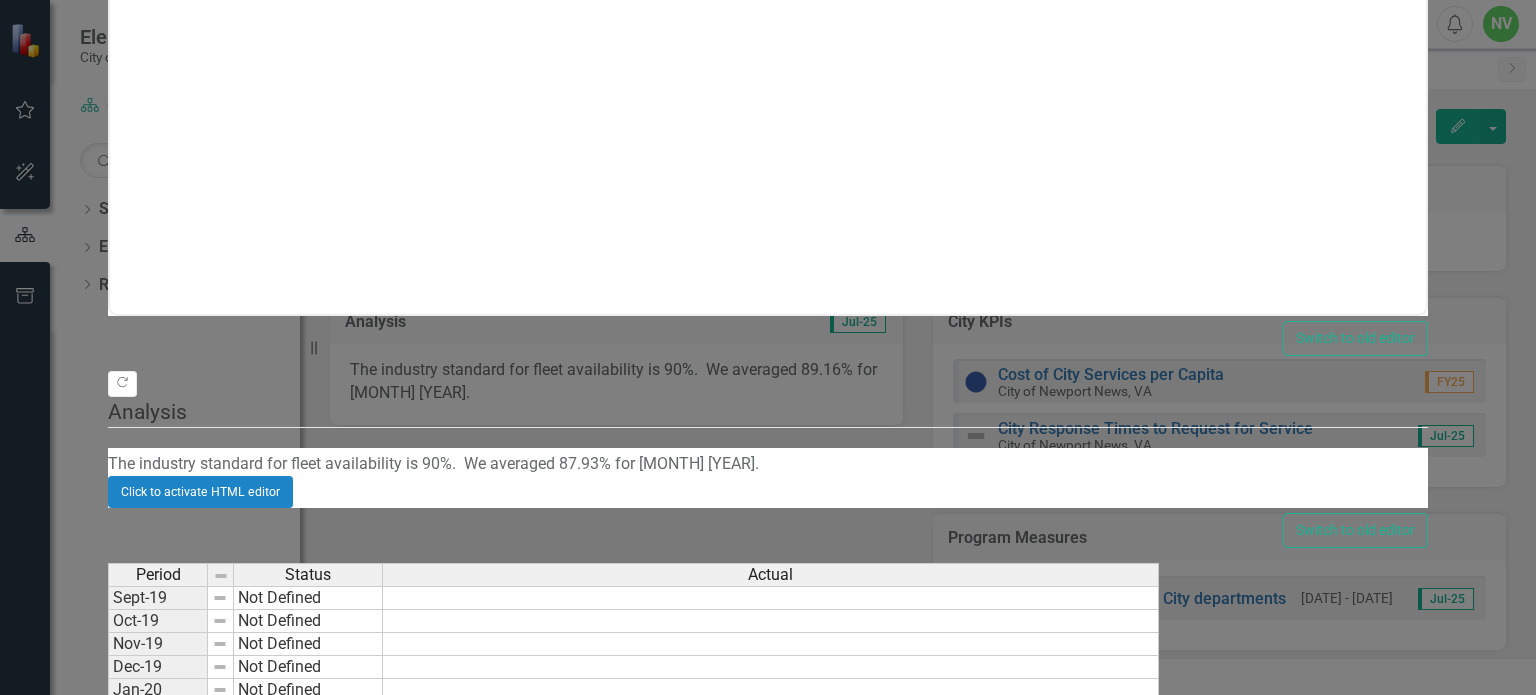 click on "Close" 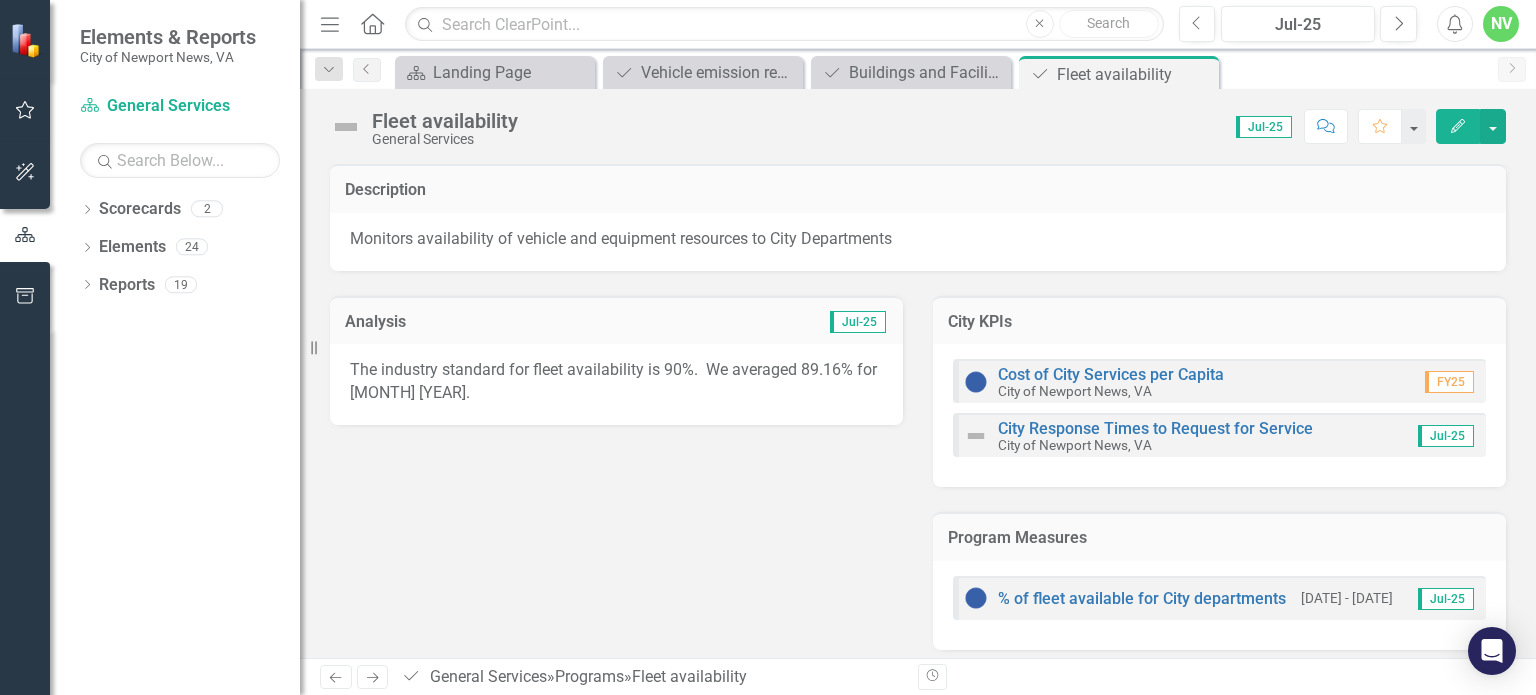 click on "The industry standard for fleet availability is 90%.  We averaged 89.16% for June 2025." at bounding box center (616, 382) 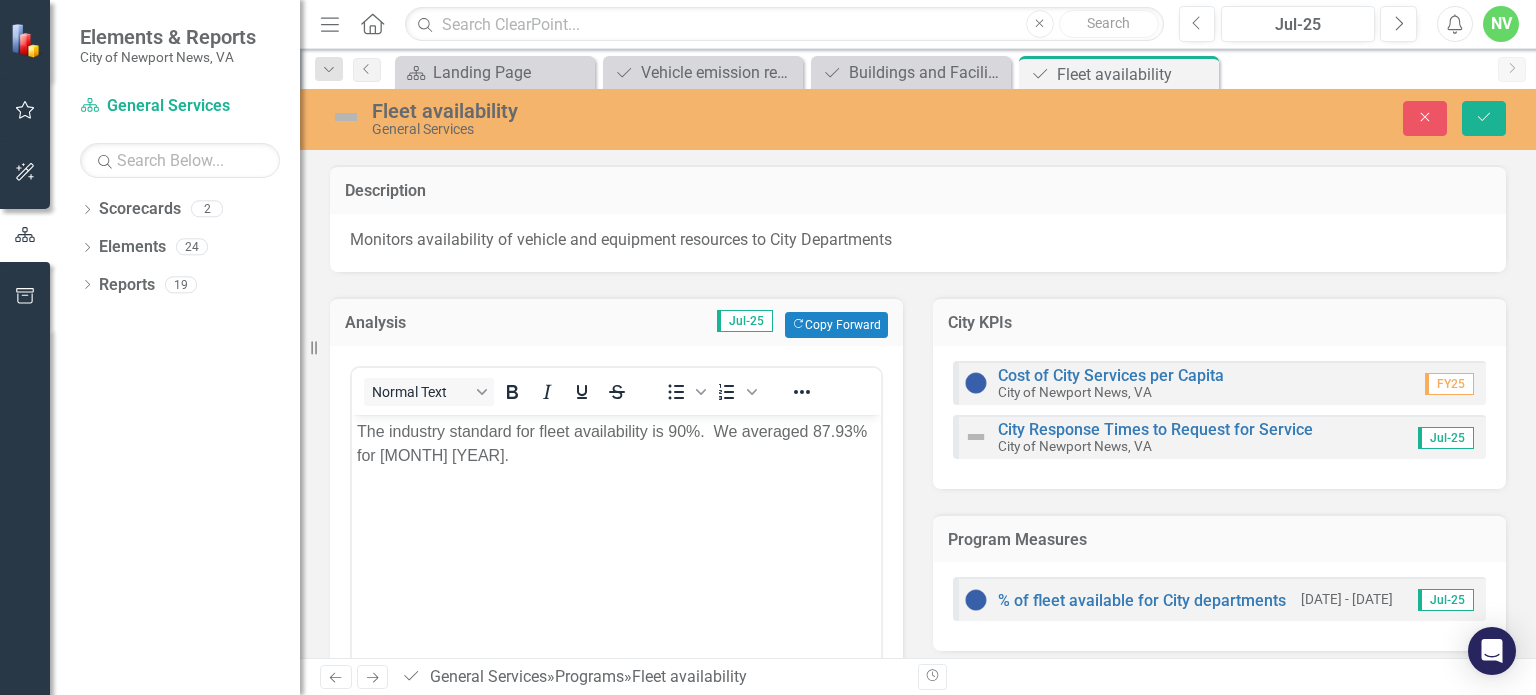 scroll, scrollTop: 0, scrollLeft: 0, axis: both 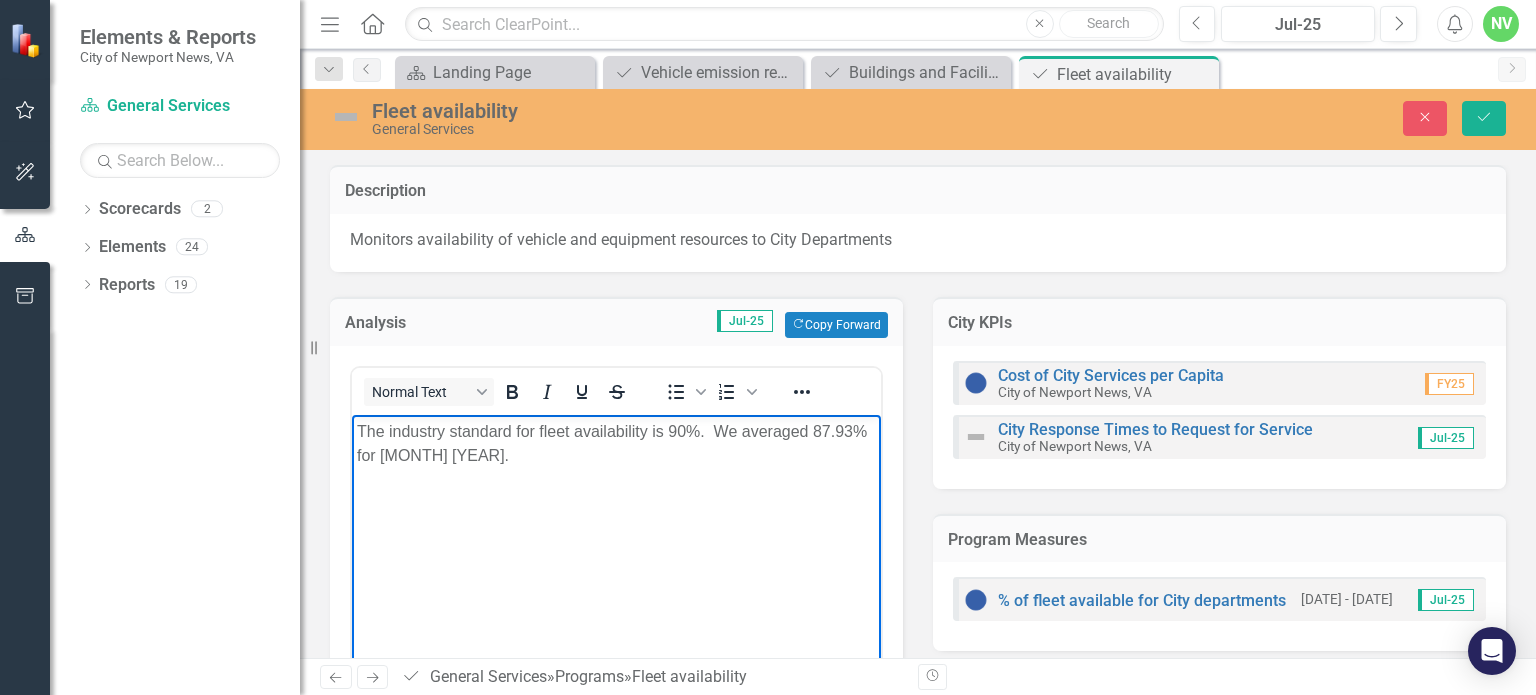 click on "The industry standard for fleet availability is 90%.  We averaged 87.93% for June 2025." at bounding box center (616, 444) 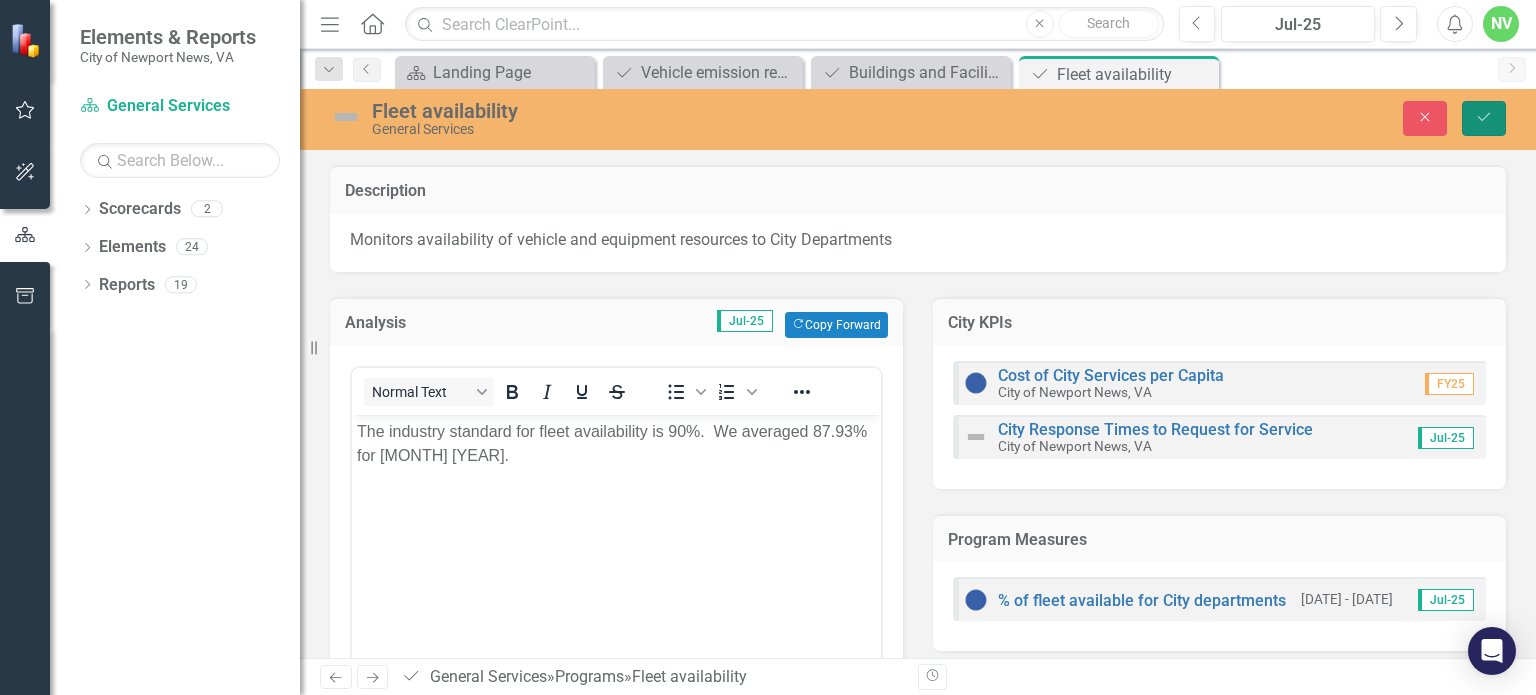 click on "Save" 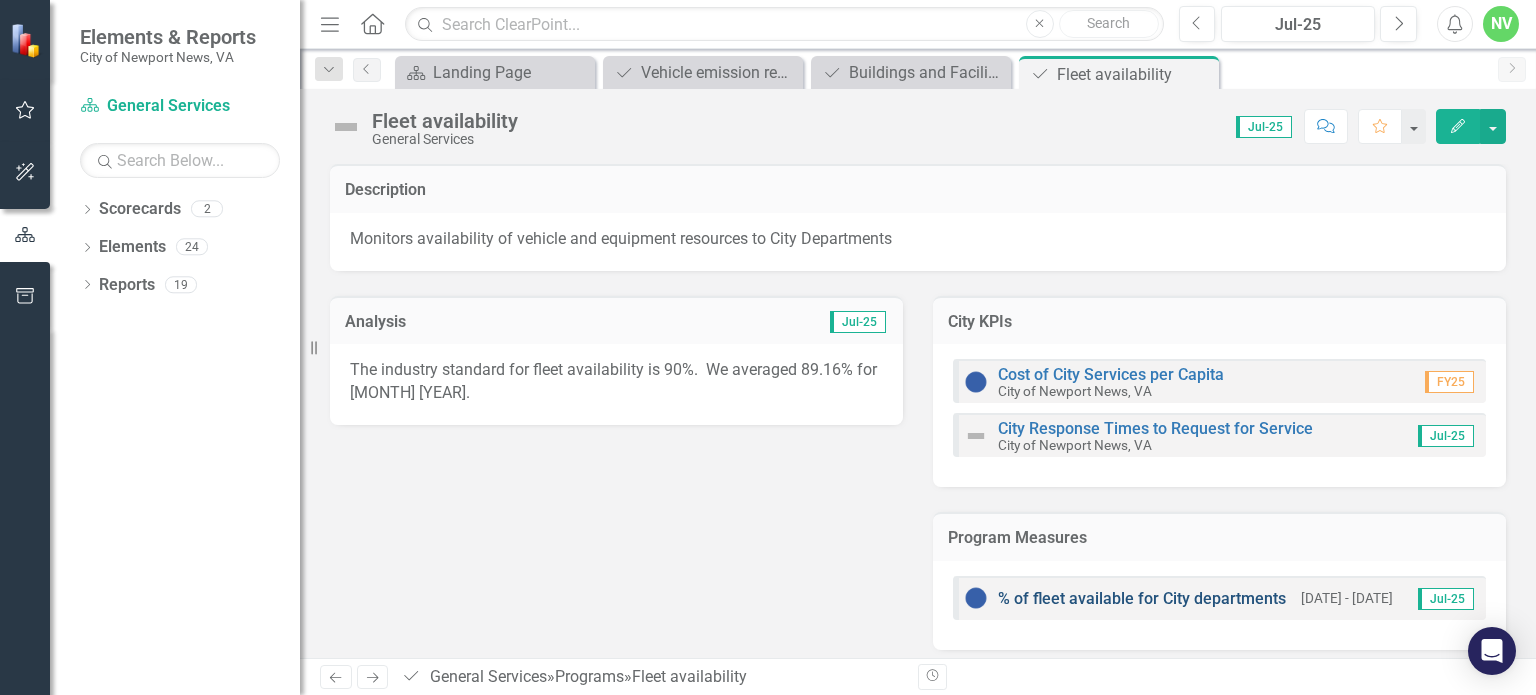 click on "% of fleet available for City departments" at bounding box center (1142, 598) 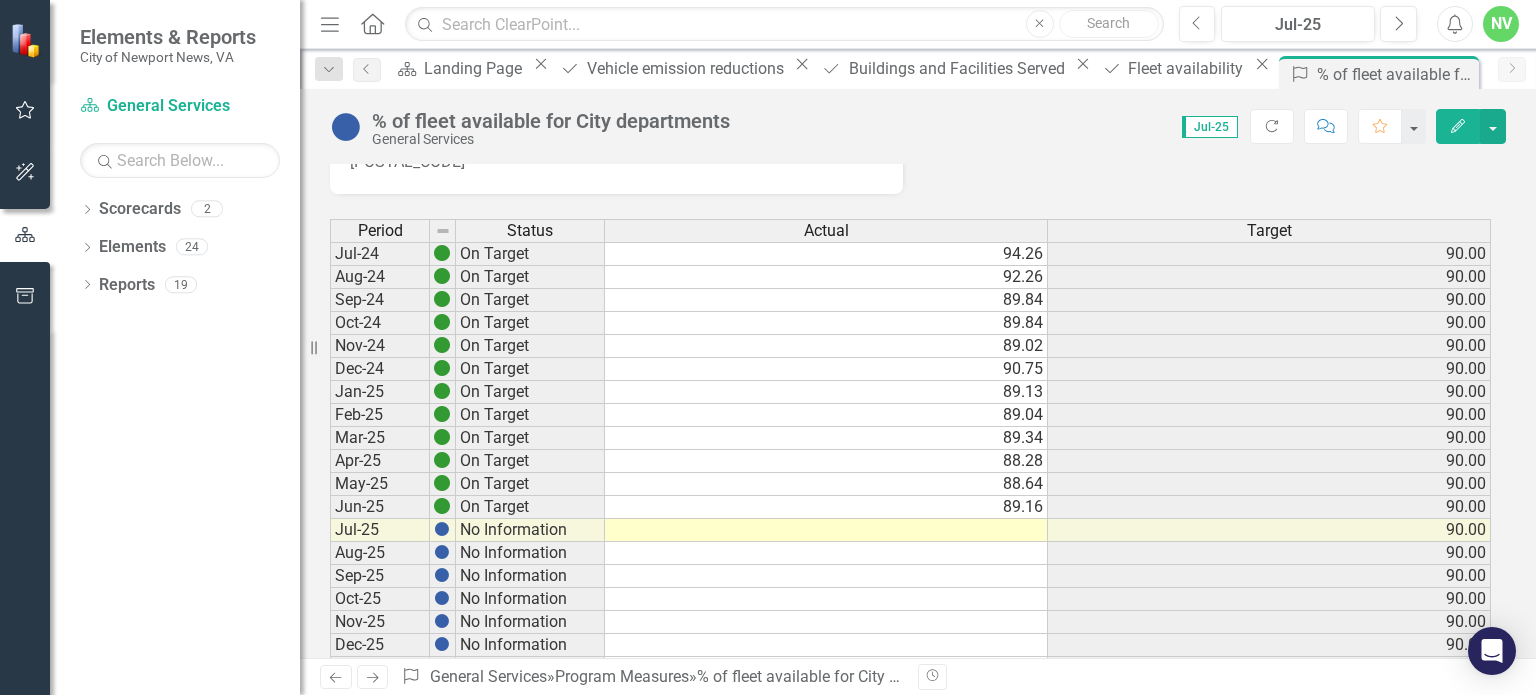scroll, scrollTop: 80, scrollLeft: 0, axis: vertical 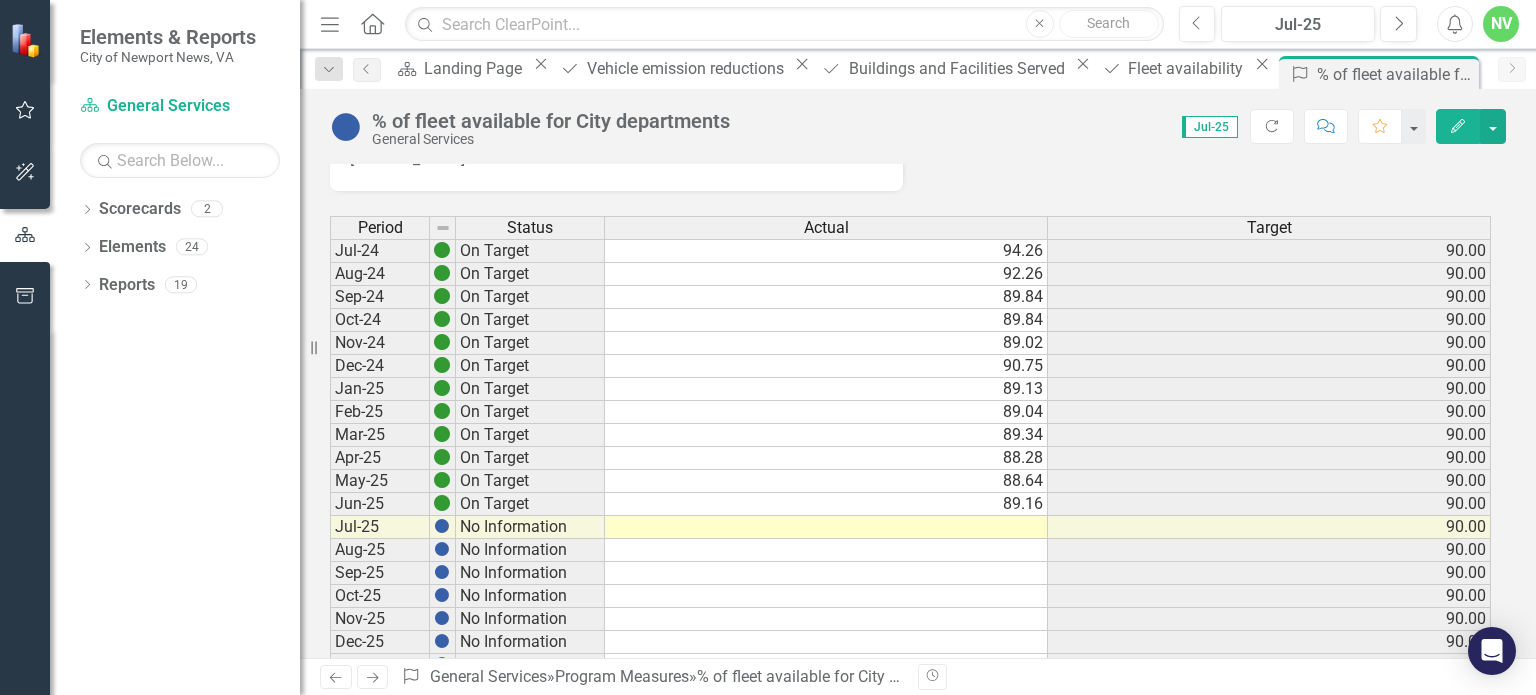 click at bounding box center (826, 527) 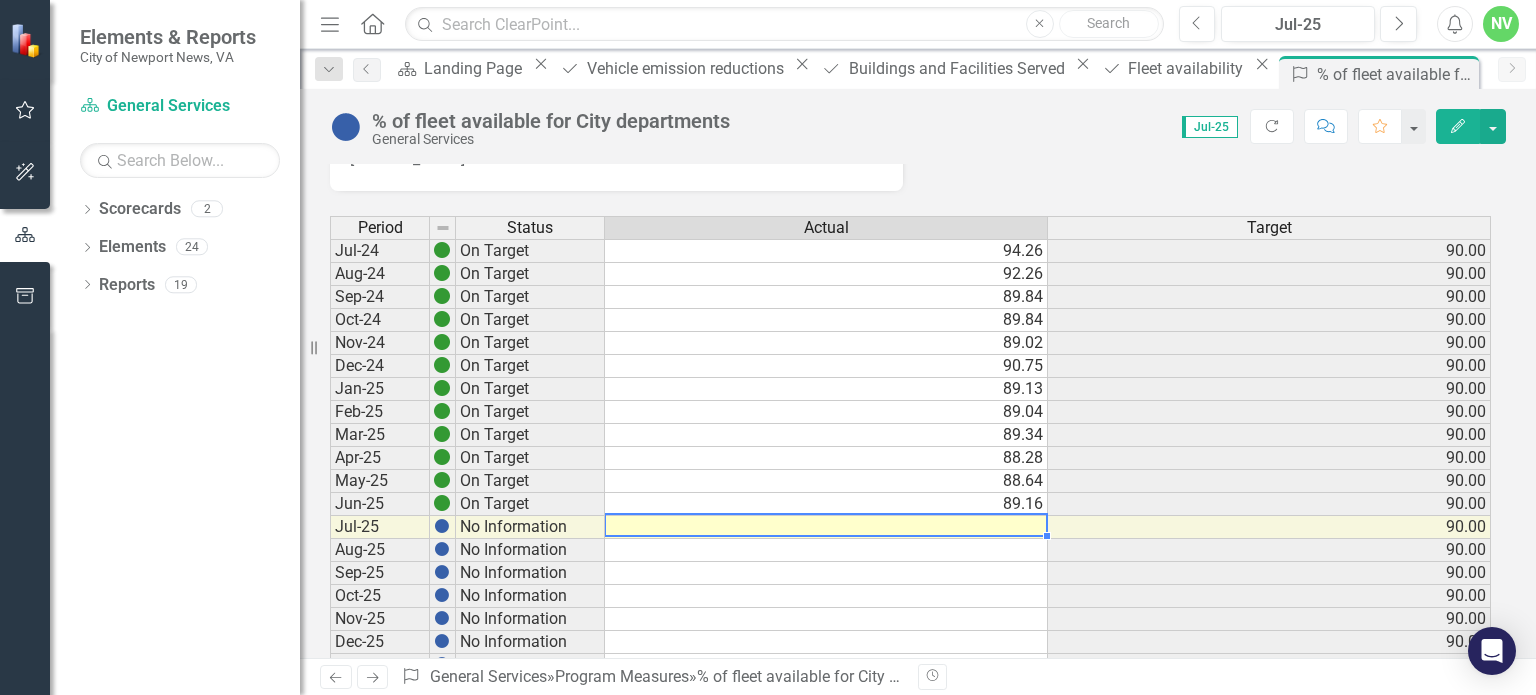 click at bounding box center (826, 527) 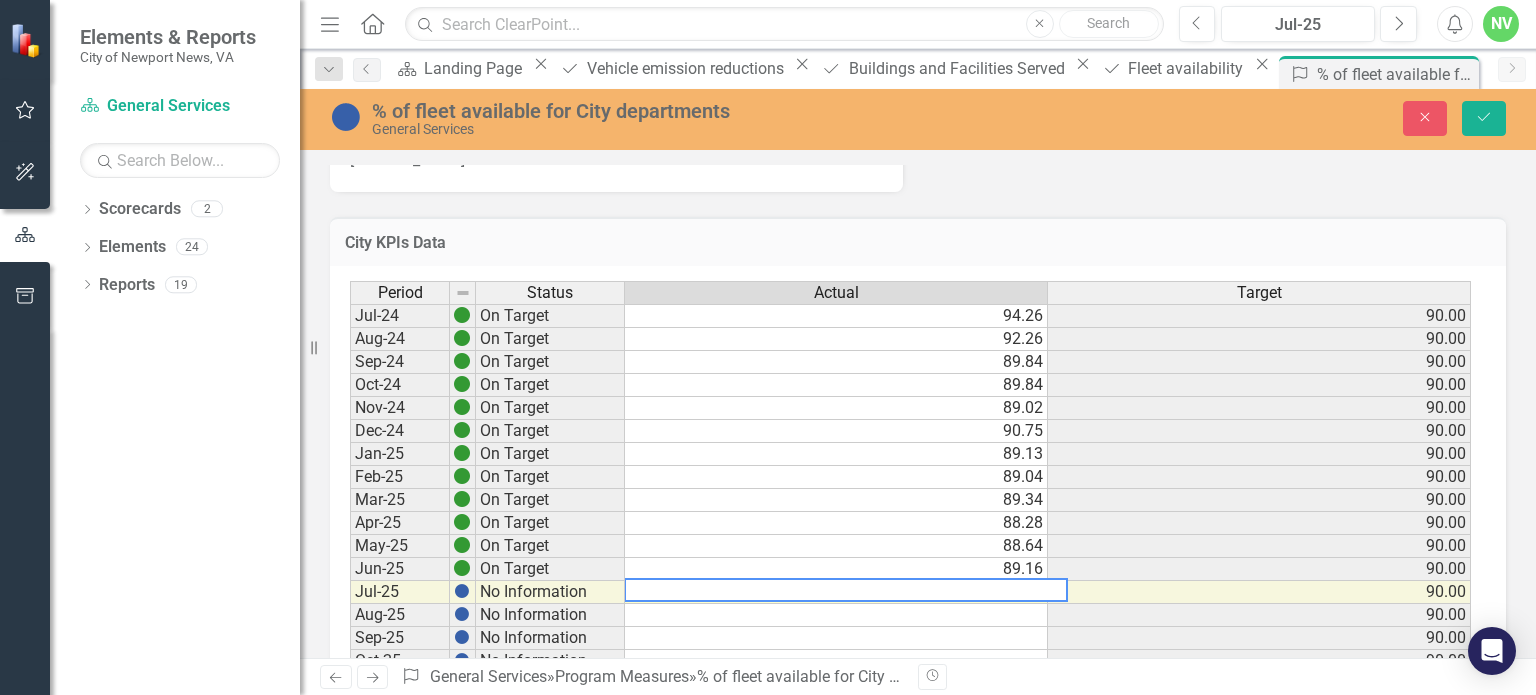 paste on "87.93" 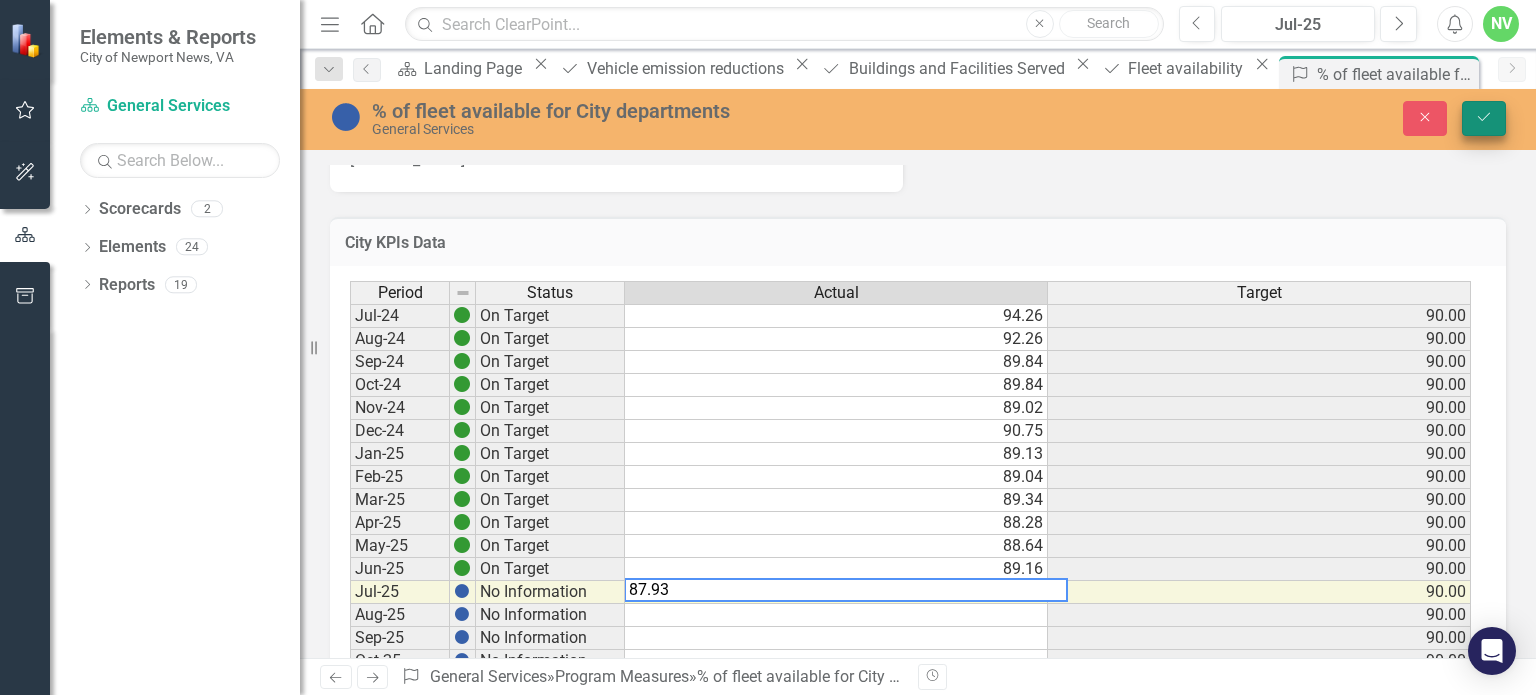 type on "87.93" 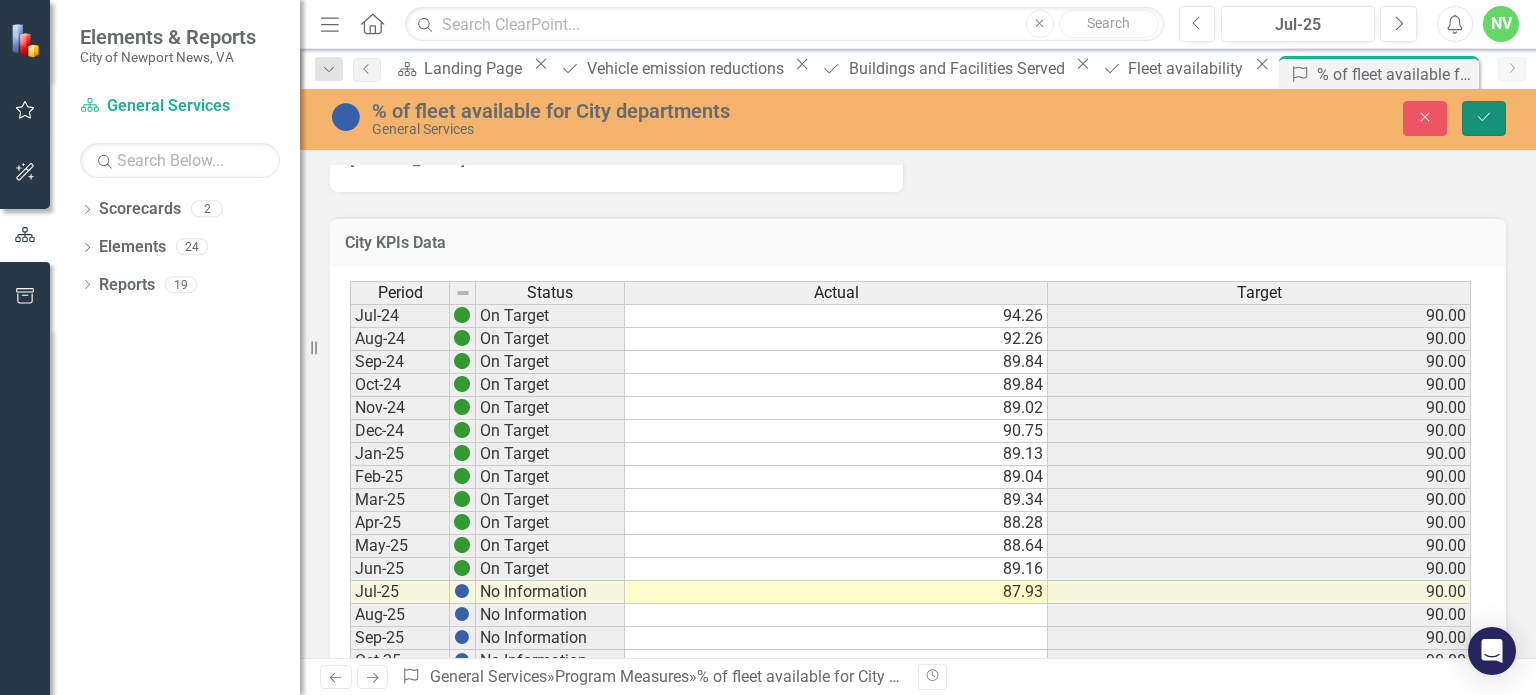 click on "Save" 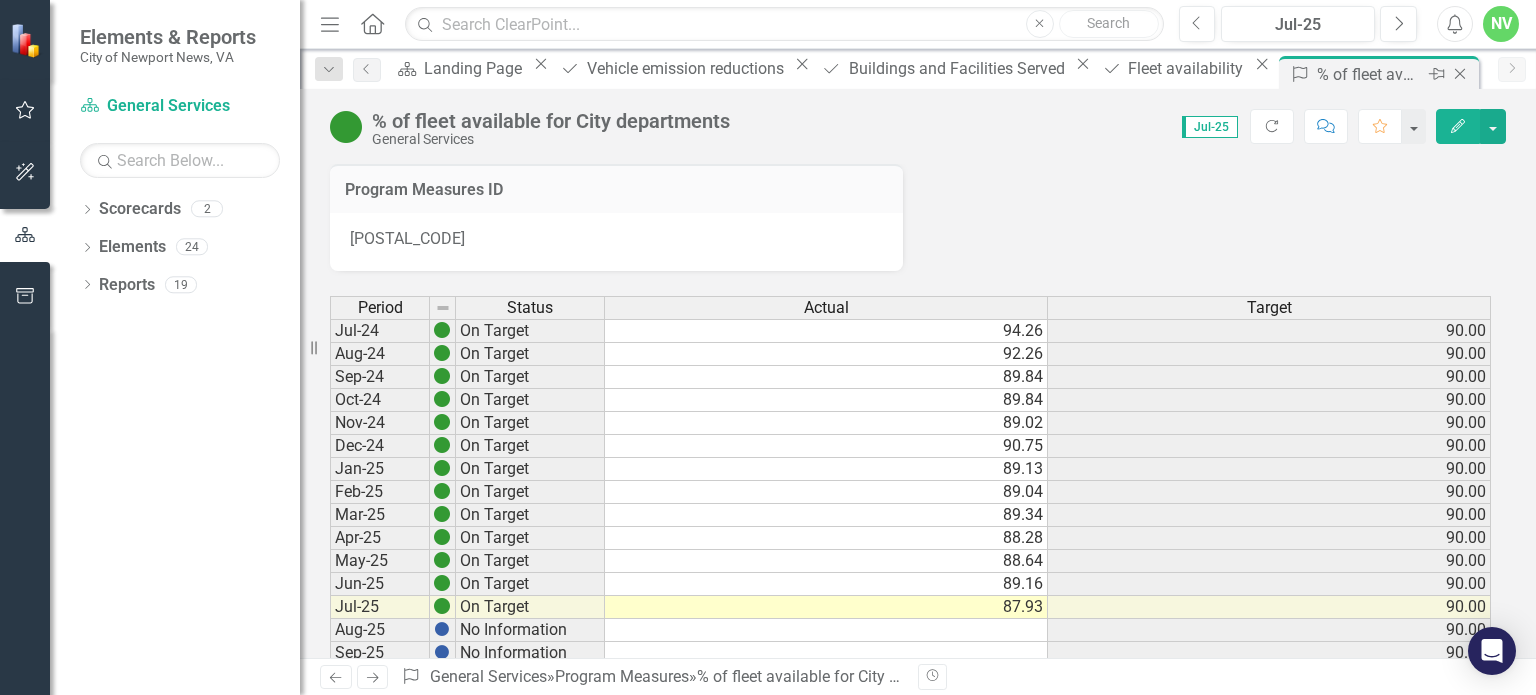 click on "Close" 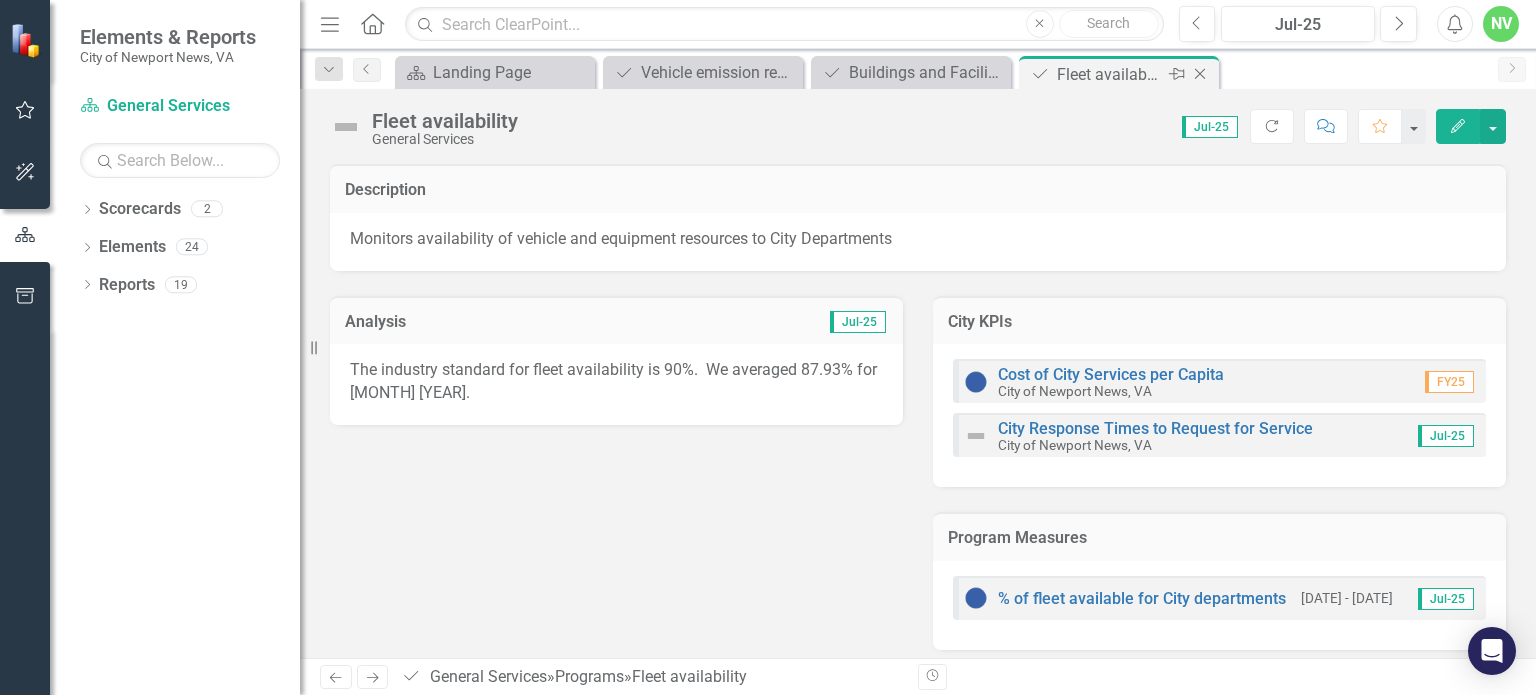 click on "Close" 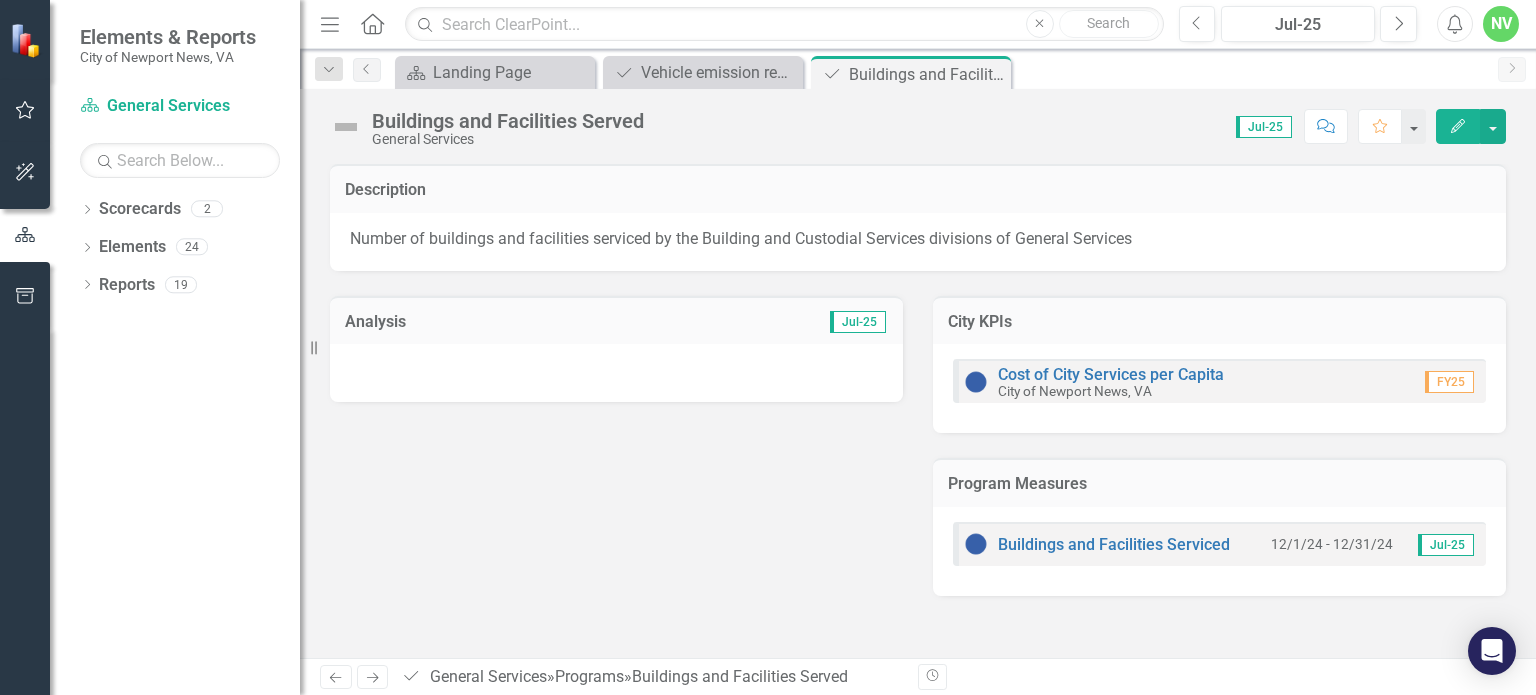 click at bounding box center (616, 373) 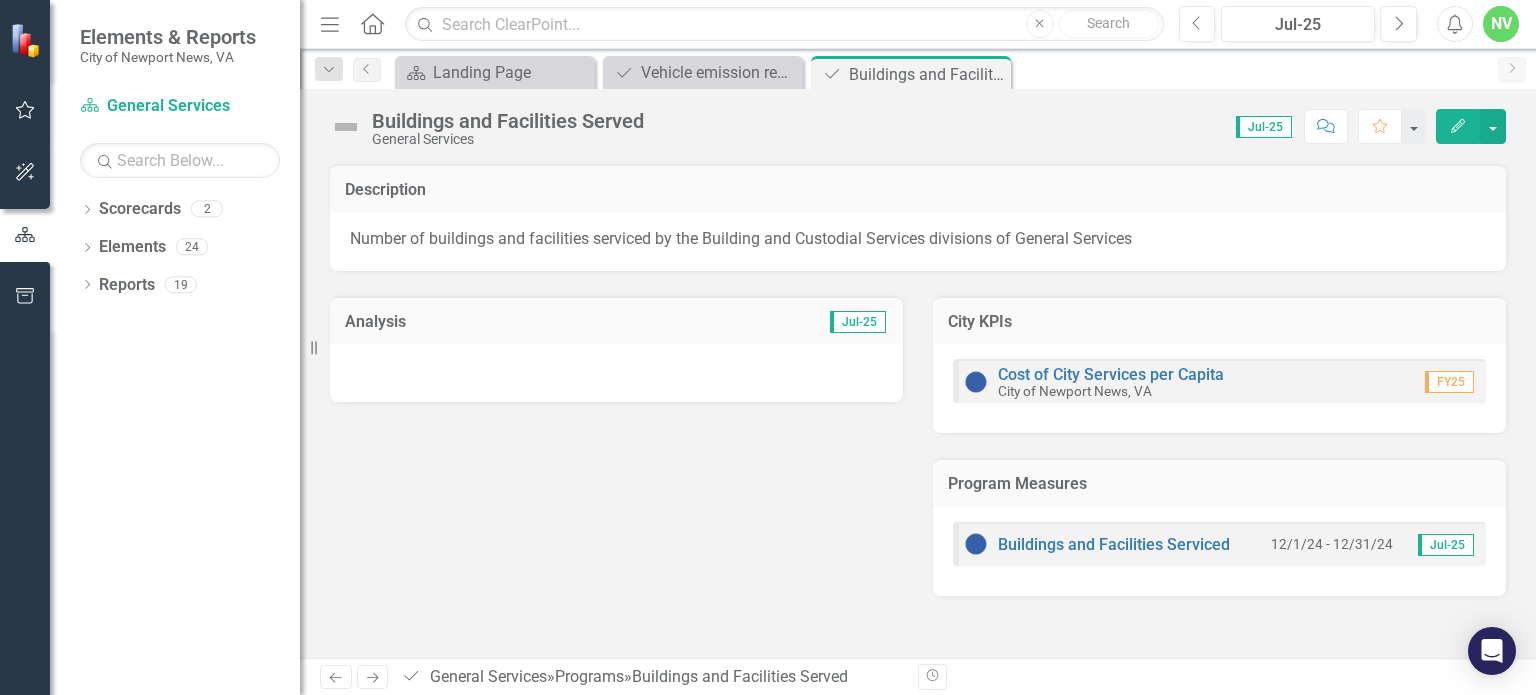 click at bounding box center [616, 373] 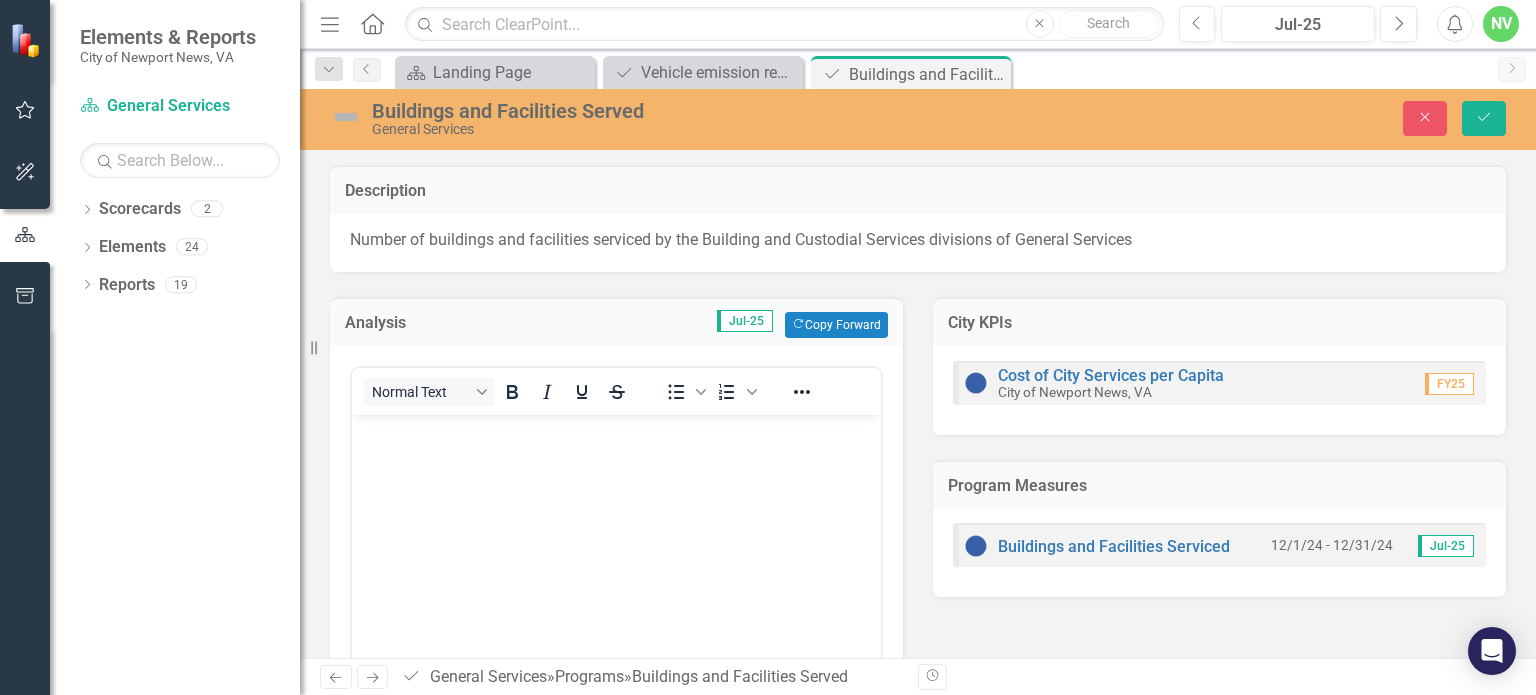 scroll, scrollTop: 0, scrollLeft: 0, axis: both 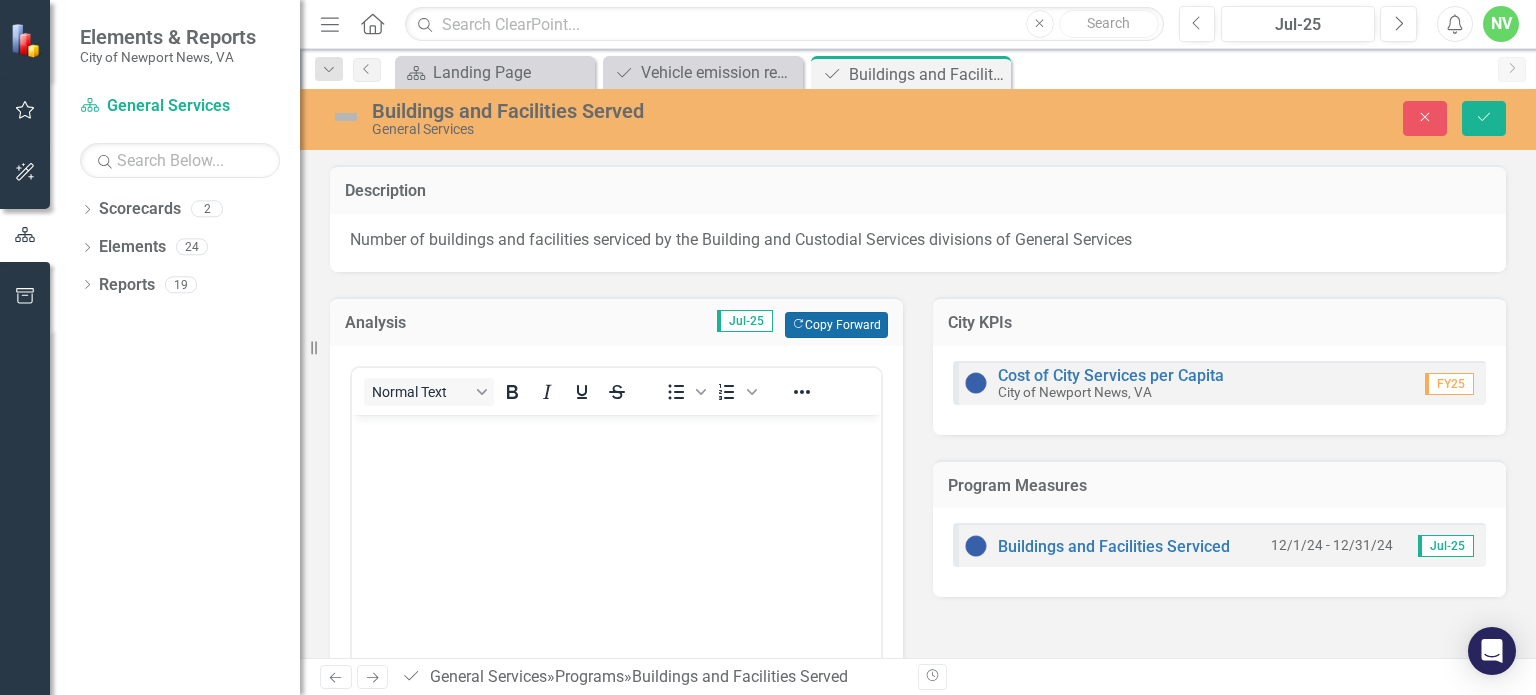click on "Copy Forward  Copy Forward" at bounding box center (836, 325) 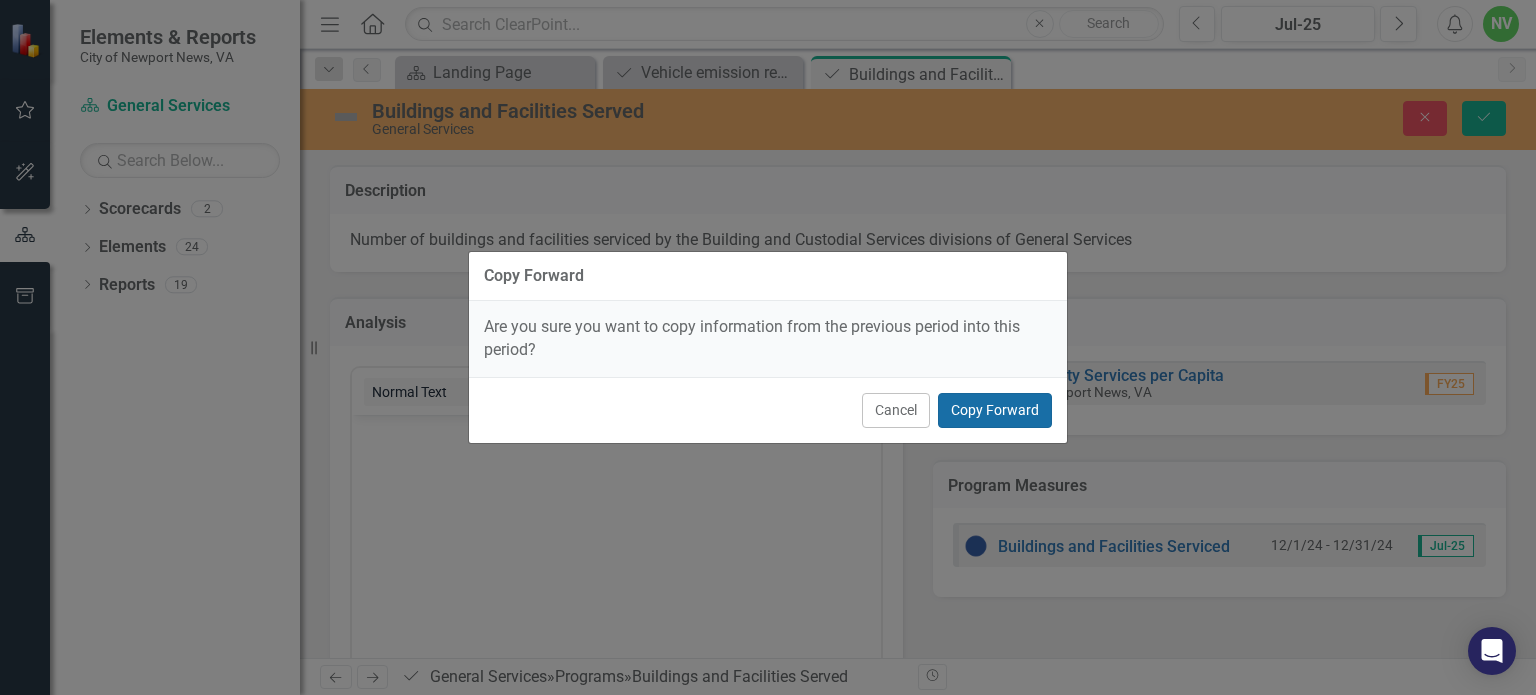 click on "Copy Forward" at bounding box center [995, 410] 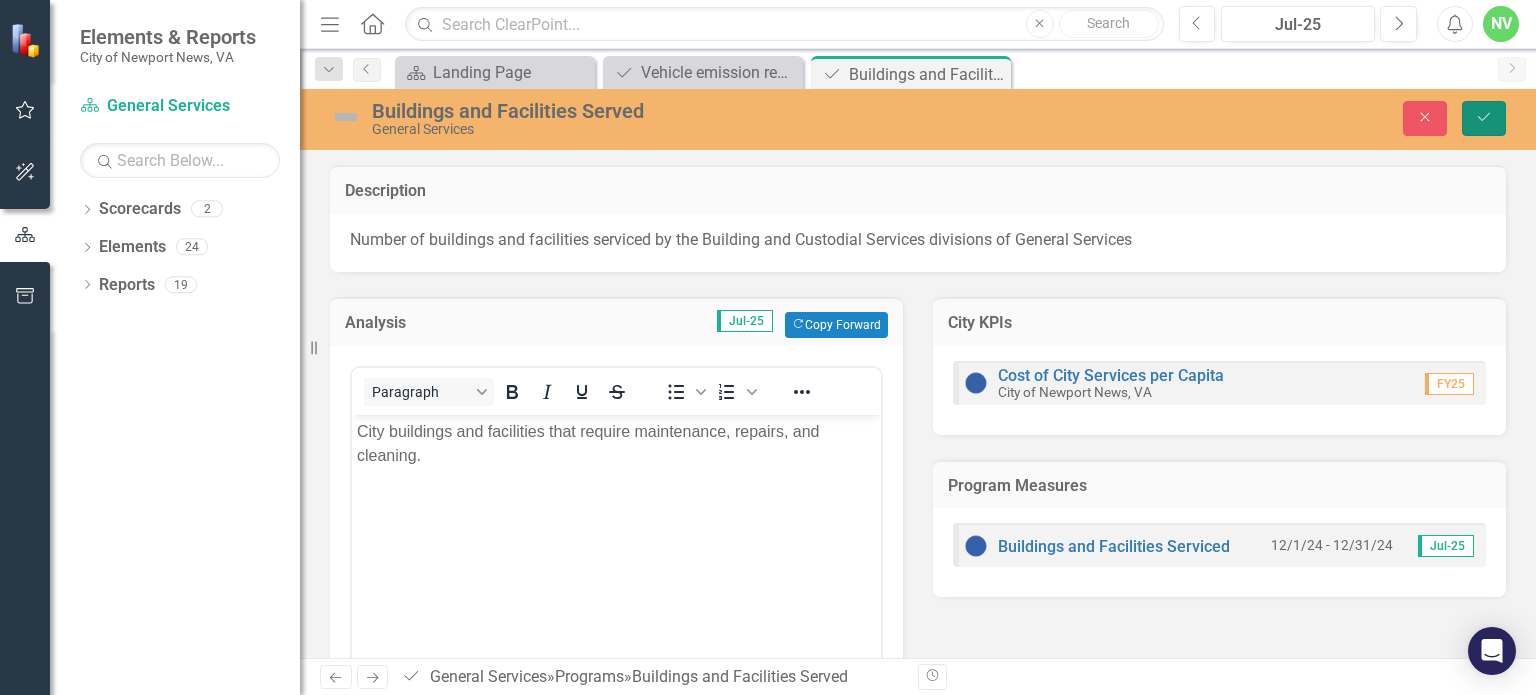 click on "Save" 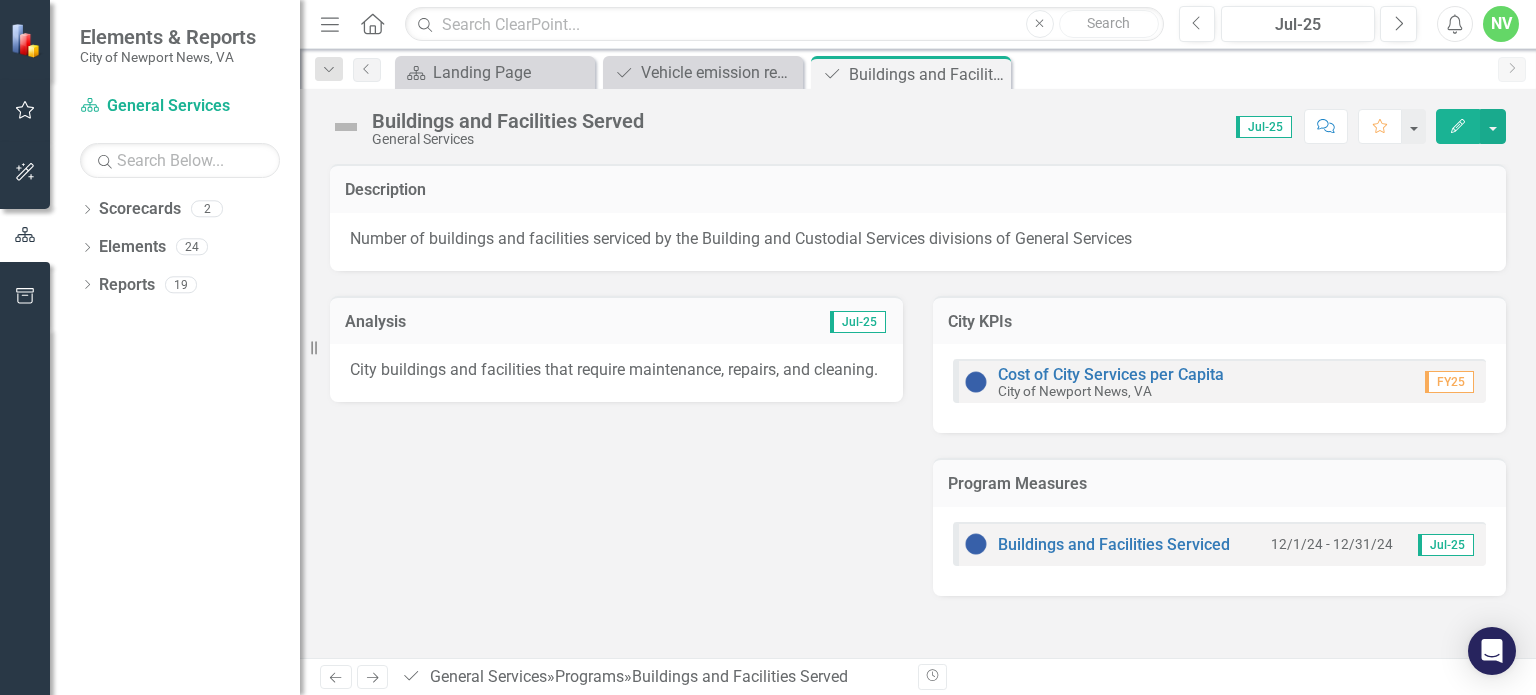 click on "Buildings and Facilities Serviced" at bounding box center [1114, 544] 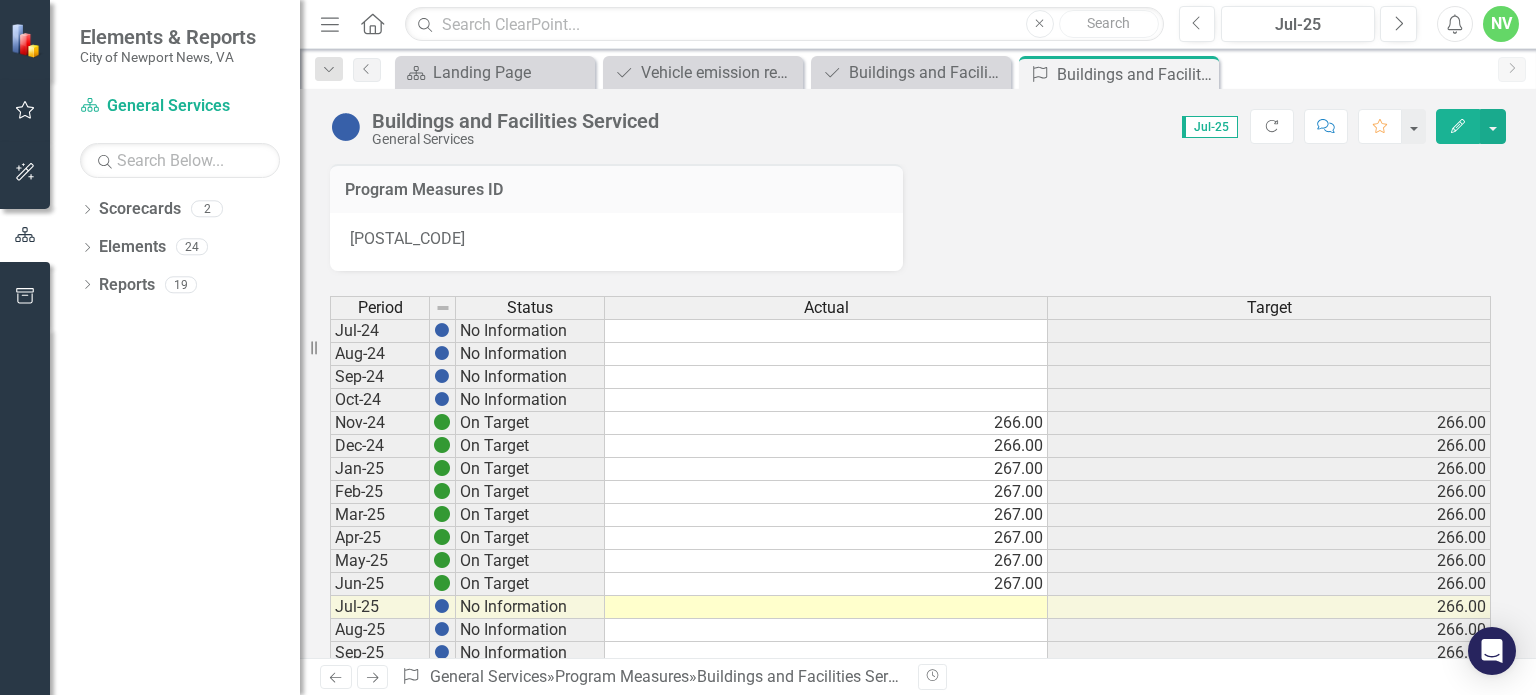 click at bounding box center [826, 607] 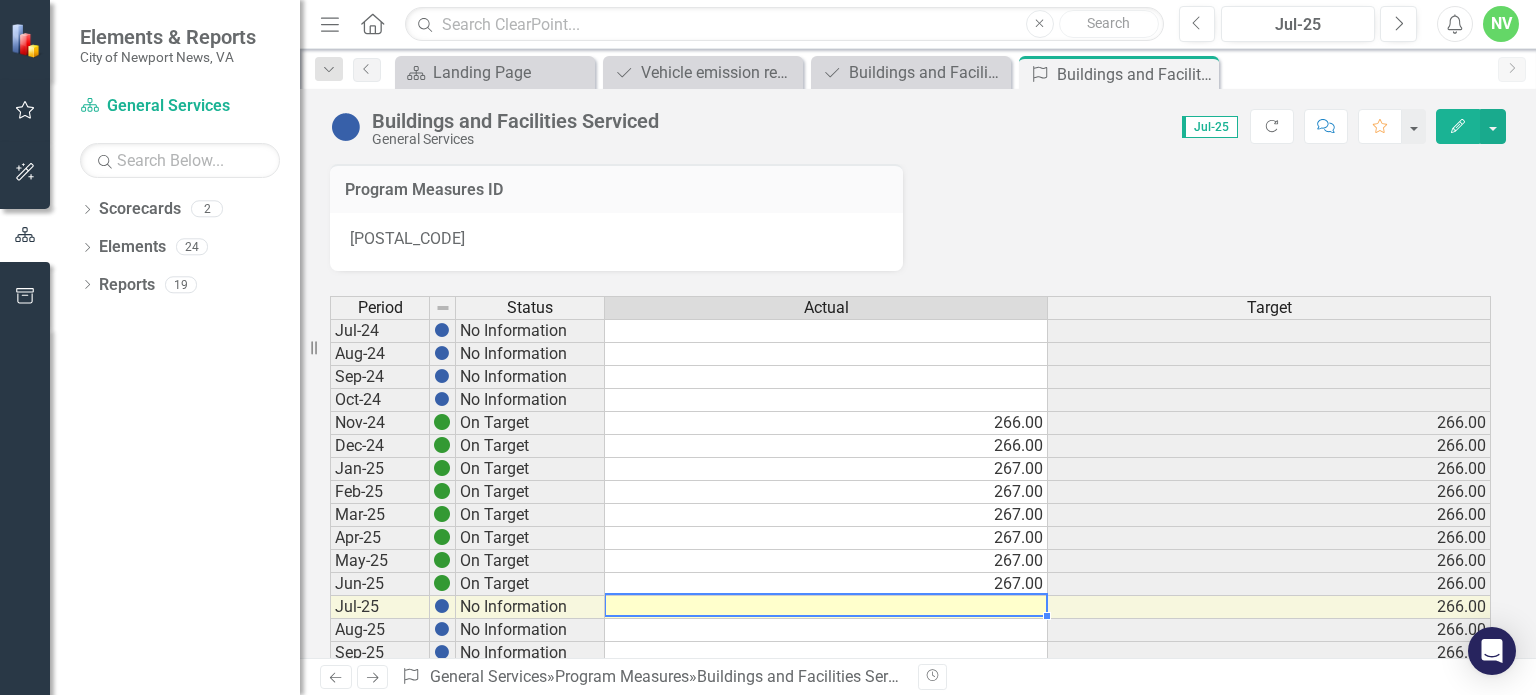 click at bounding box center [826, 607] 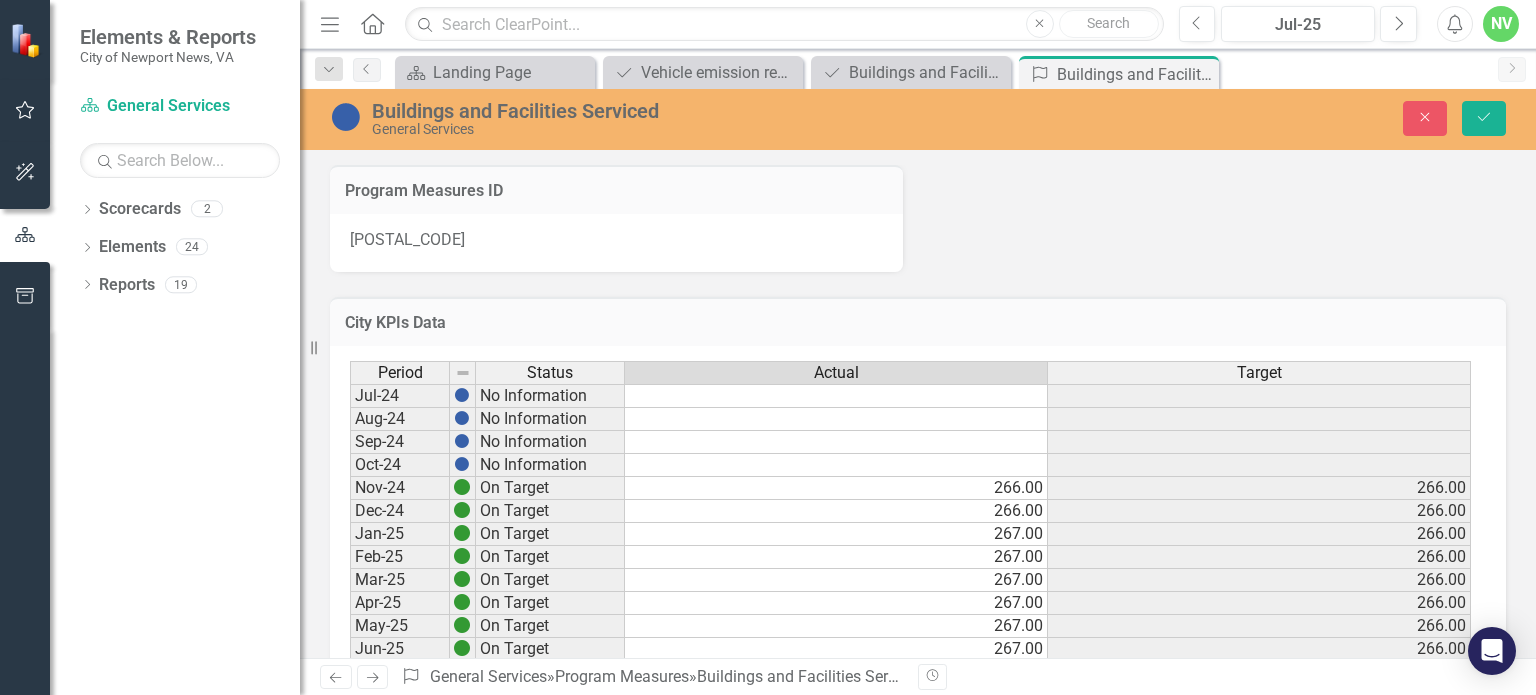 scroll, scrollTop: 20, scrollLeft: 0, axis: vertical 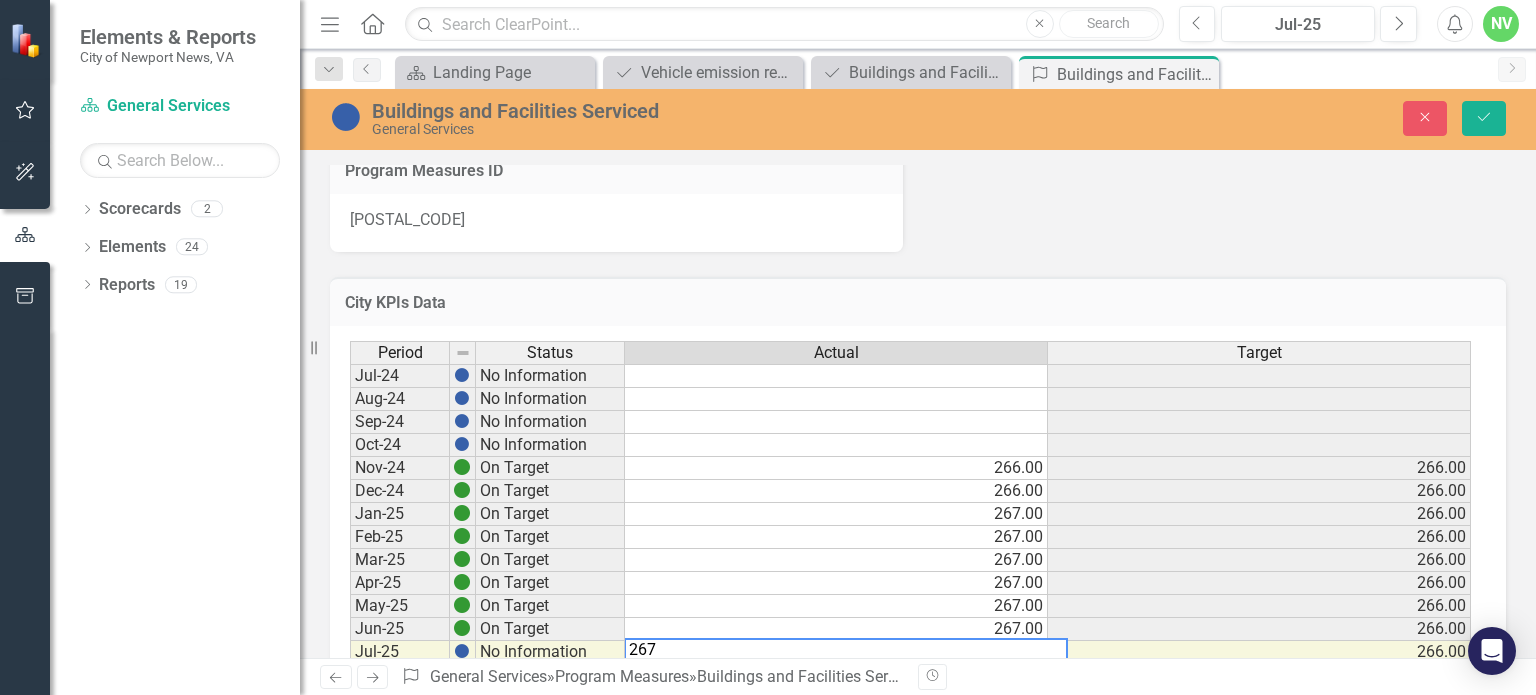type on "267" 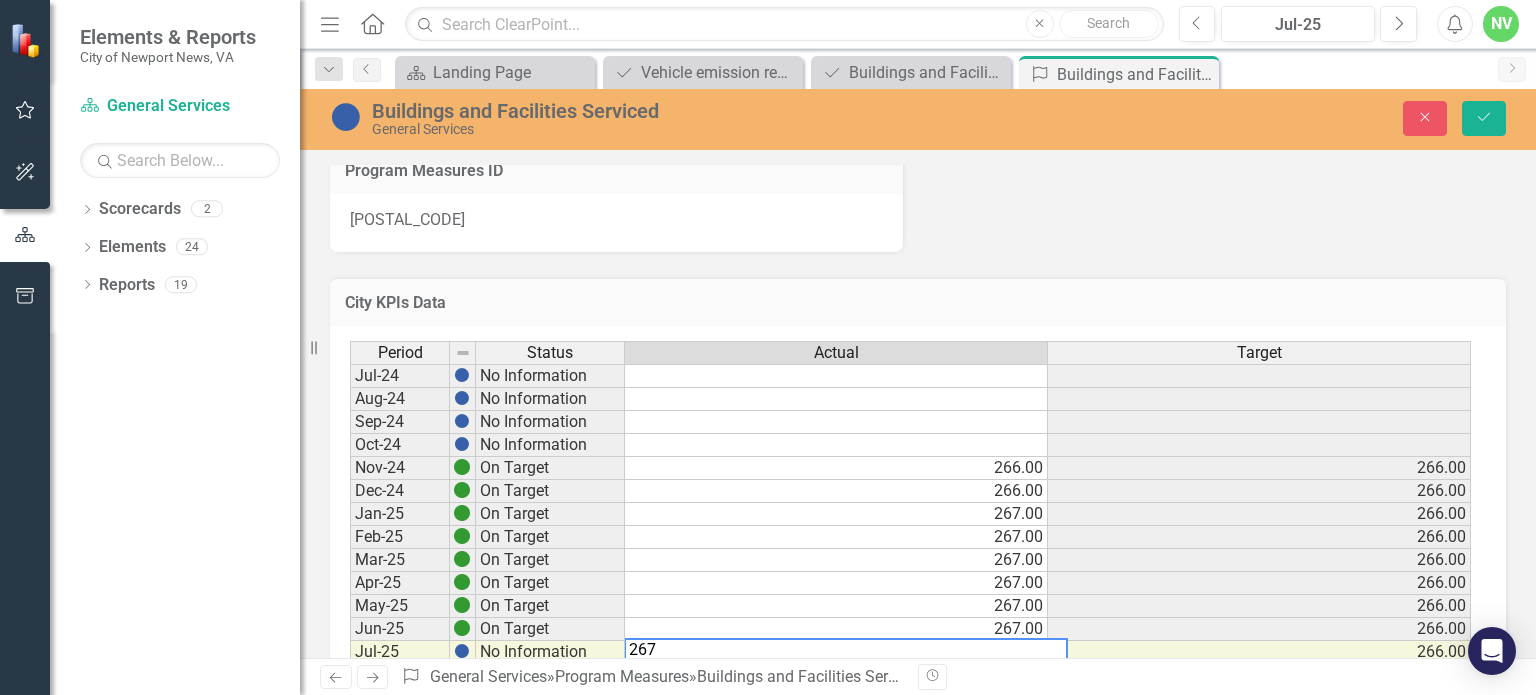 click on "Period Status Actual Target Jul-24 No Information Aug-24 No Information Sep-24 No Information Oct-24 No Information Nov-24 On Target 266.00 266.00 Dec-24 On Target 266.00 266.00 Jan-25 On Target 267.00 266.00 Feb-25 On Target 267.00 266.00 Mar-25 On Target 267.00 266.00 Apr-25 On Target 267.00 266.00 May-25 On Target 267.00 266.00 Jun-25 On Target 267.00 266.00 Jul-25 No Information 266.00 Aug-25 No Information 266.00 Sep-25 No Information 266.00 Oct-25 No Information 266.00 Nov-25 No Information 266.00 Dec-25 No Information 266.00 Jan-26 No Information 266.00 Feb-26 No Information 266.00 Mar-26 No Information 266.00 April-26 No Information 266.00 May-26 No Information 266.00 Jun-26 No Information 266.00 Jul-26 No Information Aug-26 No Information Sep-26 No Information Oct-26 No Information Nov-26 No Information Dec-26 No Information Jan-27 No Information Feb-27 No Information Mar-27 No Information Apr-27 No Information May-27 No Information Jun-27 No Information Jul-27 No Information Aug-27 No Information" at bounding box center [918, 843] 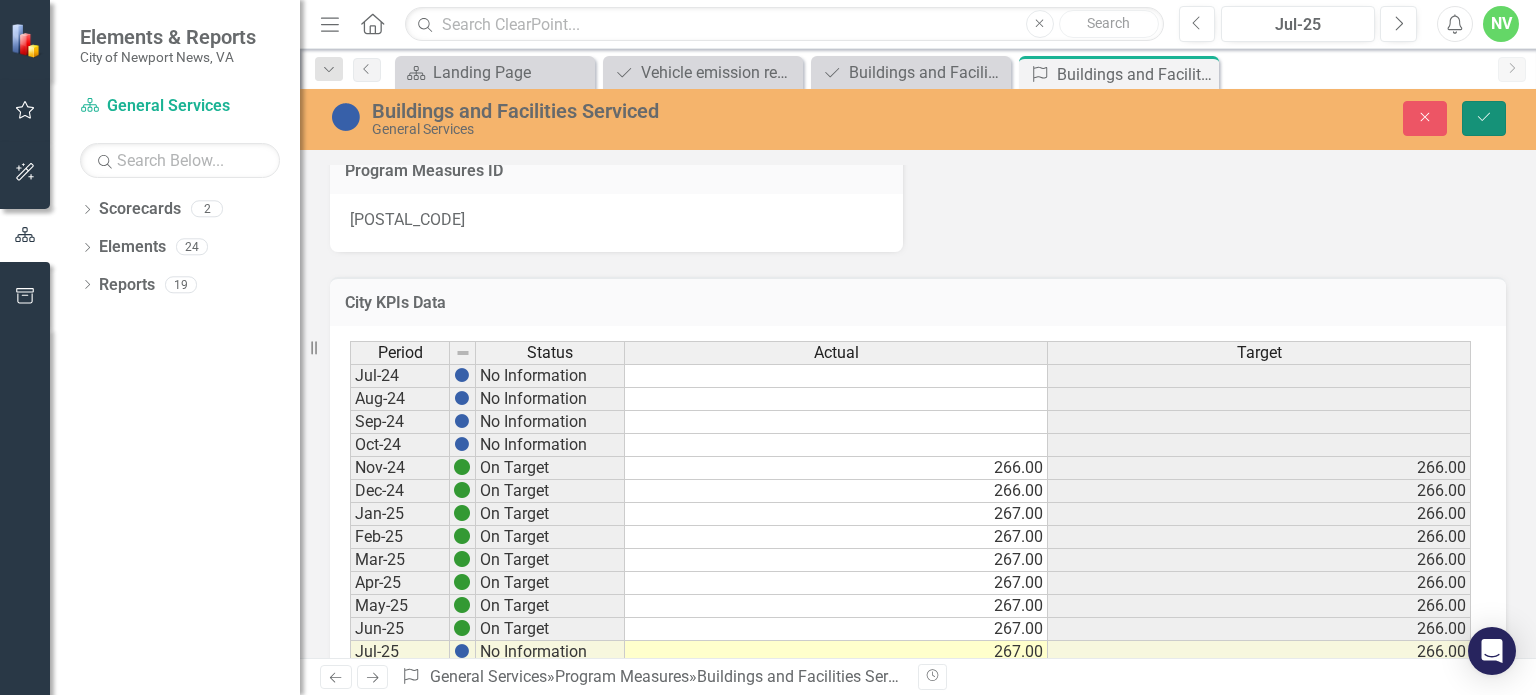 click on "Save" at bounding box center [1484, 118] 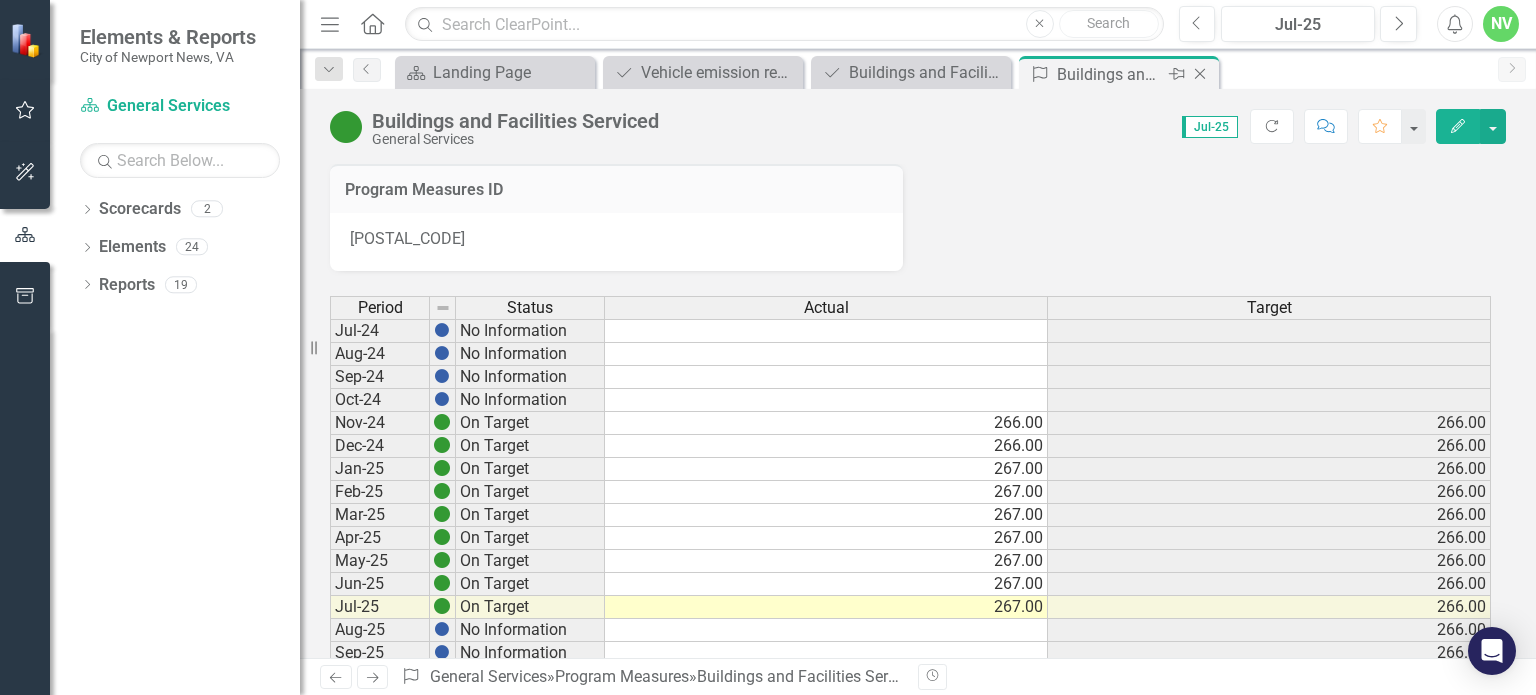 click on "Close" 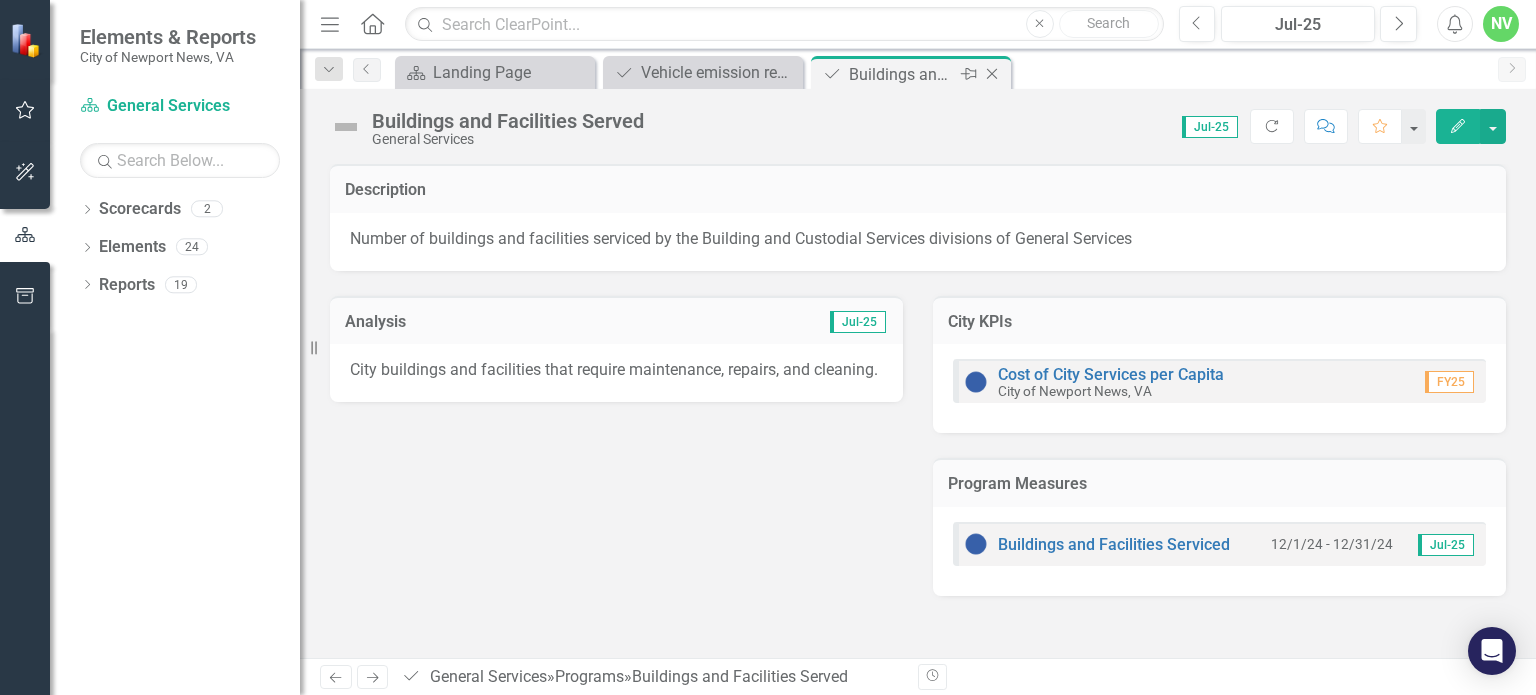 click on "Close" 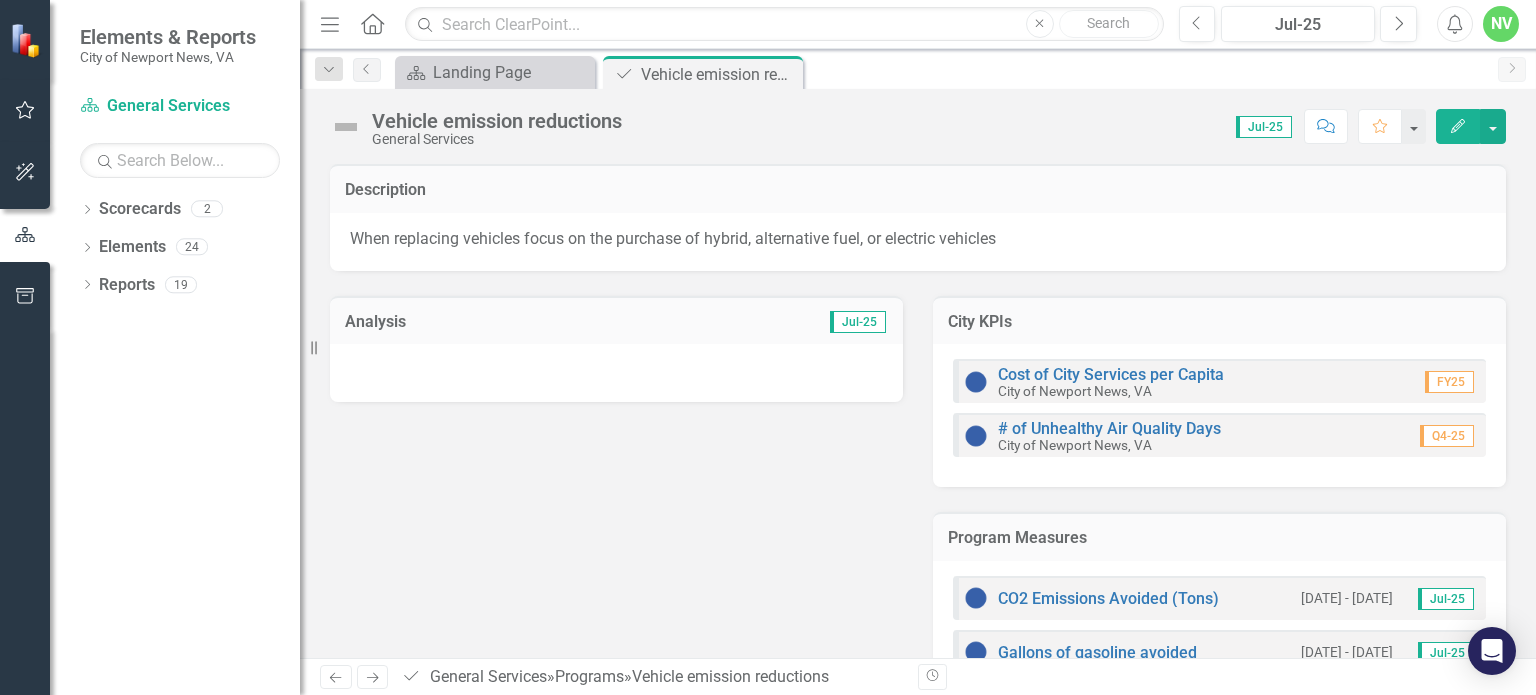 click at bounding box center [616, 373] 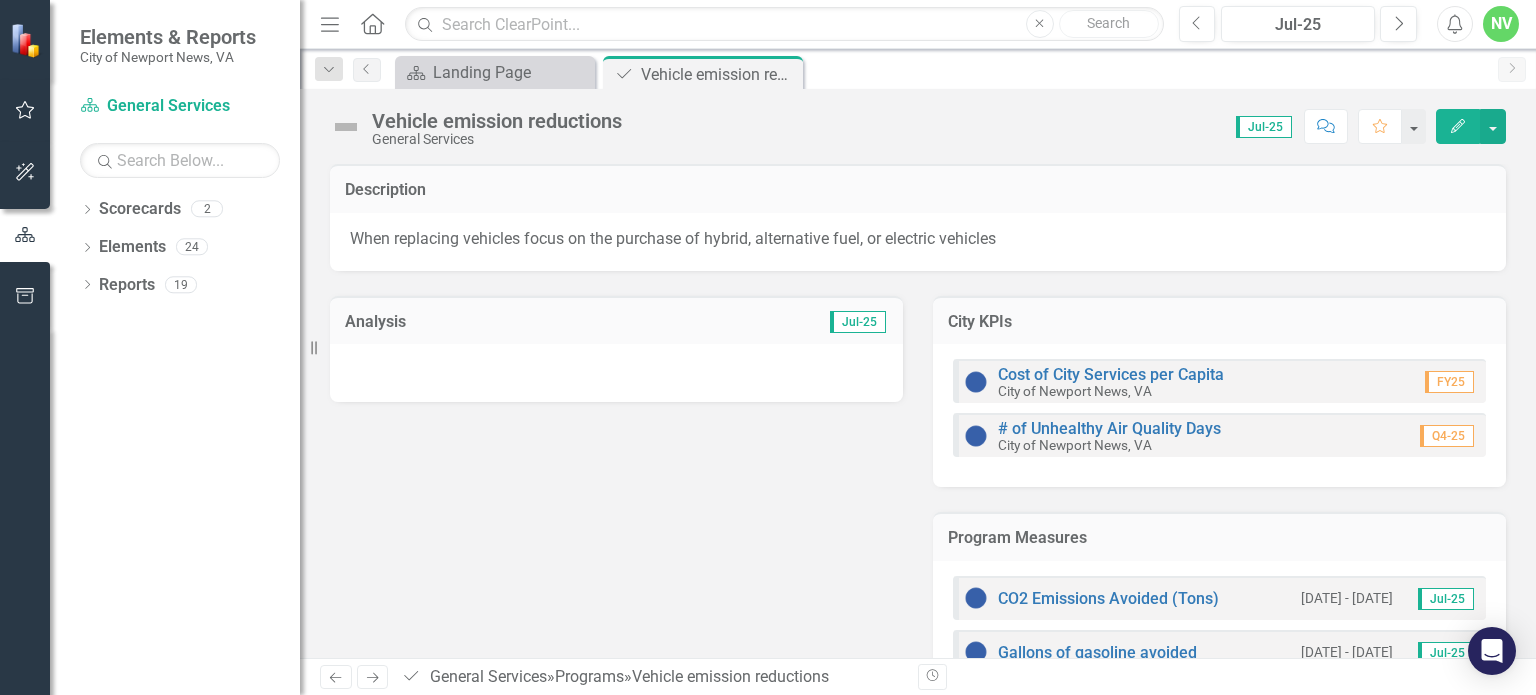 click at bounding box center [616, 373] 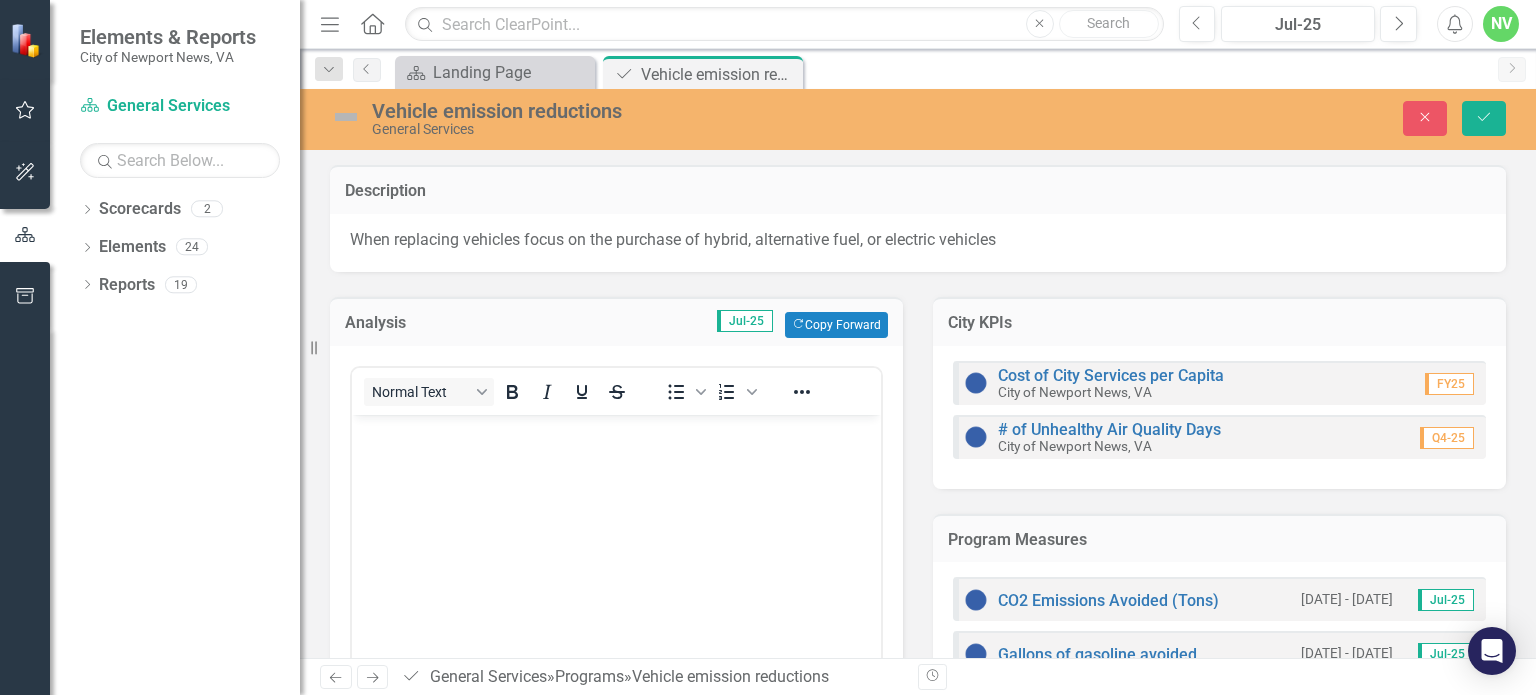 scroll, scrollTop: 0, scrollLeft: 0, axis: both 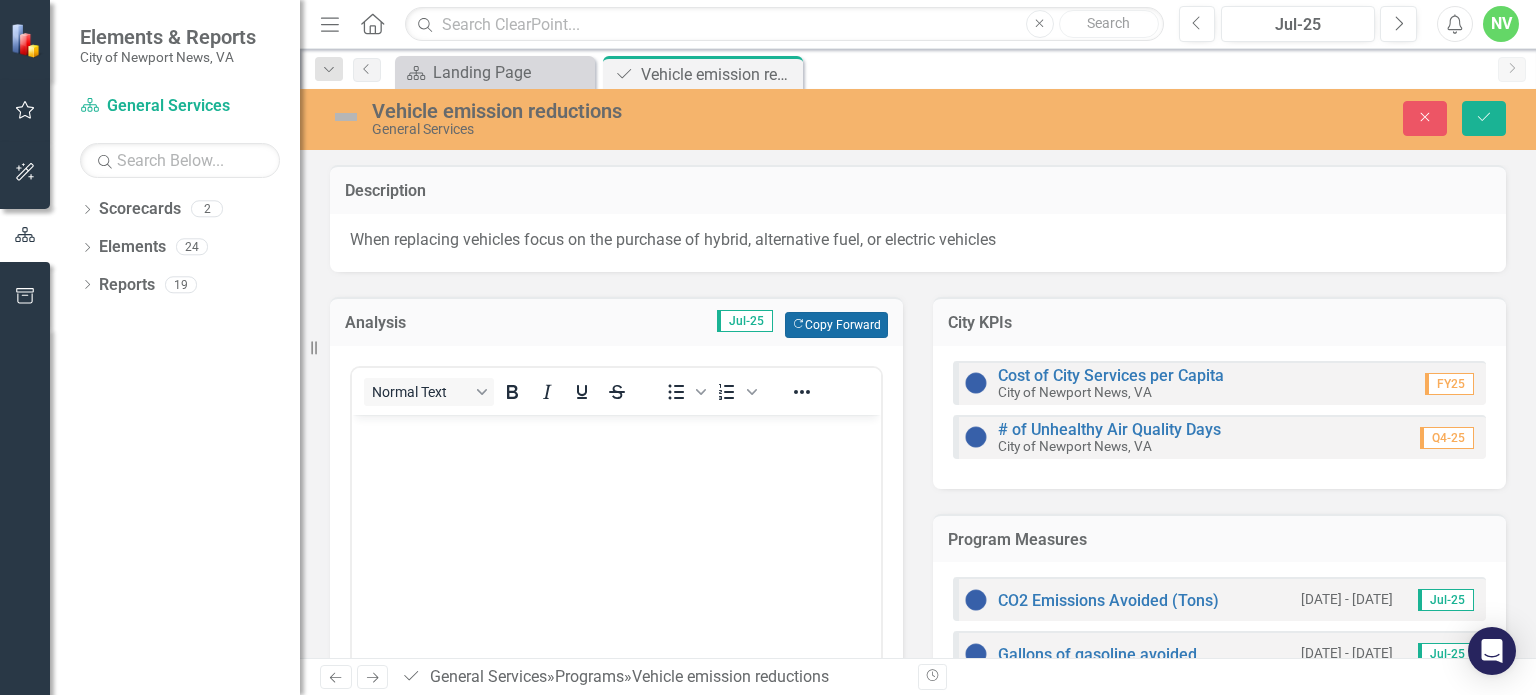click on "Copy Forward  Copy Forward" at bounding box center (836, 325) 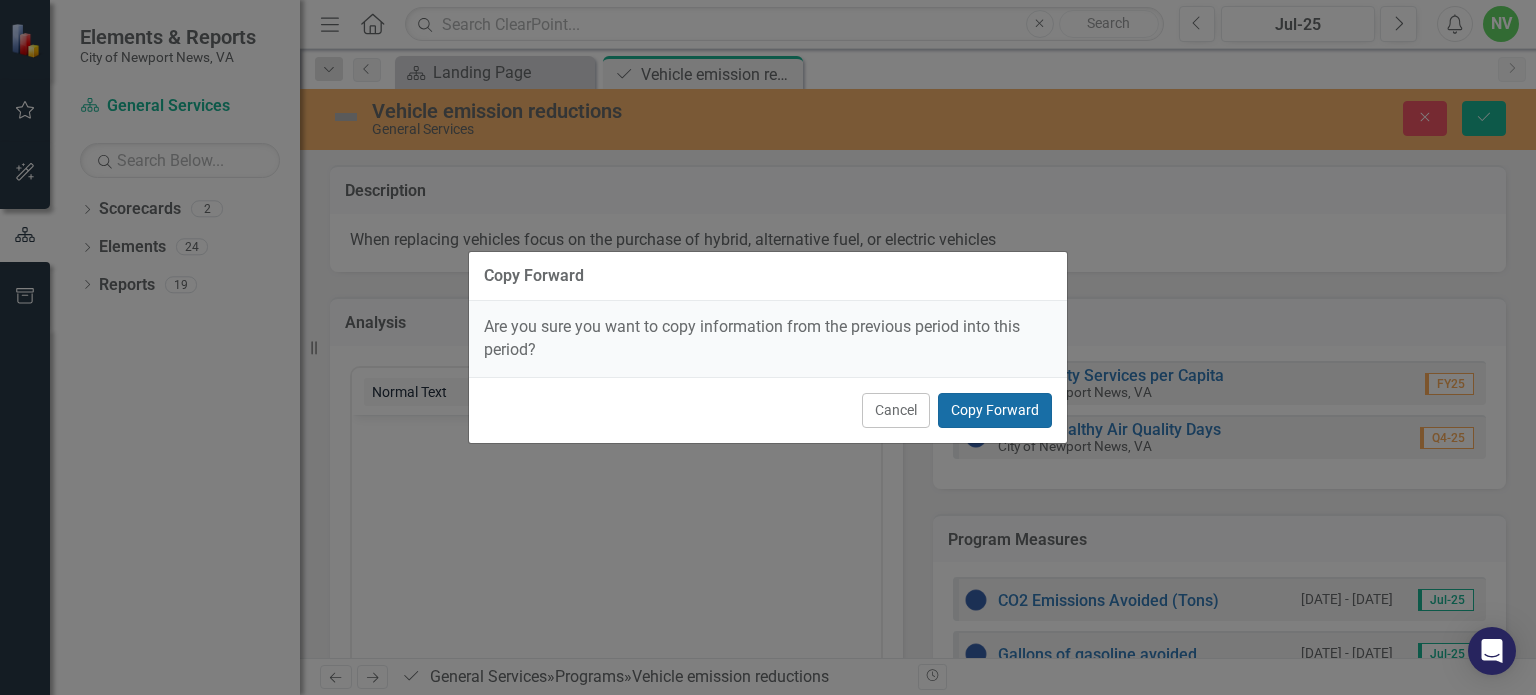 click on "Copy Forward" at bounding box center (995, 410) 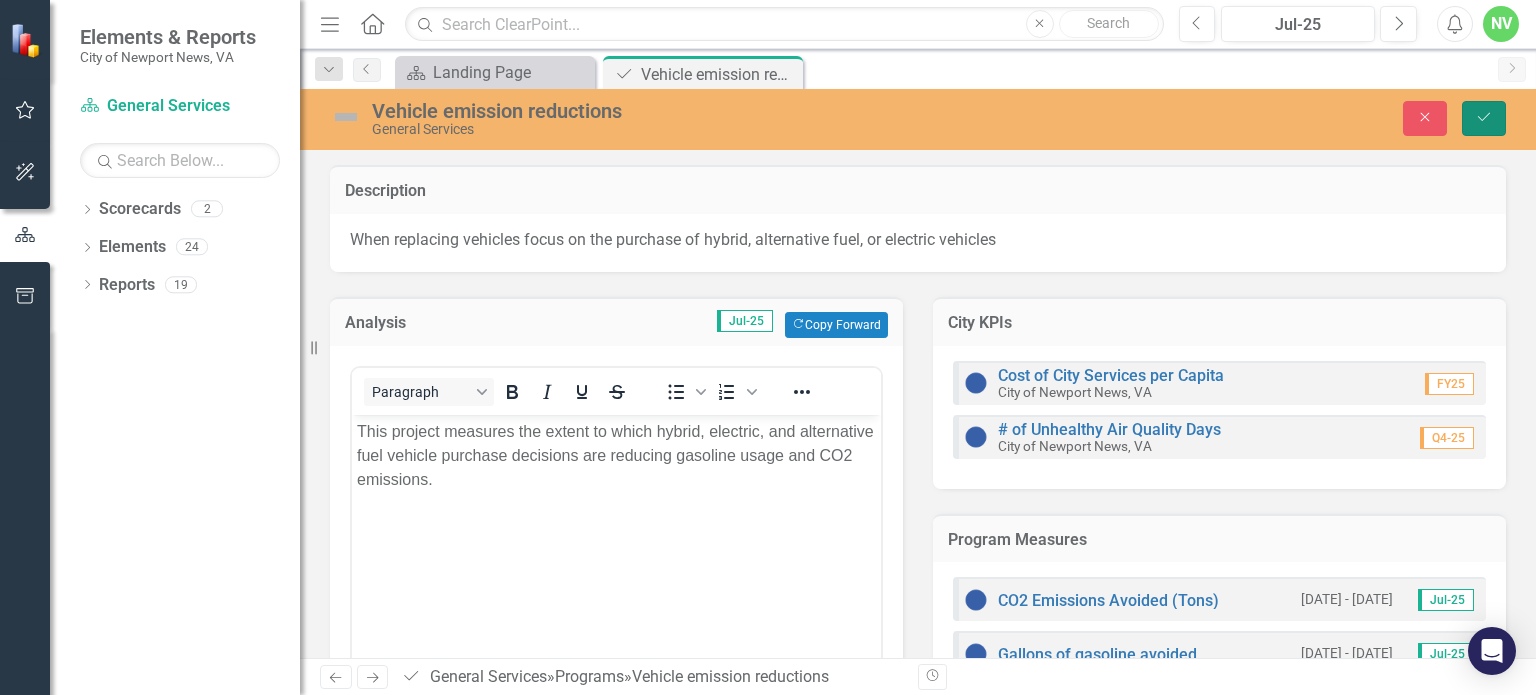 click on "Save" 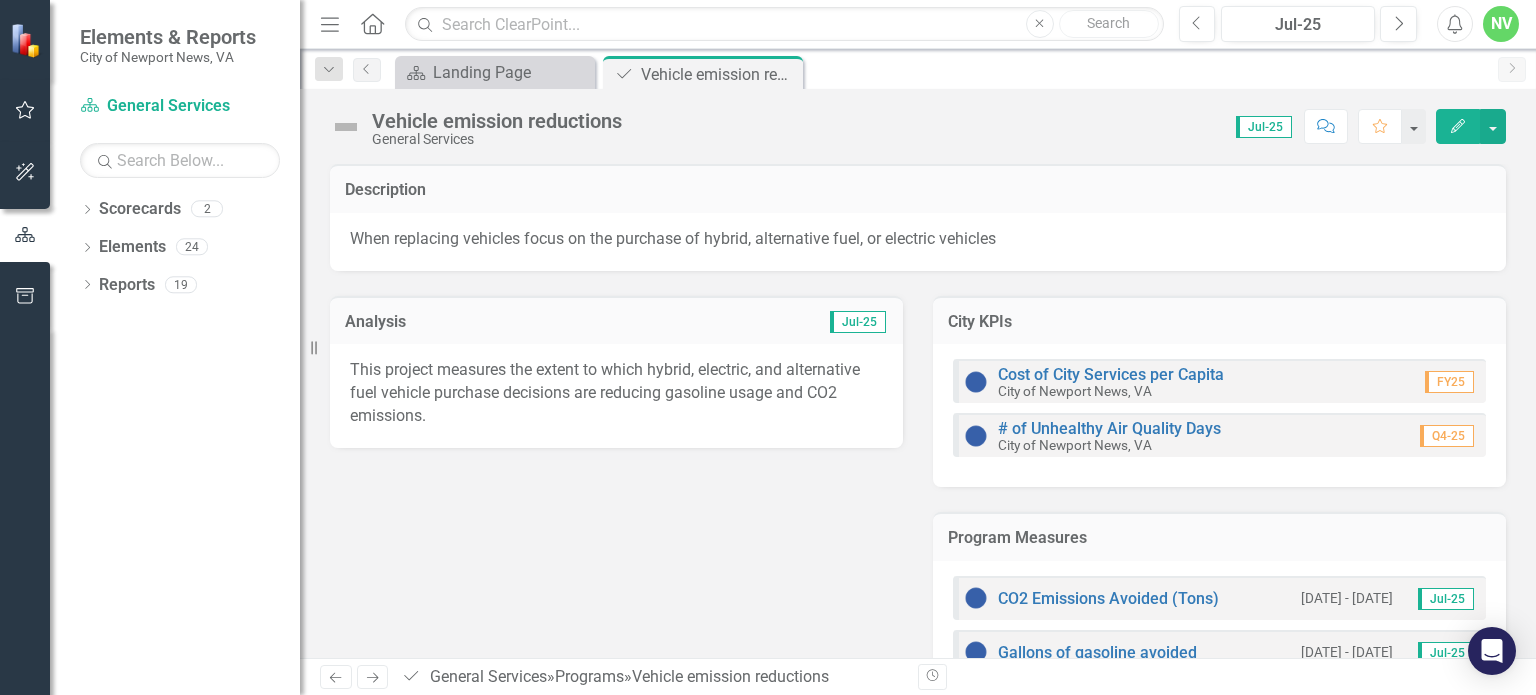 scroll, scrollTop: 63, scrollLeft: 0, axis: vertical 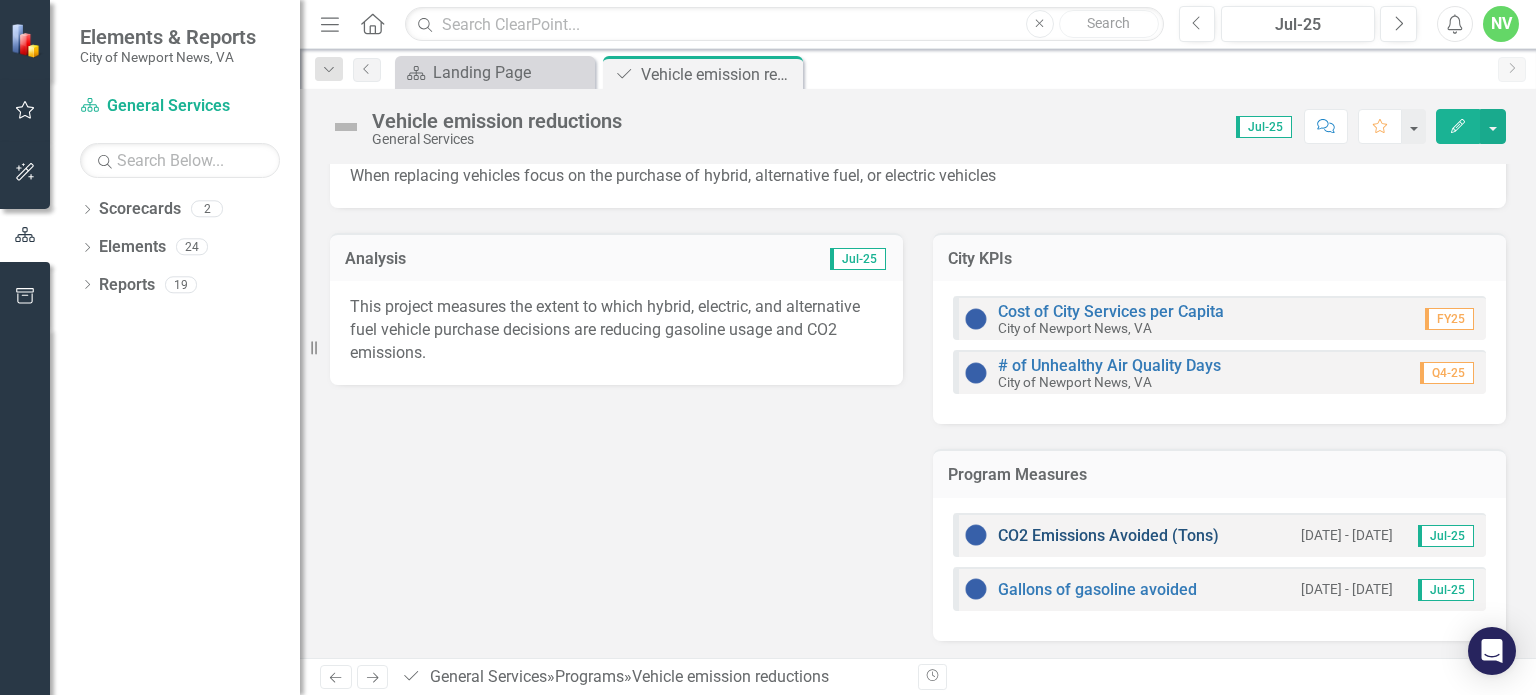 click on "CO2 Emissions Avoided (Tons)" at bounding box center (1108, 535) 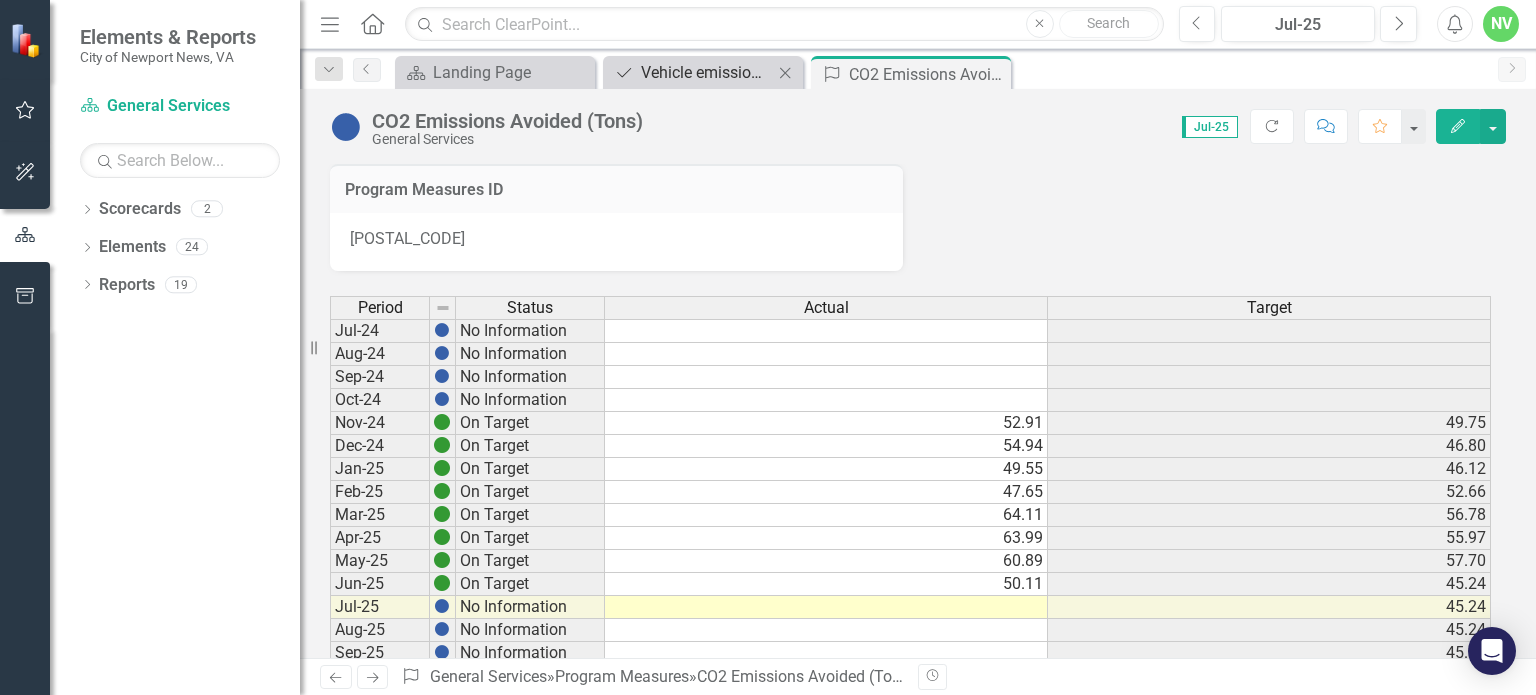 click on "Vehicle emission reductions" at bounding box center (707, 72) 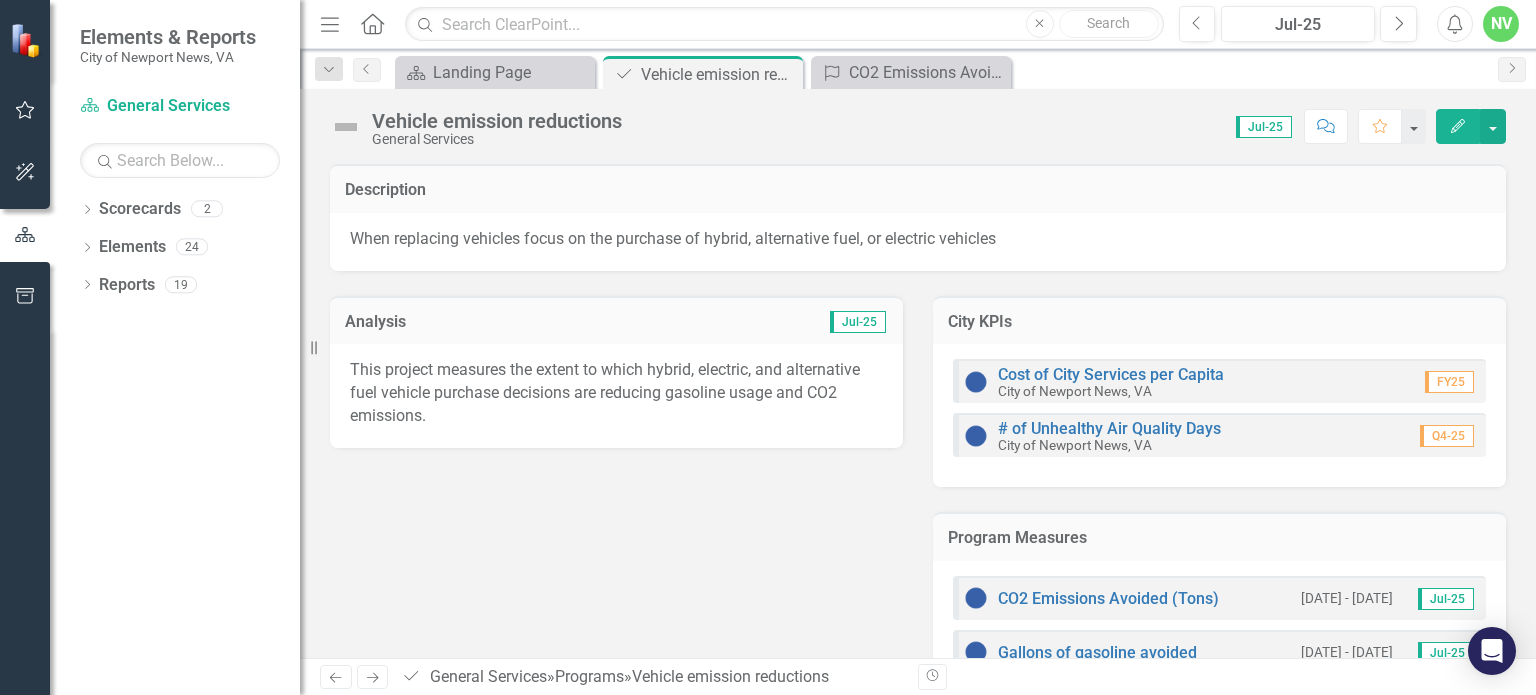 scroll, scrollTop: 63, scrollLeft: 0, axis: vertical 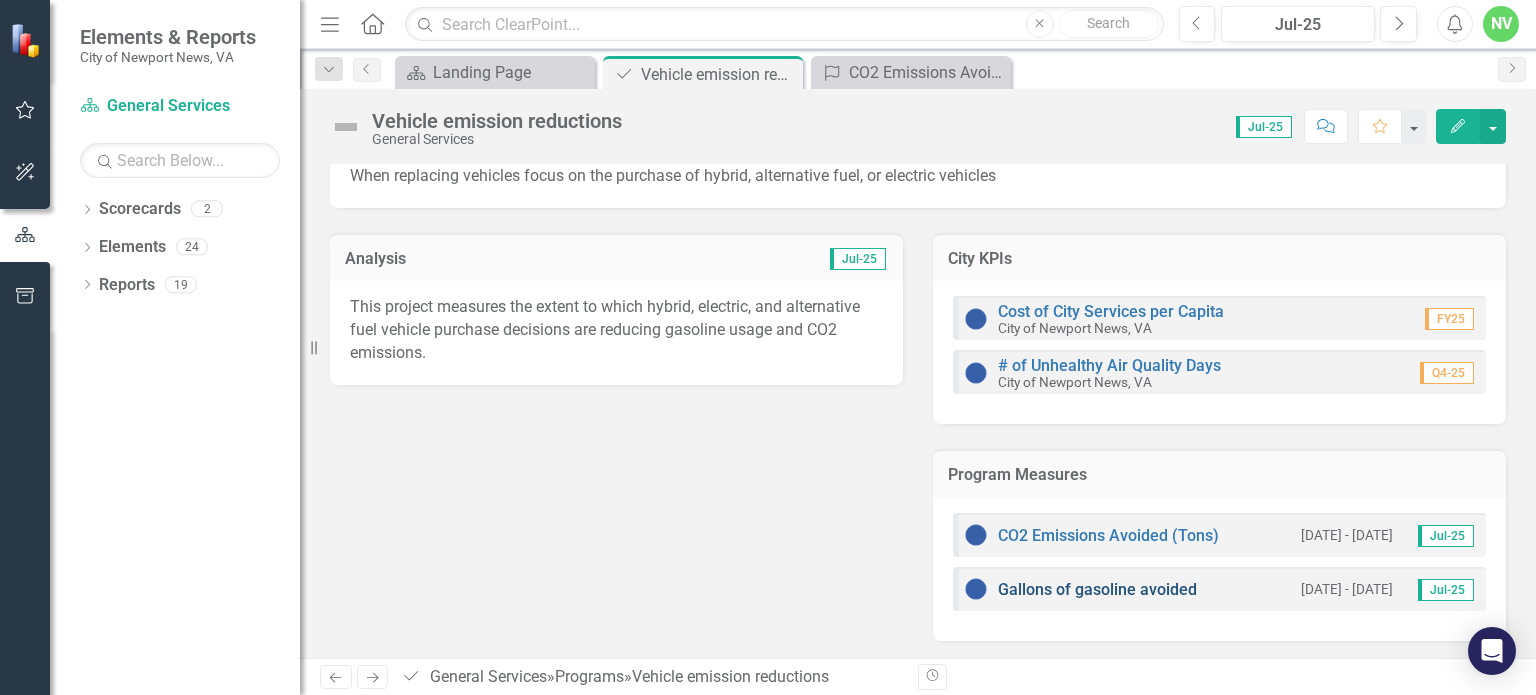 click on "Gallons of gasoline avoided" at bounding box center [1097, 589] 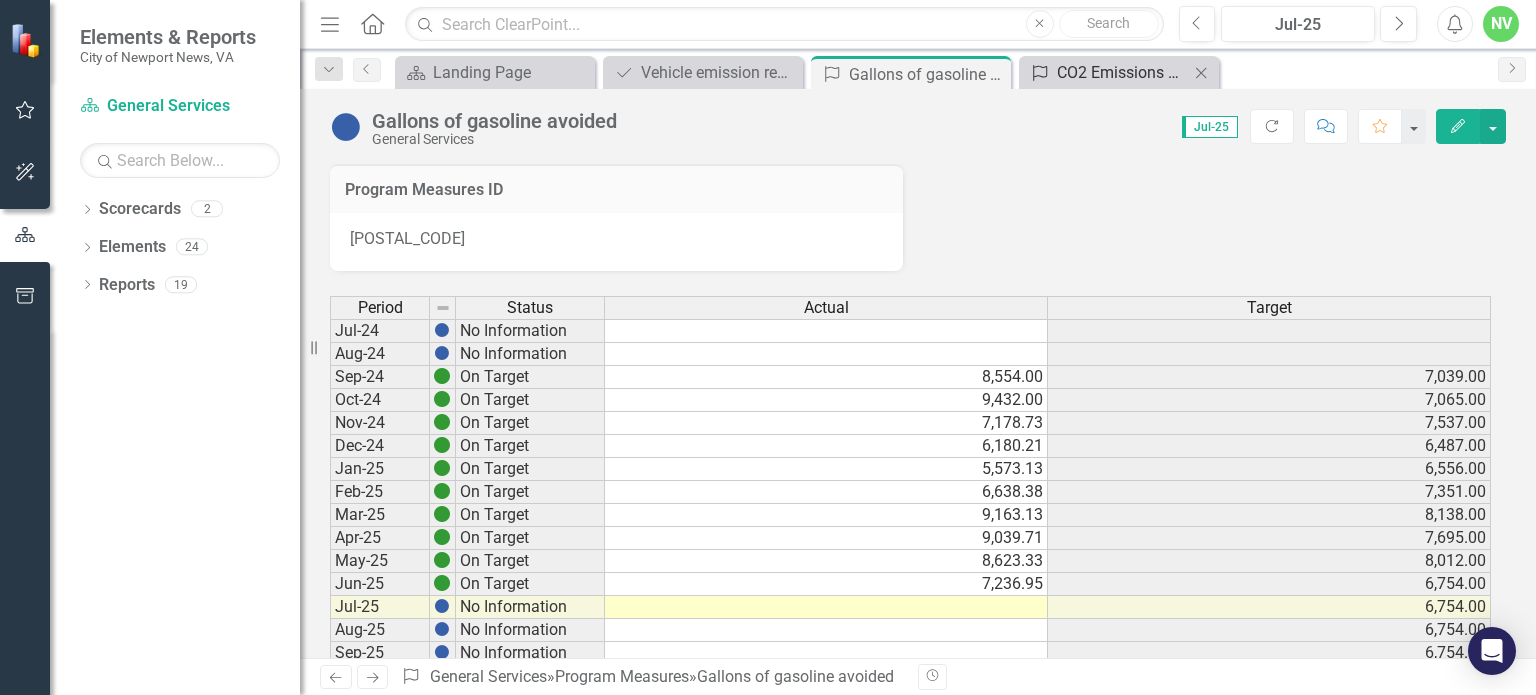 click on "CO2 Emissions Avoided (Tons)" at bounding box center (1123, 72) 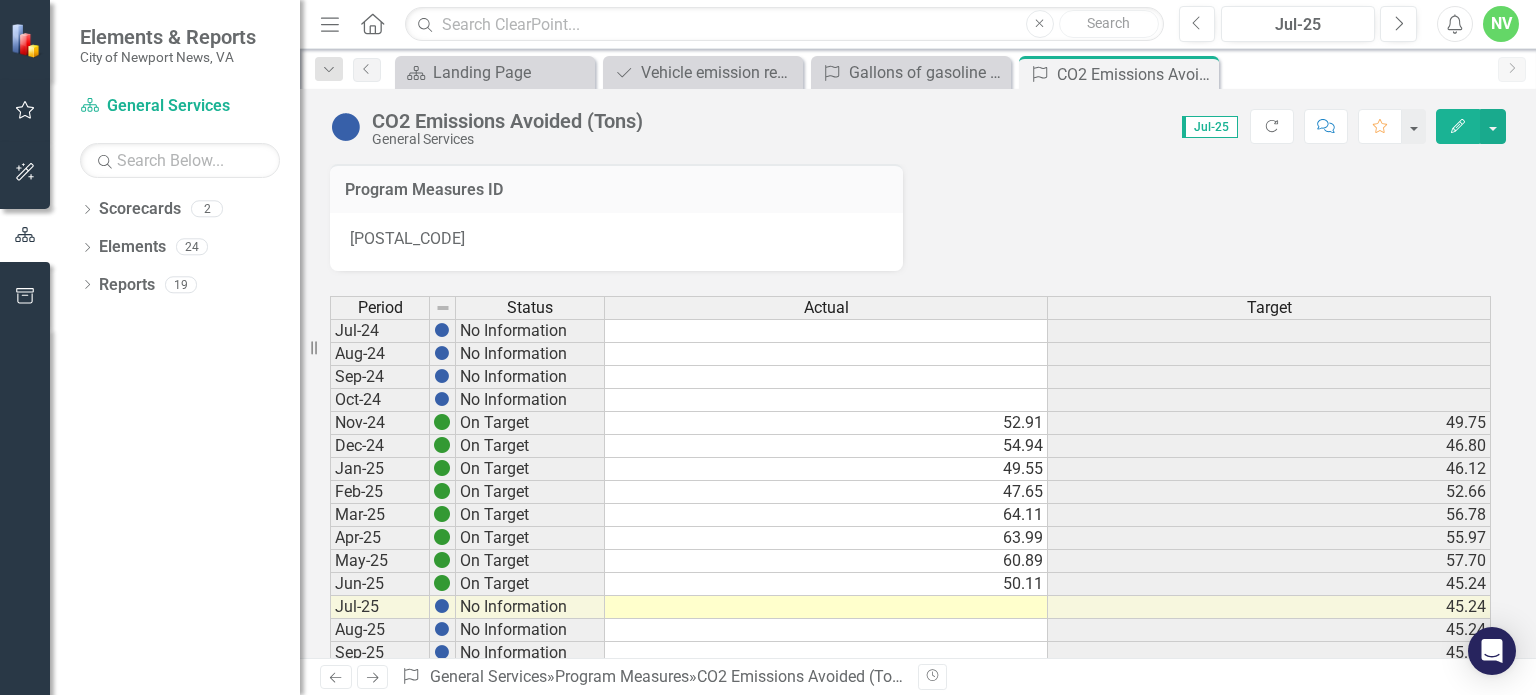 click at bounding box center [826, 607] 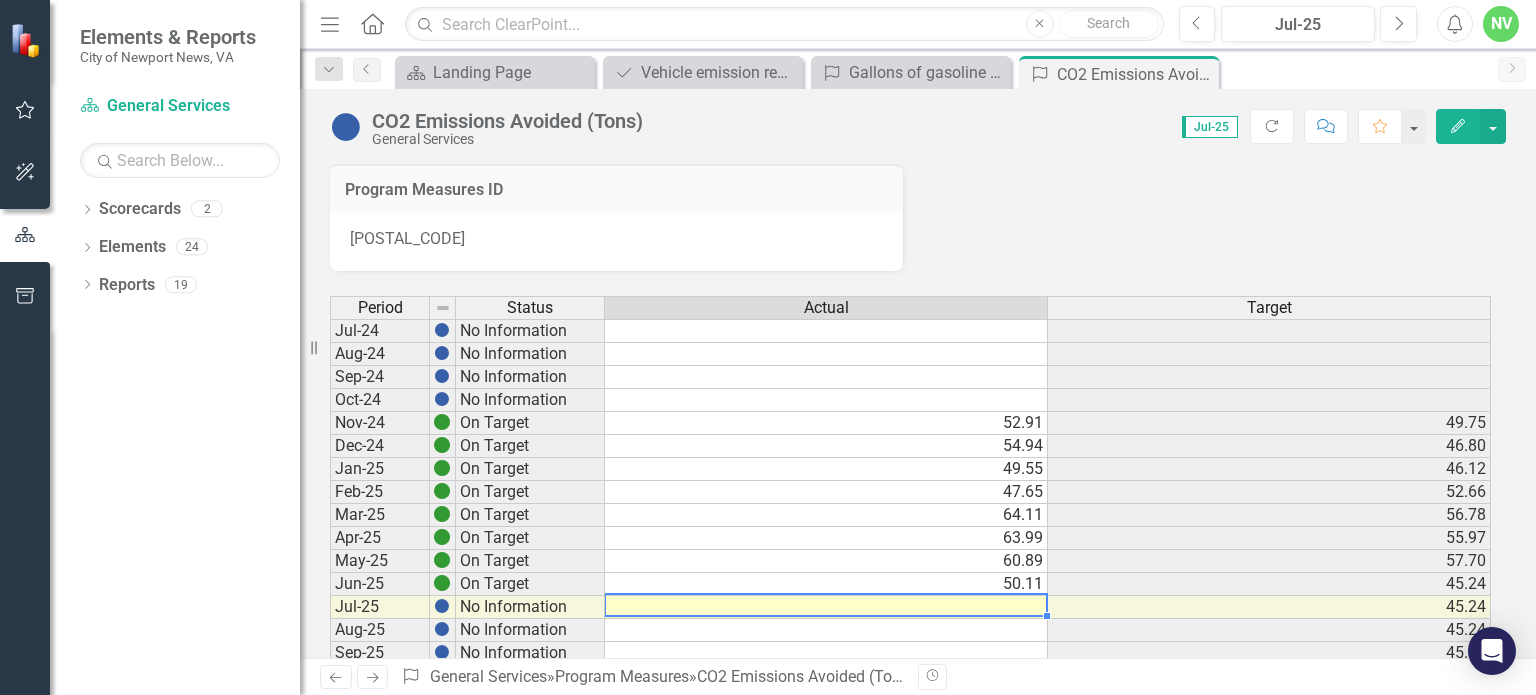 click at bounding box center [826, 607] 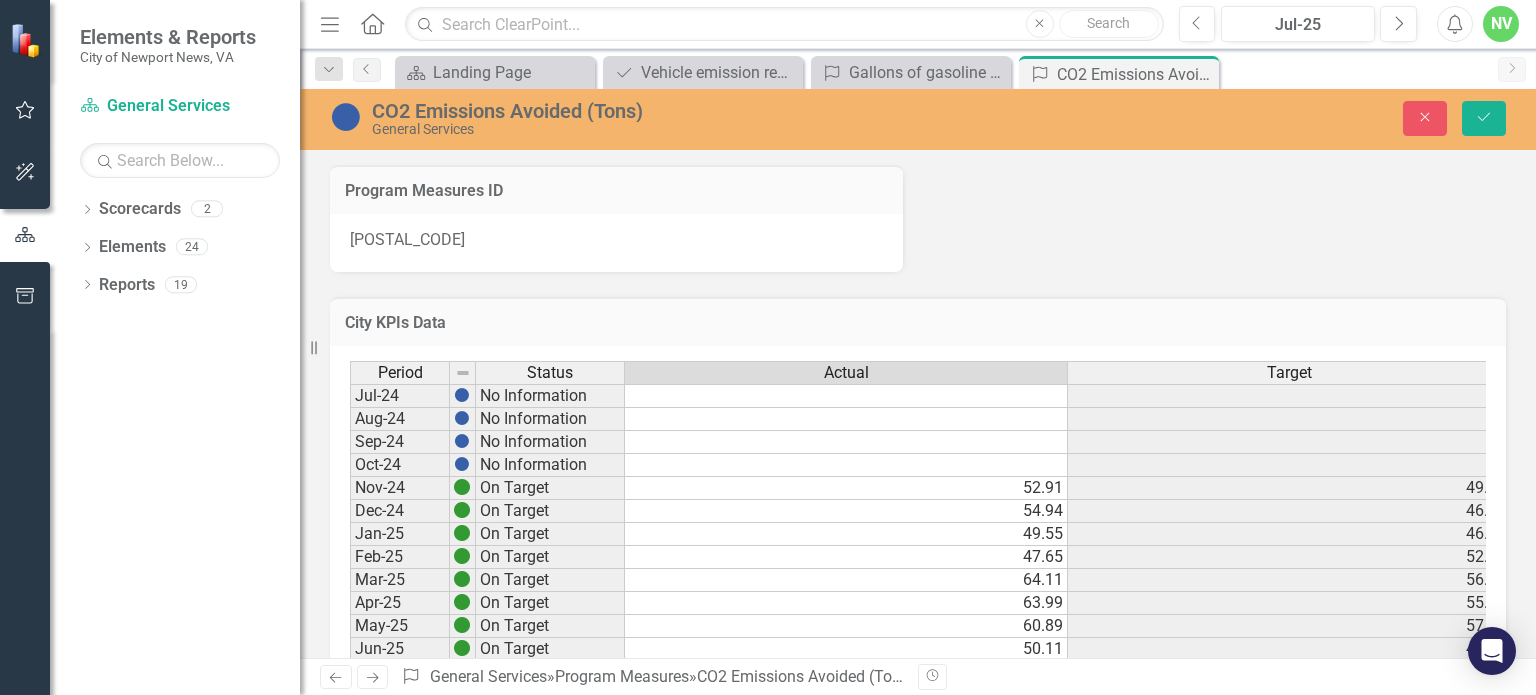 paste on "51.2685475826173" 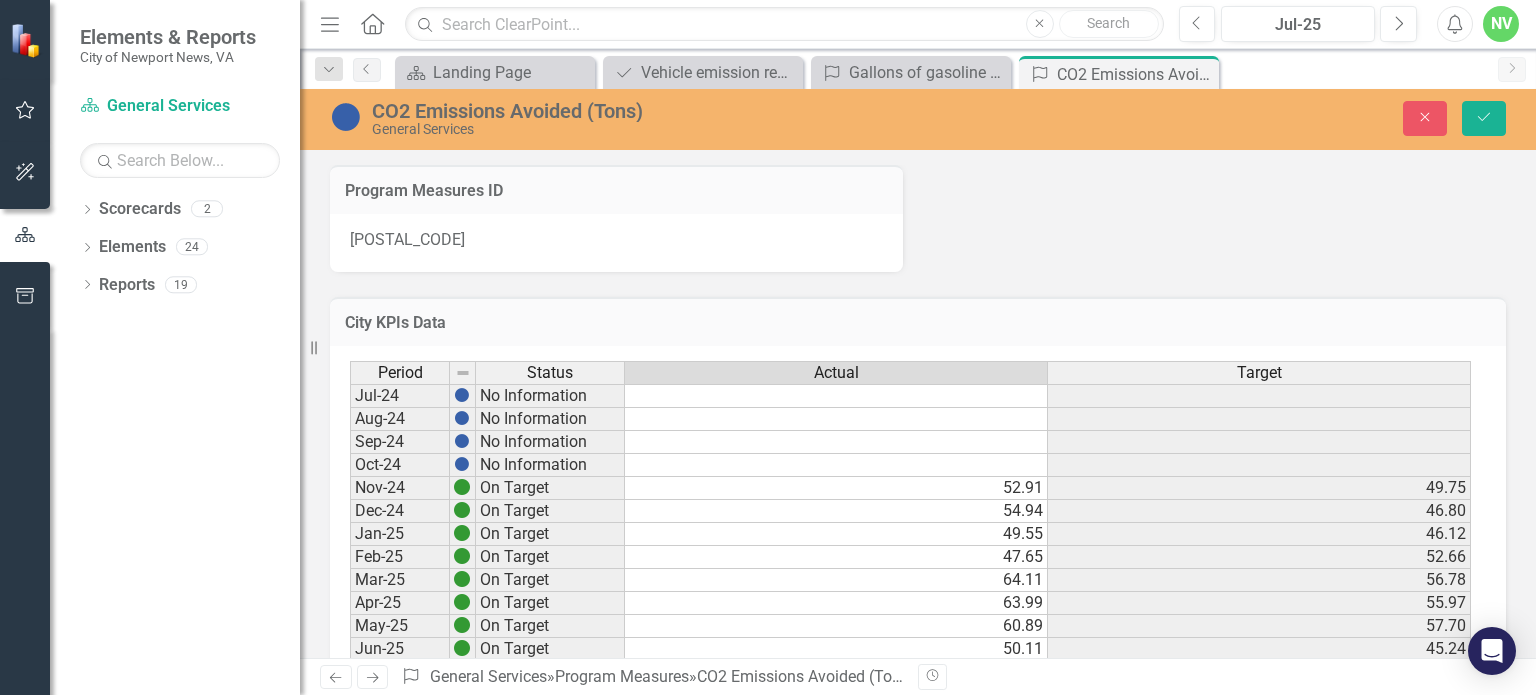 scroll, scrollTop: 20, scrollLeft: 0, axis: vertical 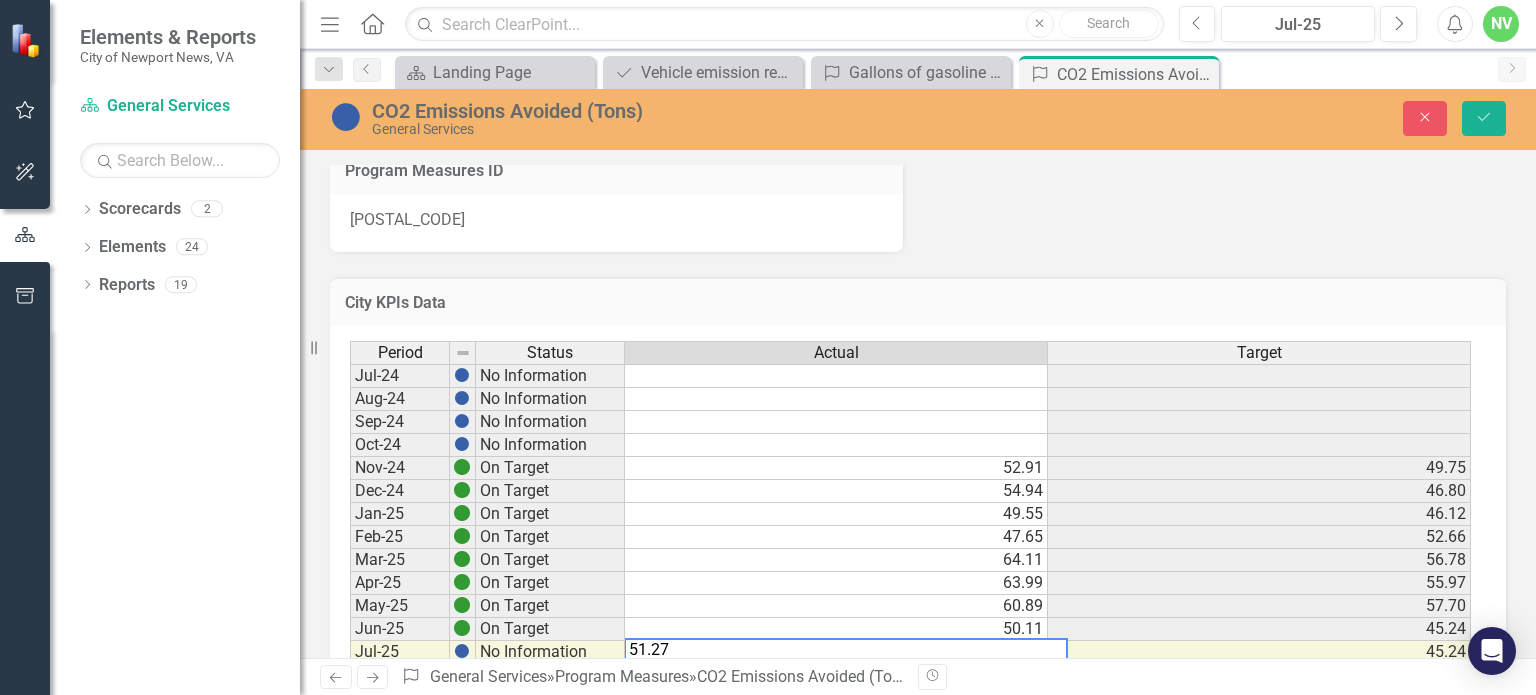 type on "51.27" 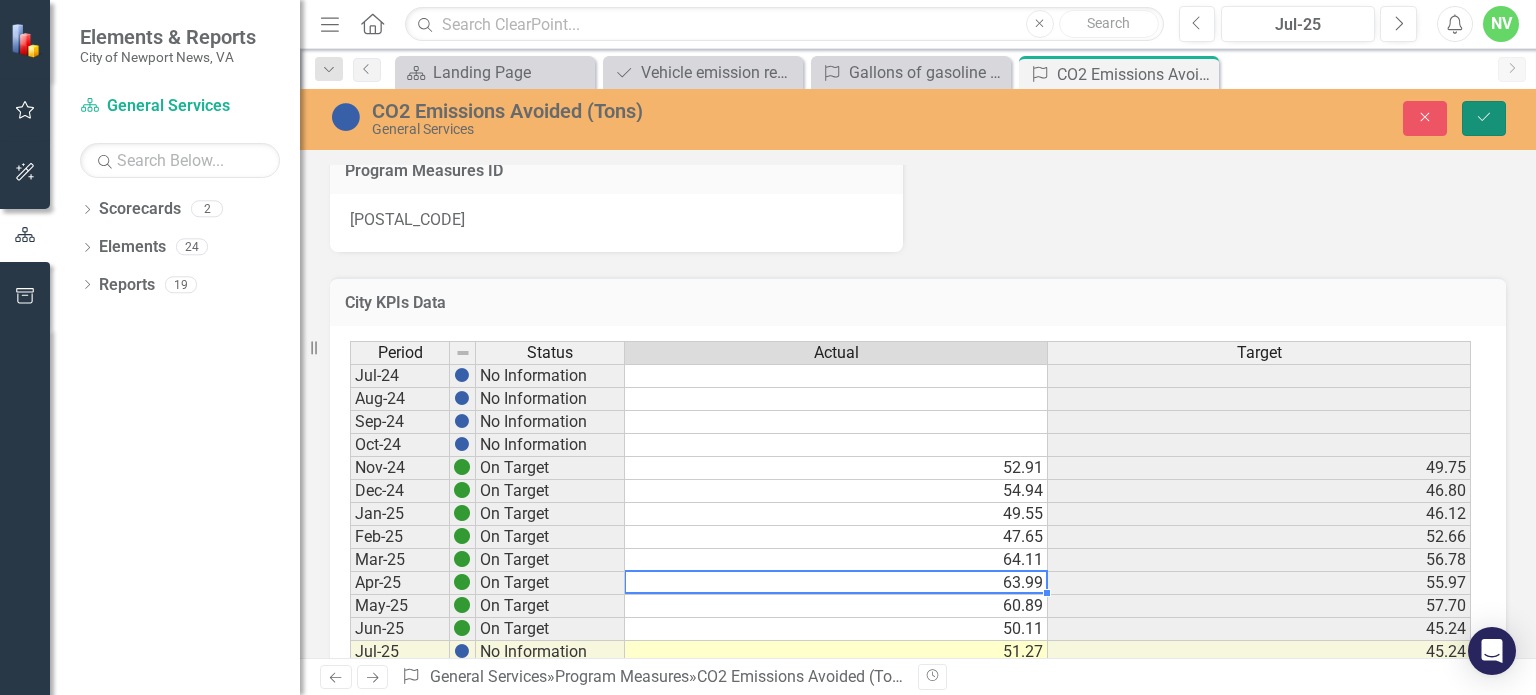 click on "Save" 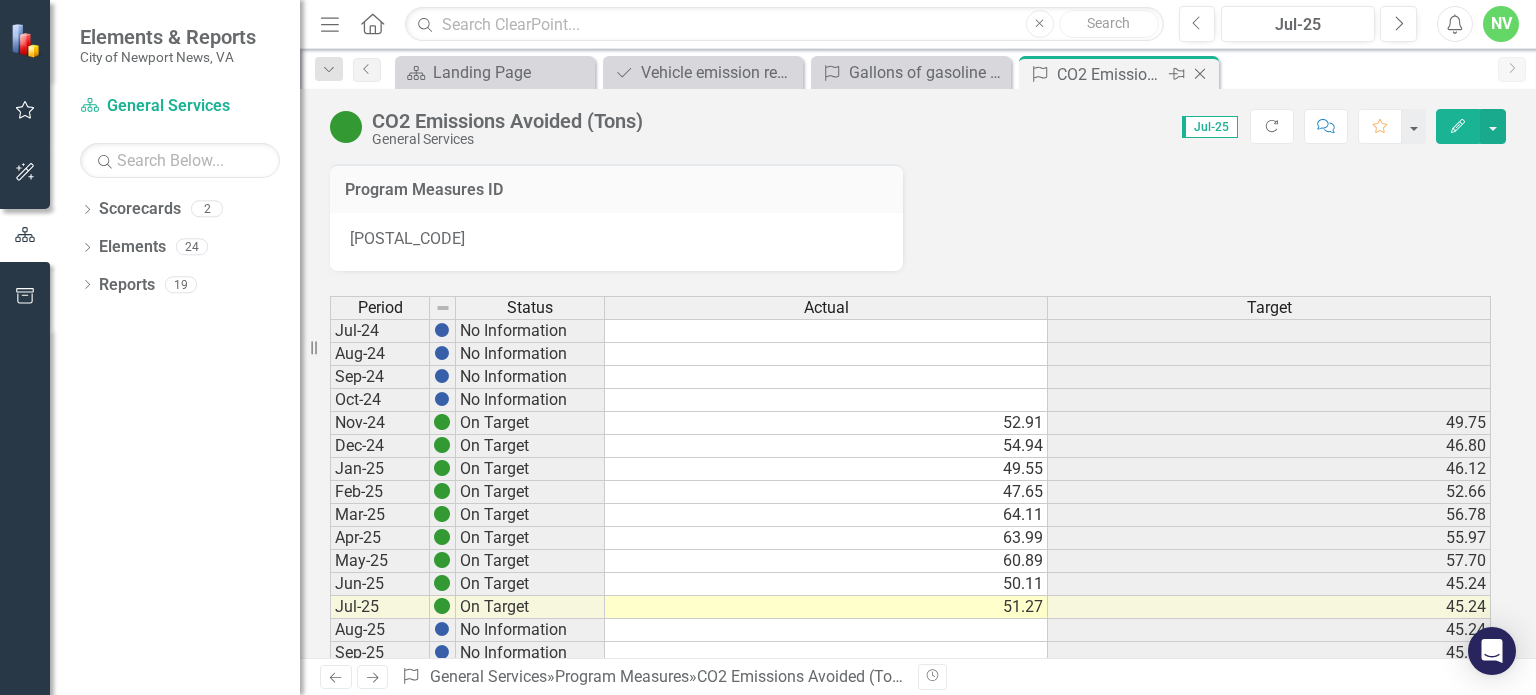 click on "Close" 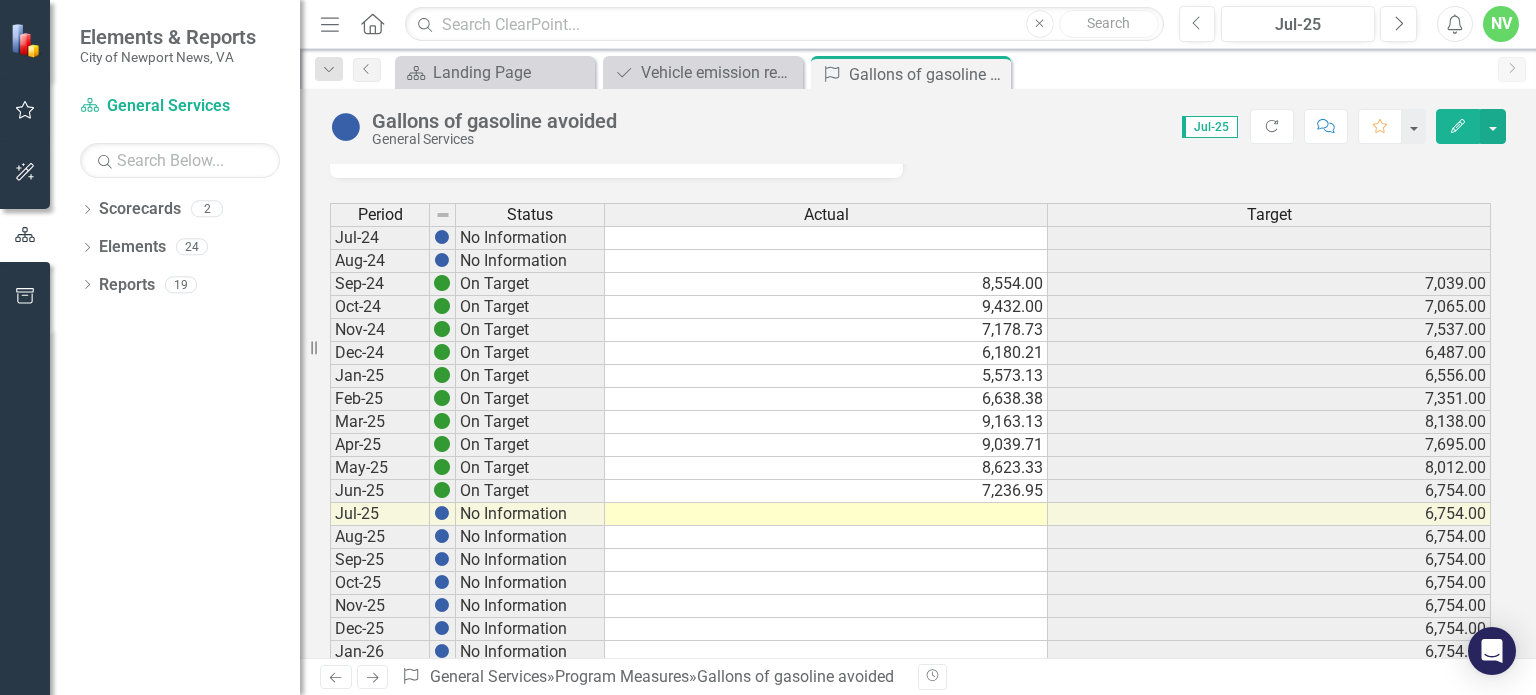 scroll, scrollTop: 92, scrollLeft: 0, axis: vertical 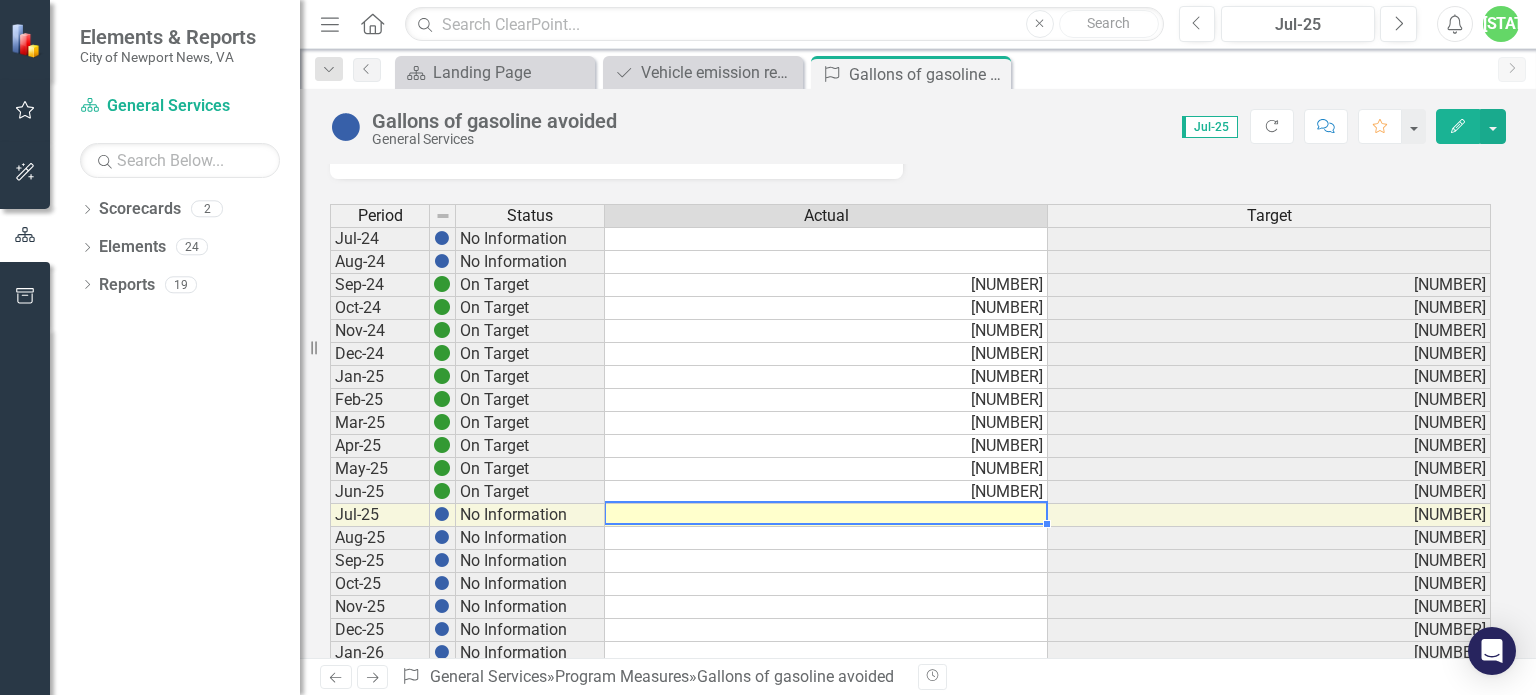 click at bounding box center (826, 515) 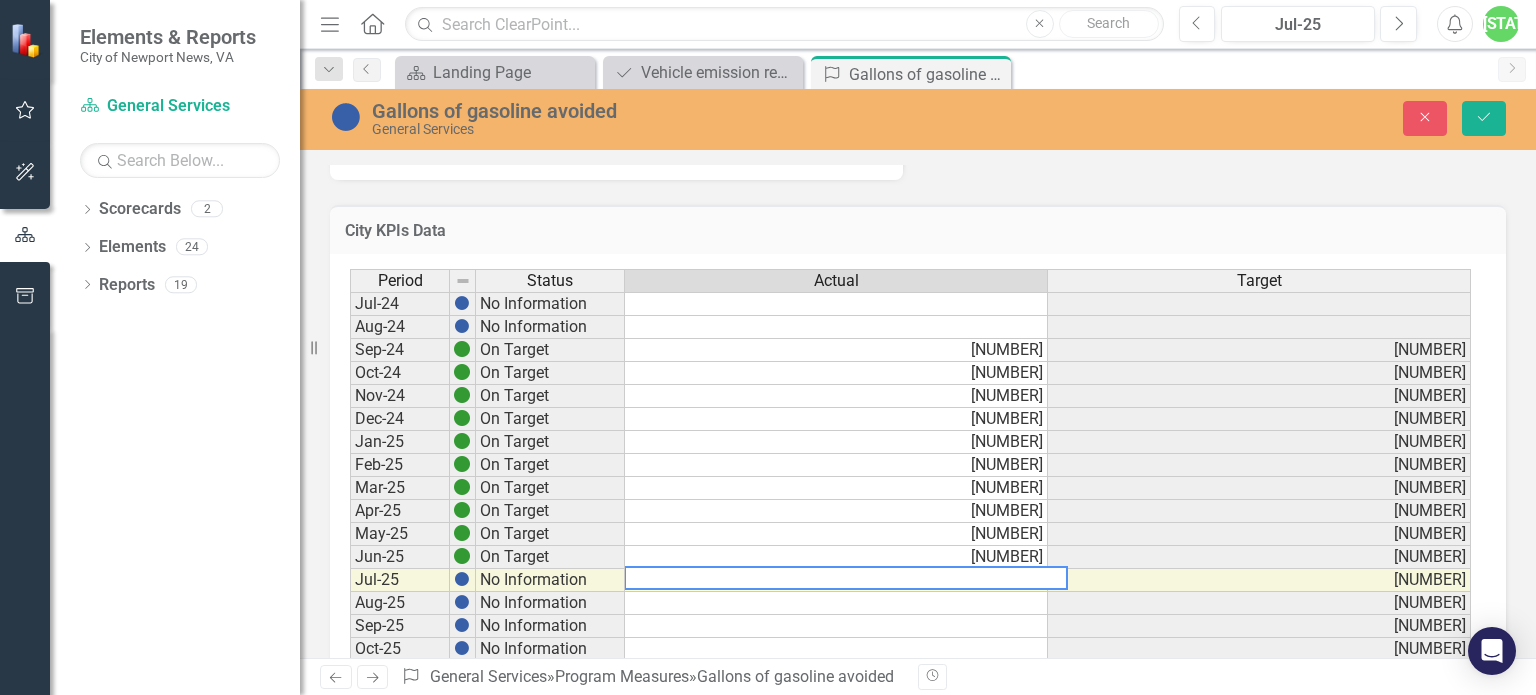paste on "7414.75167408518" 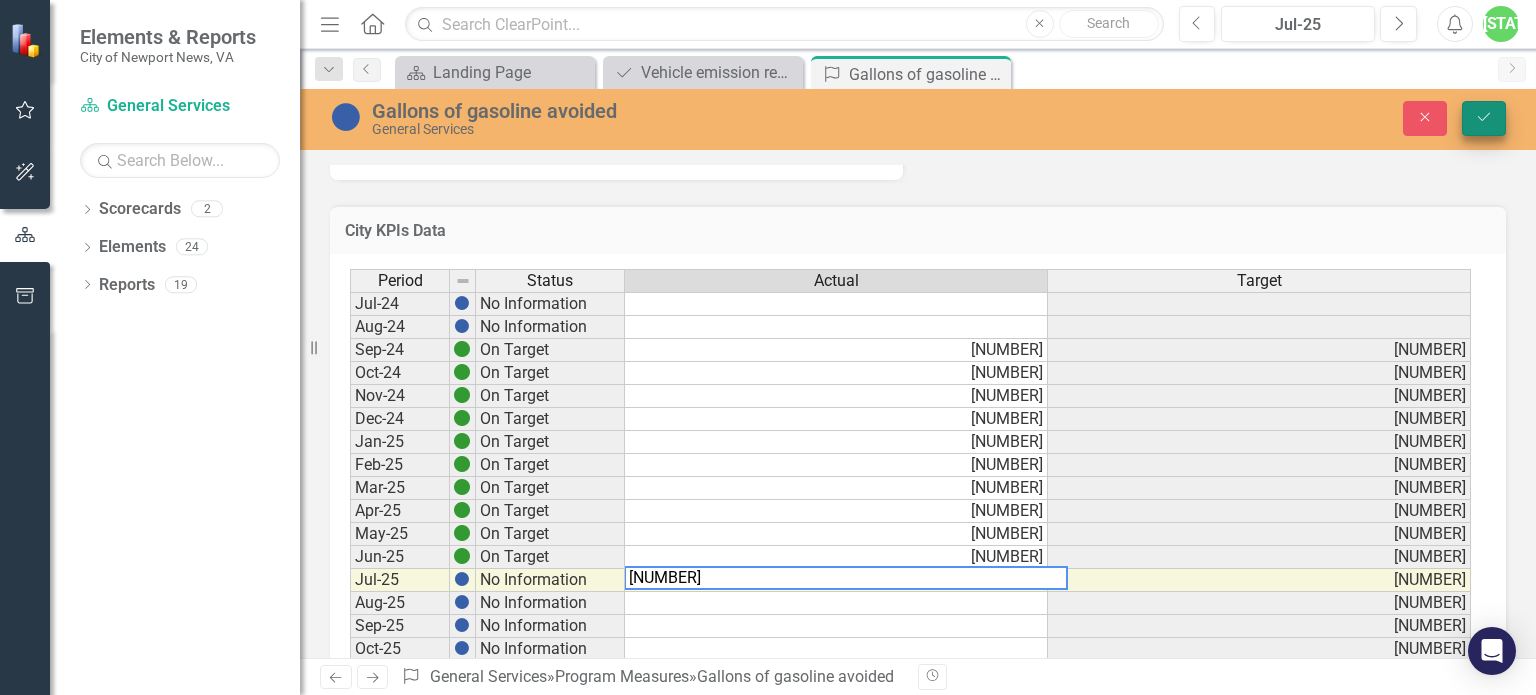 type on "7414.75" 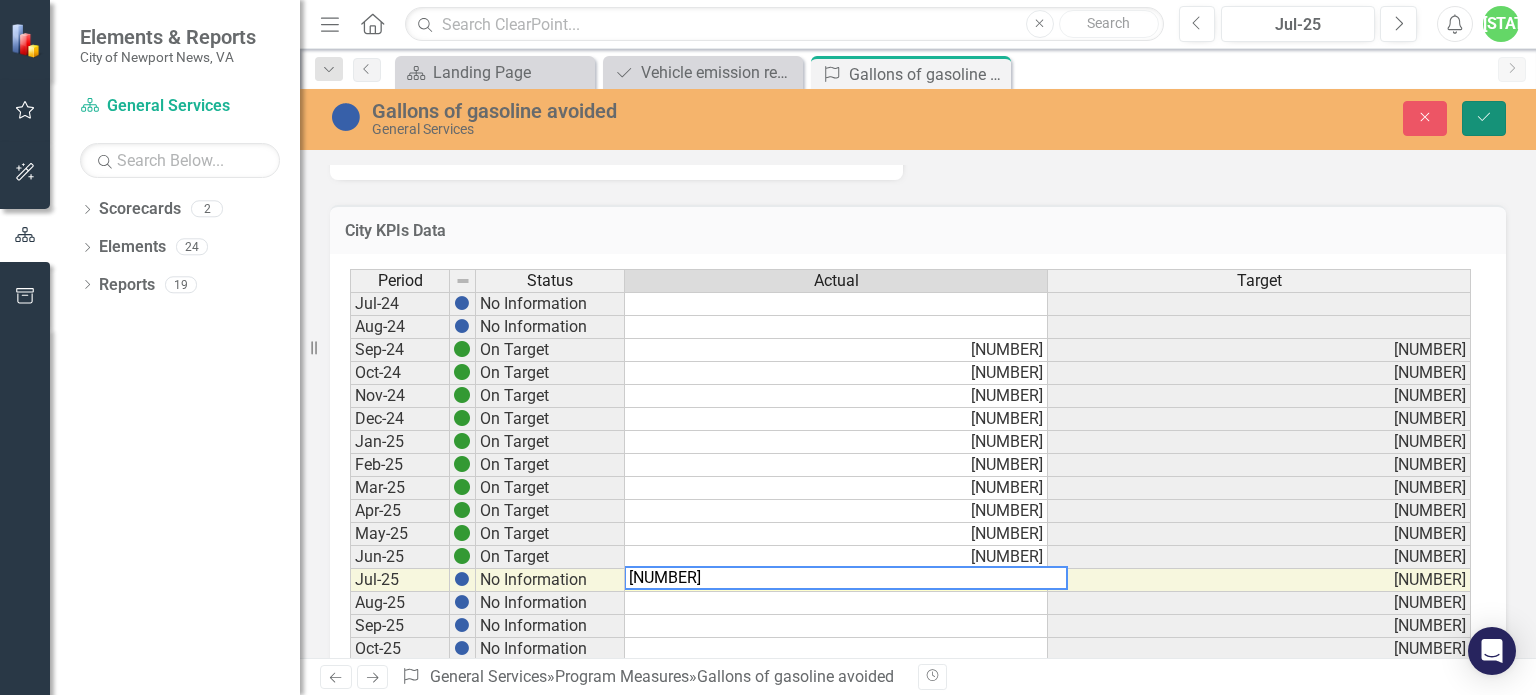 click on "Save" at bounding box center [1484, 118] 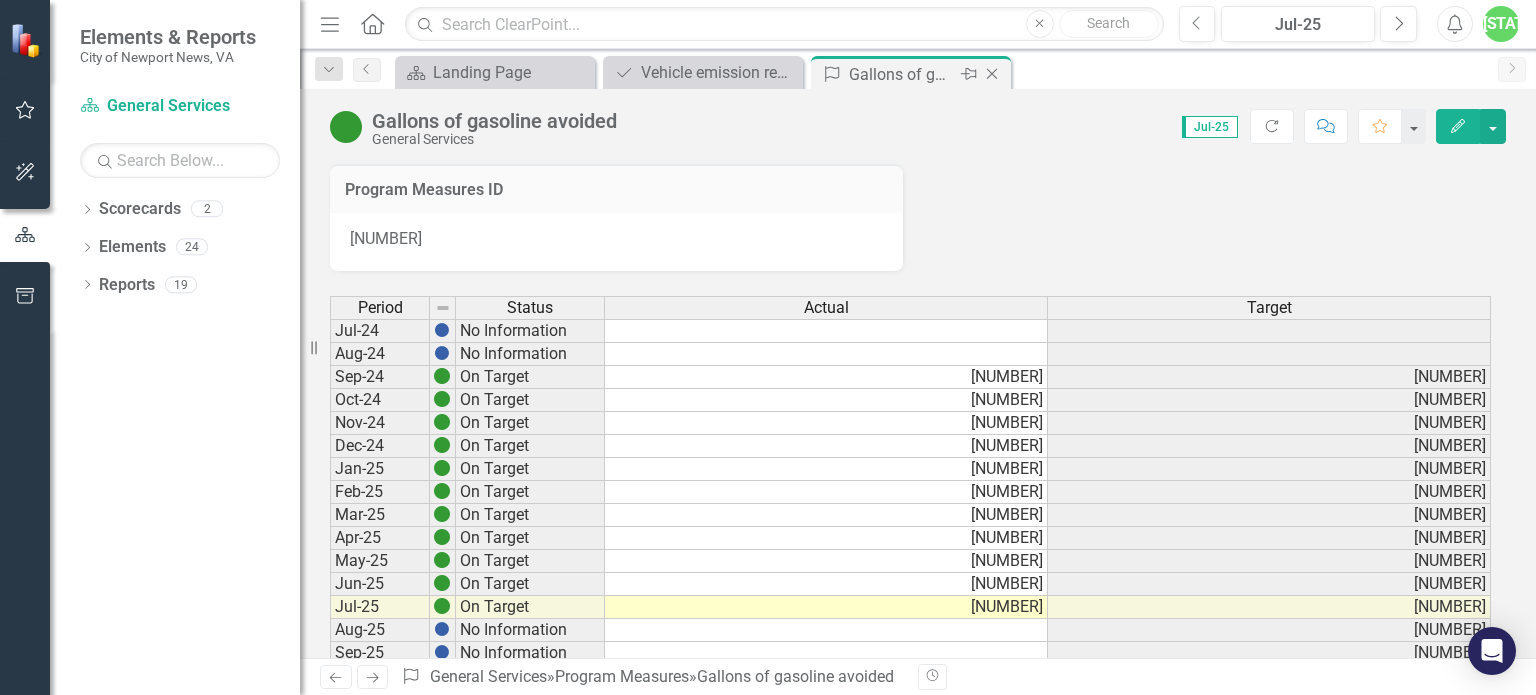 click 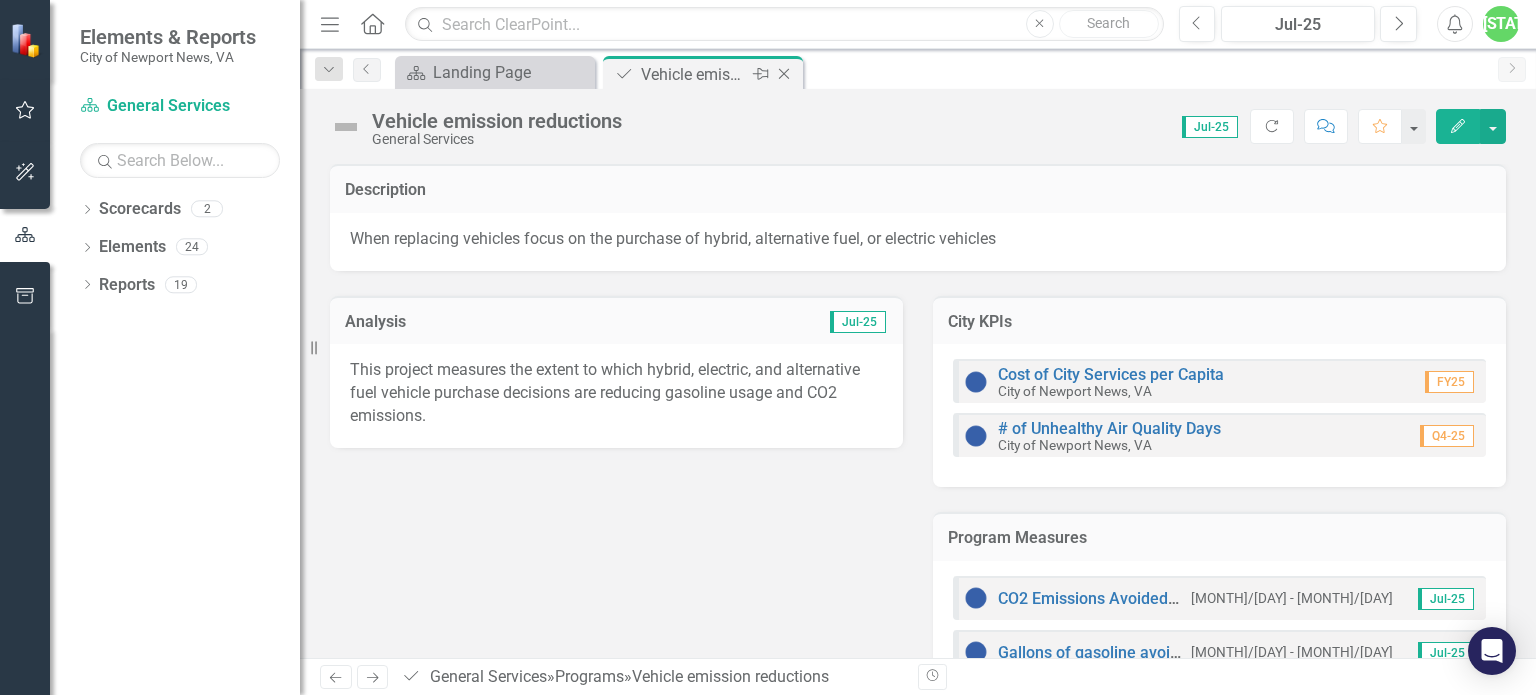 click on "Close" 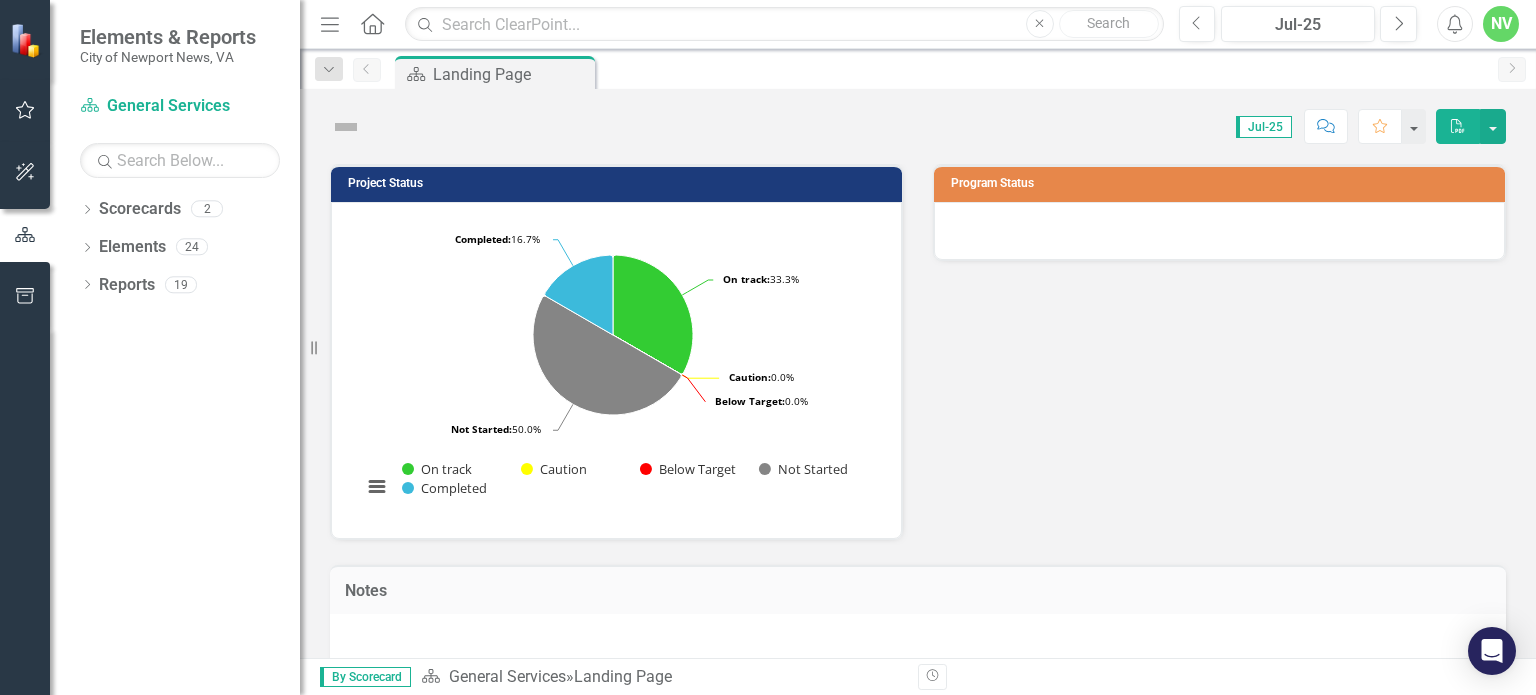 scroll, scrollTop: 0, scrollLeft: 0, axis: both 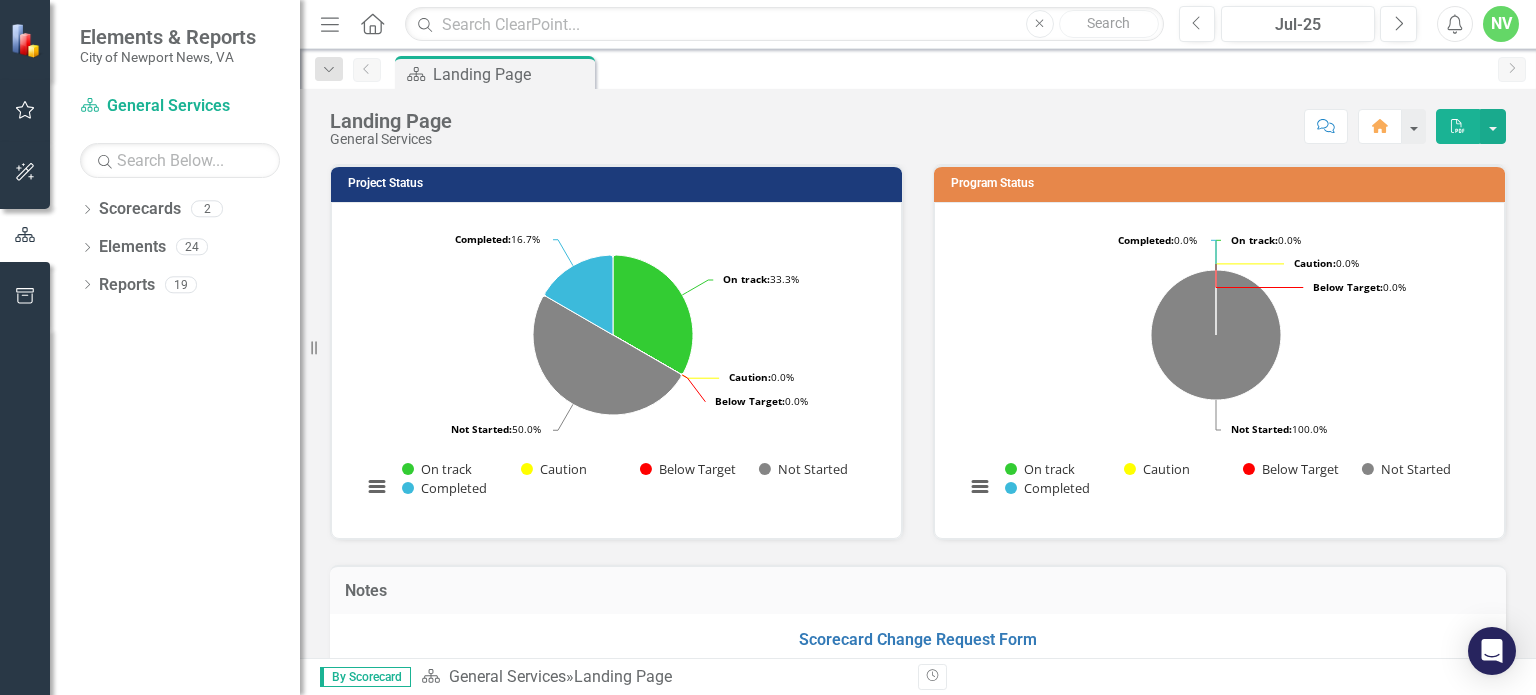 click on "Project Status Loading... Chart Pie chart with 5 slices. Project Status Snapshot (Chart Type: Pie)
Plot Bands
On track: 33.3% (2)
Caution: 0.0% (0)
Below Target: 0.0% (0)
Not Started: 50.0% (3.00)
Completed: 16.7% (1) Project Status Snapshot (Chart Type: Pie)
Plot Bands
On track: 33.3% (2)
Caution: 0.0% (0)
Below Target: 0.0% (0)
Not Started: 50.0% (3.00)
Completed: 16.7% (1) Chart context menu On track:  33.3% ​ On track:  33.3% Caution:  0.0% ​ Caution:  0.0% Below Target:  0.0% ​ Below Target:  0.0% Not Started:  50.0% ​ Not Started:  50.0% Completed:  16.7% ​ Completed:  16.7% On track Caution Below Target Not Started Completed On track ​ 2 End of interactive chart." at bounding box center (616, 339) 